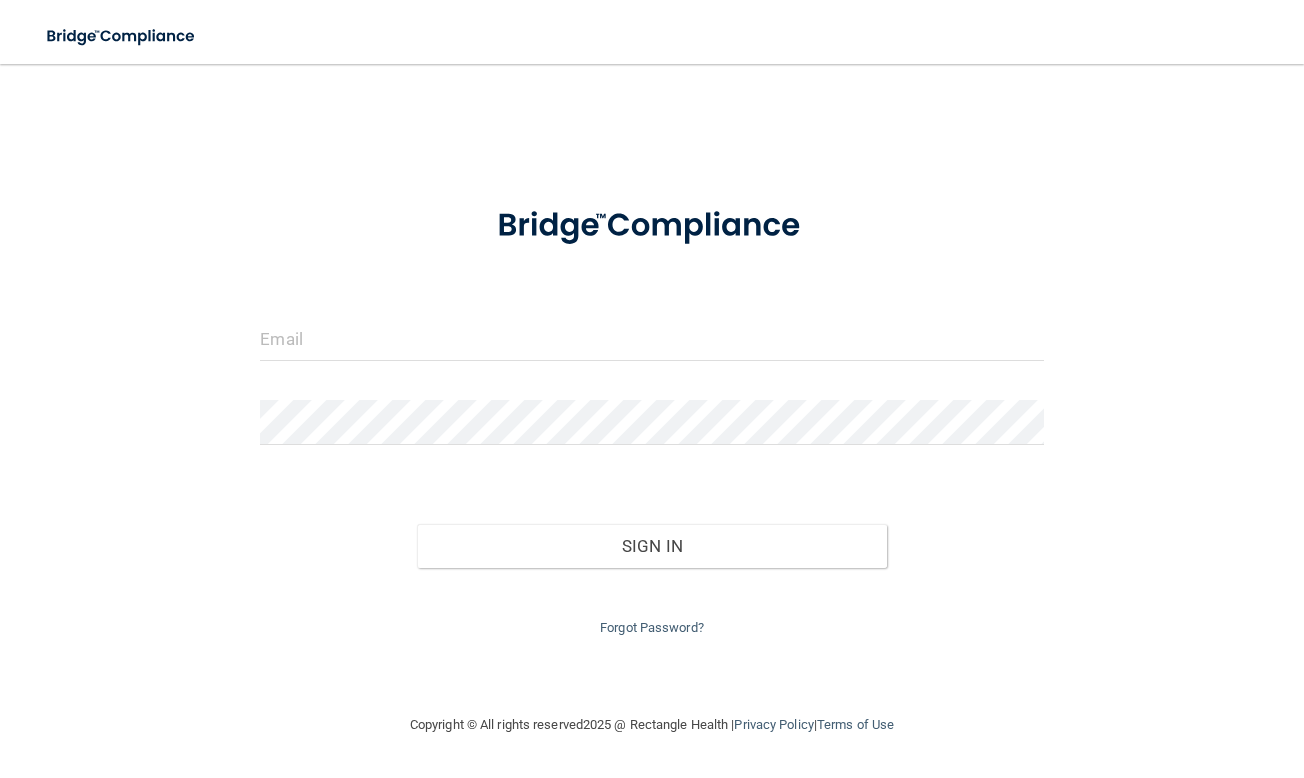 scroll, scrollTop: 0, scrollLeft: 0, axis: both 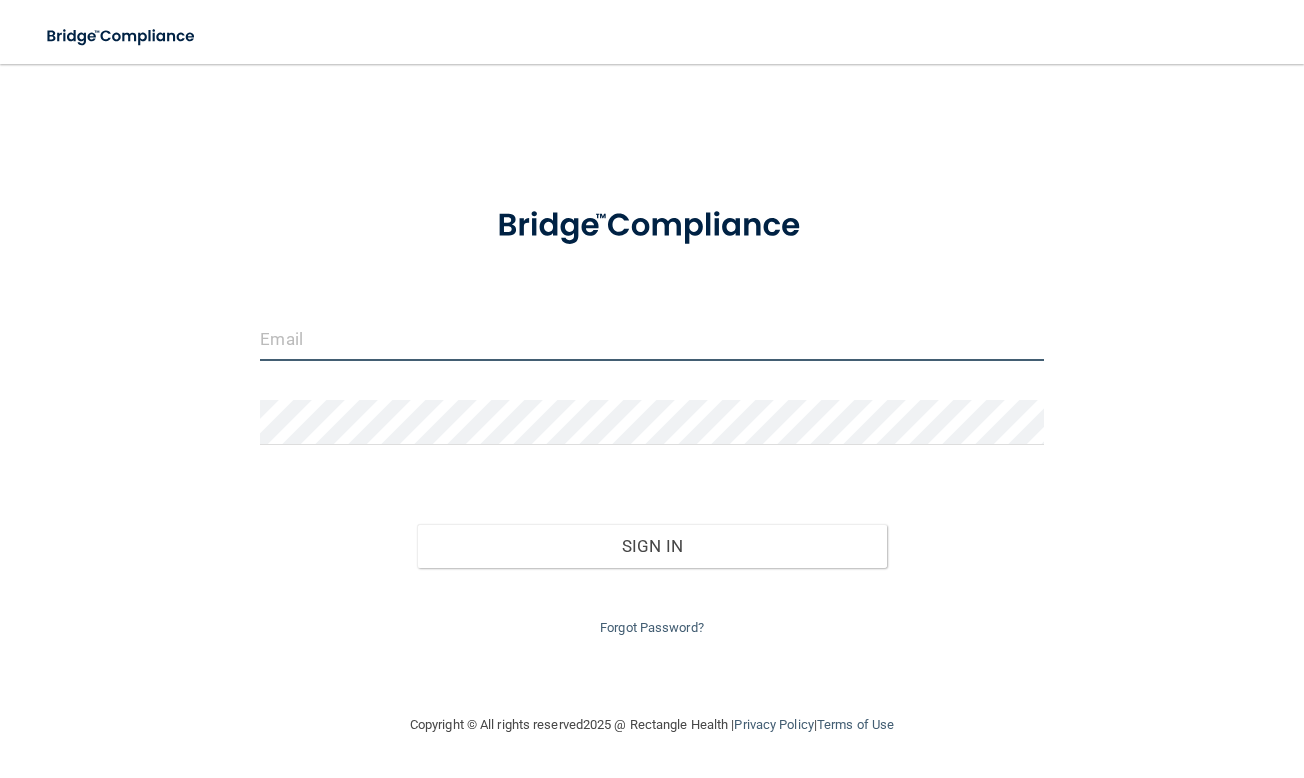 click at bounding box center (651, 338) 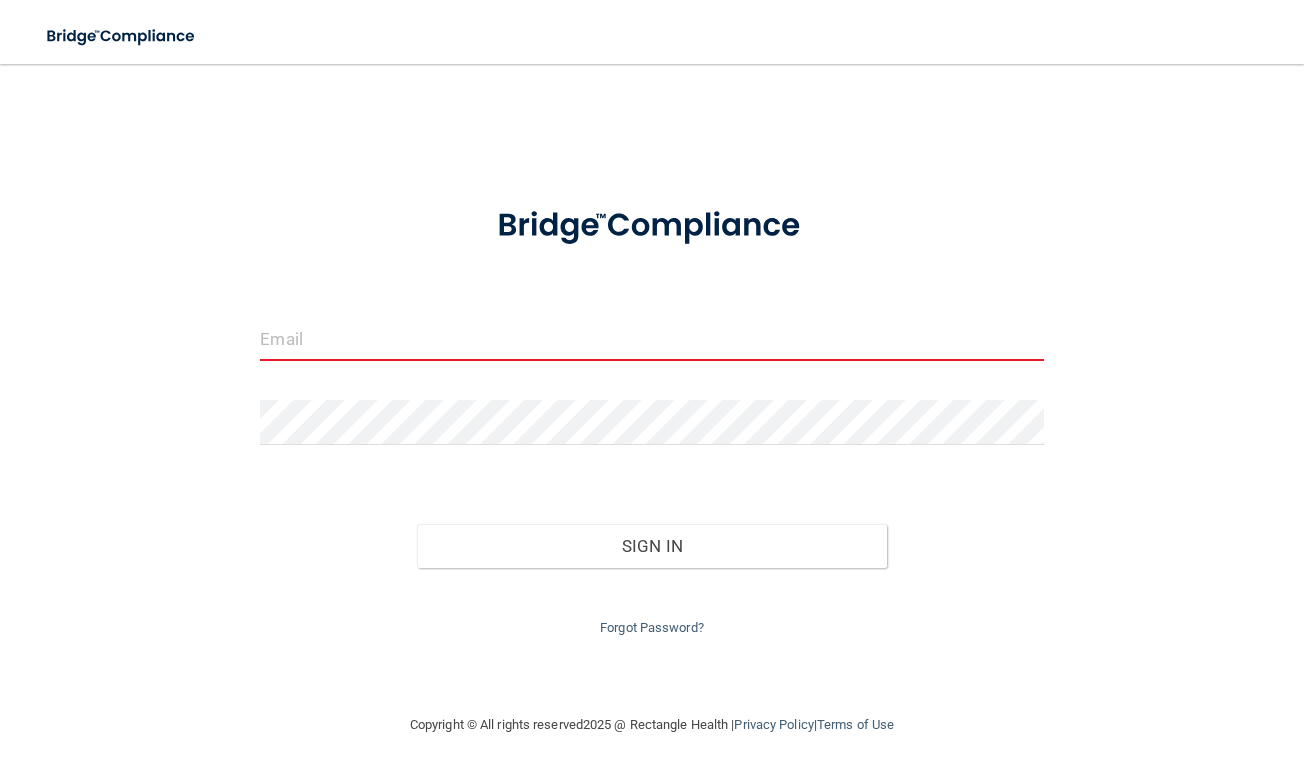 type on "[EMAIL_ADDRESS][DOMAIN_NAME]" 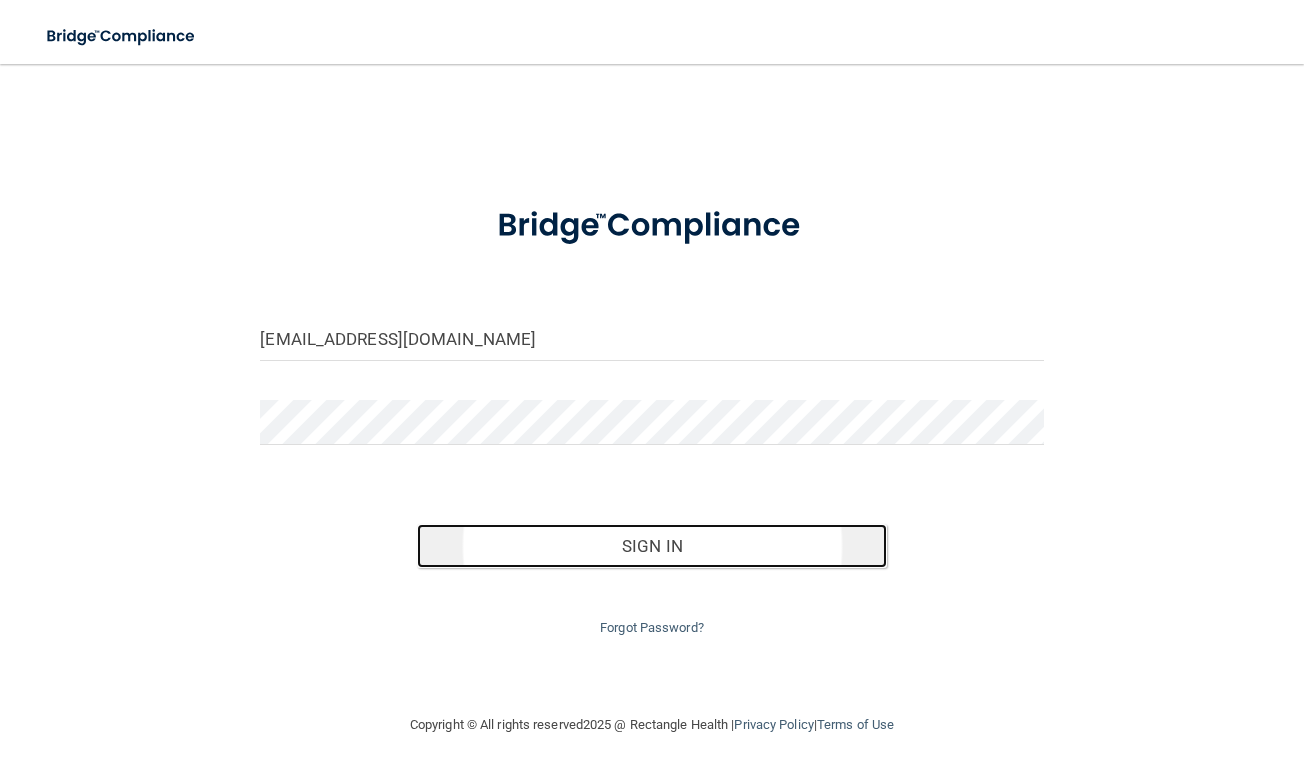 click on "Sign In" at bounding box center (652, 546) 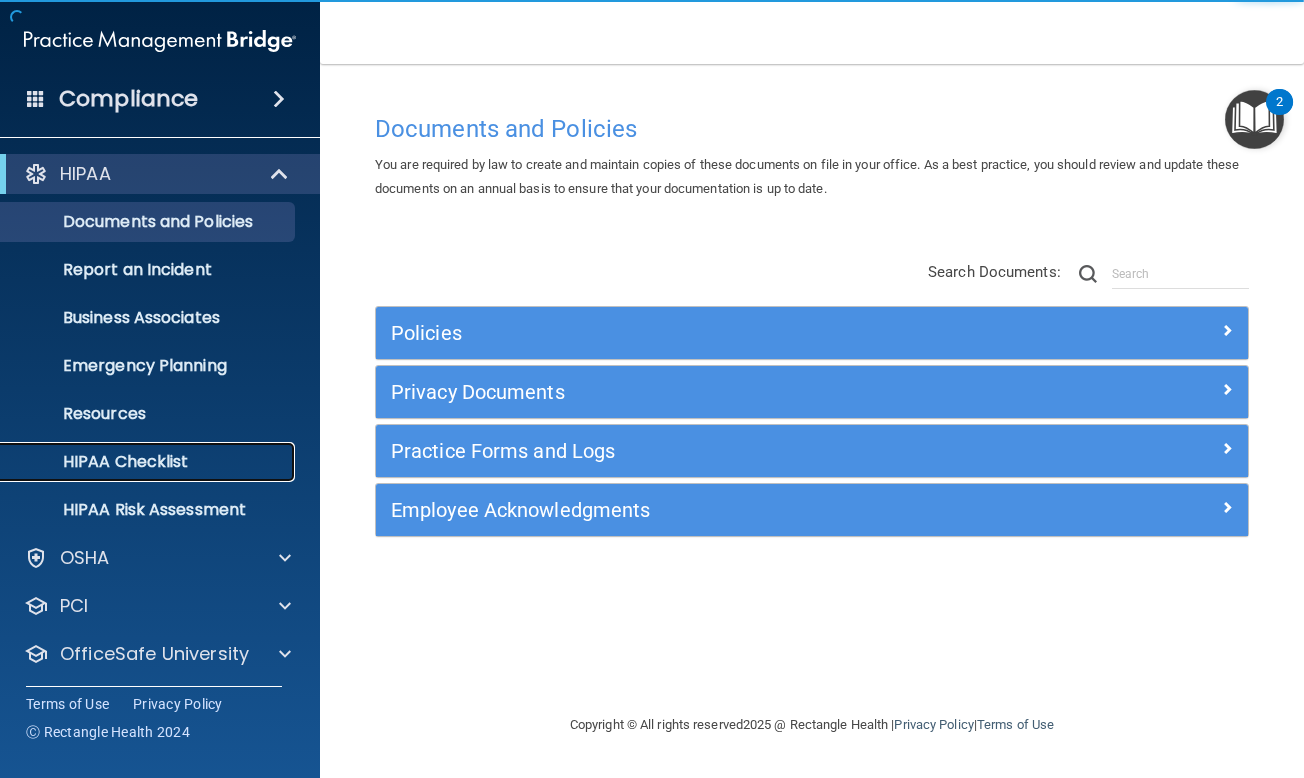 click on "HIPAA Checklist" at bounding box center (149, 462) 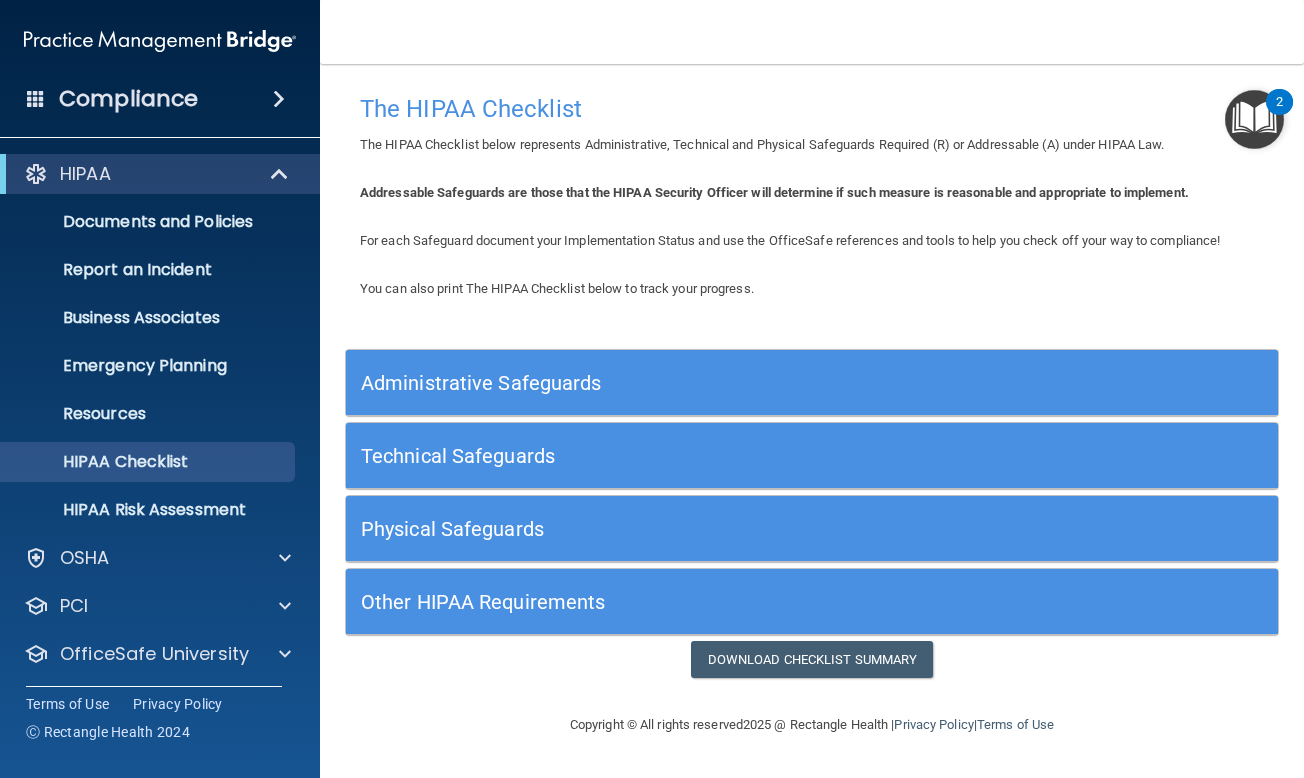 click on "Physical Safeguards" at bounding box center [695, 529] 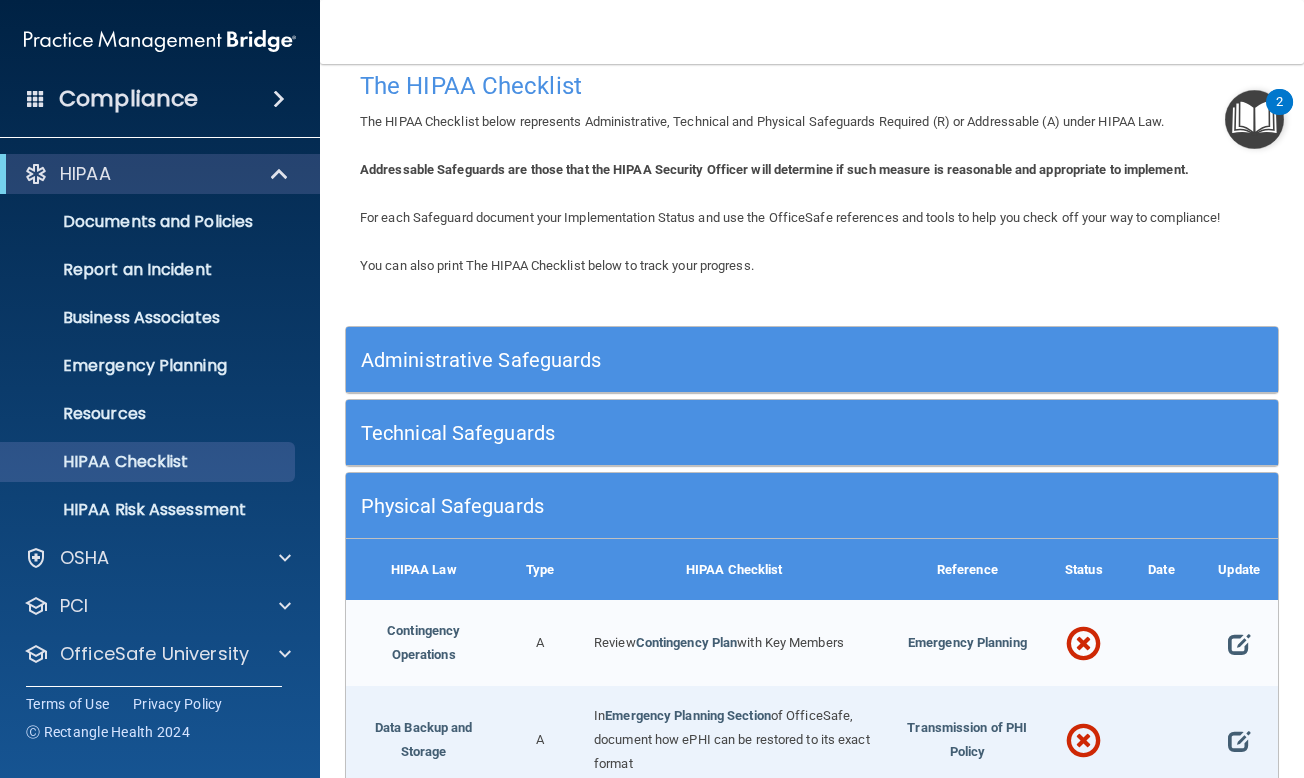 scroll, scrollTop: 0, scrollLeft: 0, axis: both 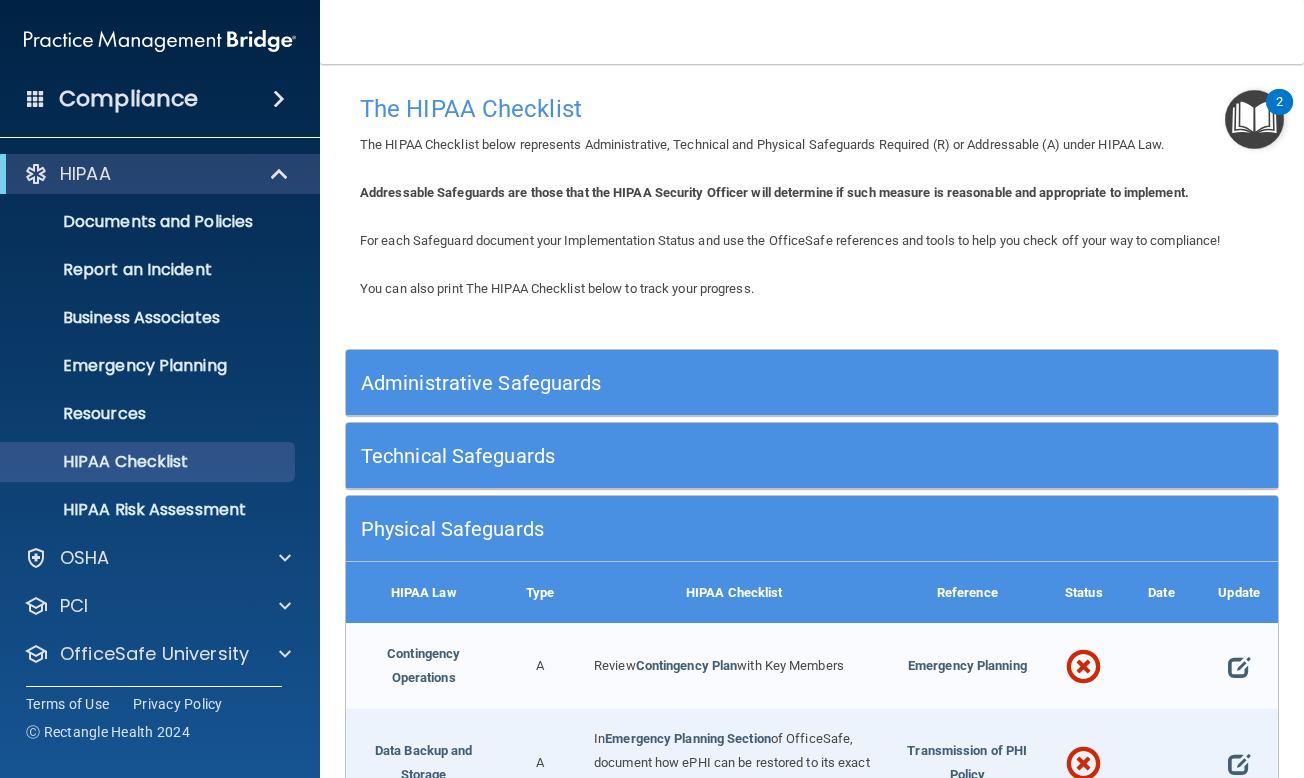 click on "Administrative Safeguards" at bounding box center (695, 383) 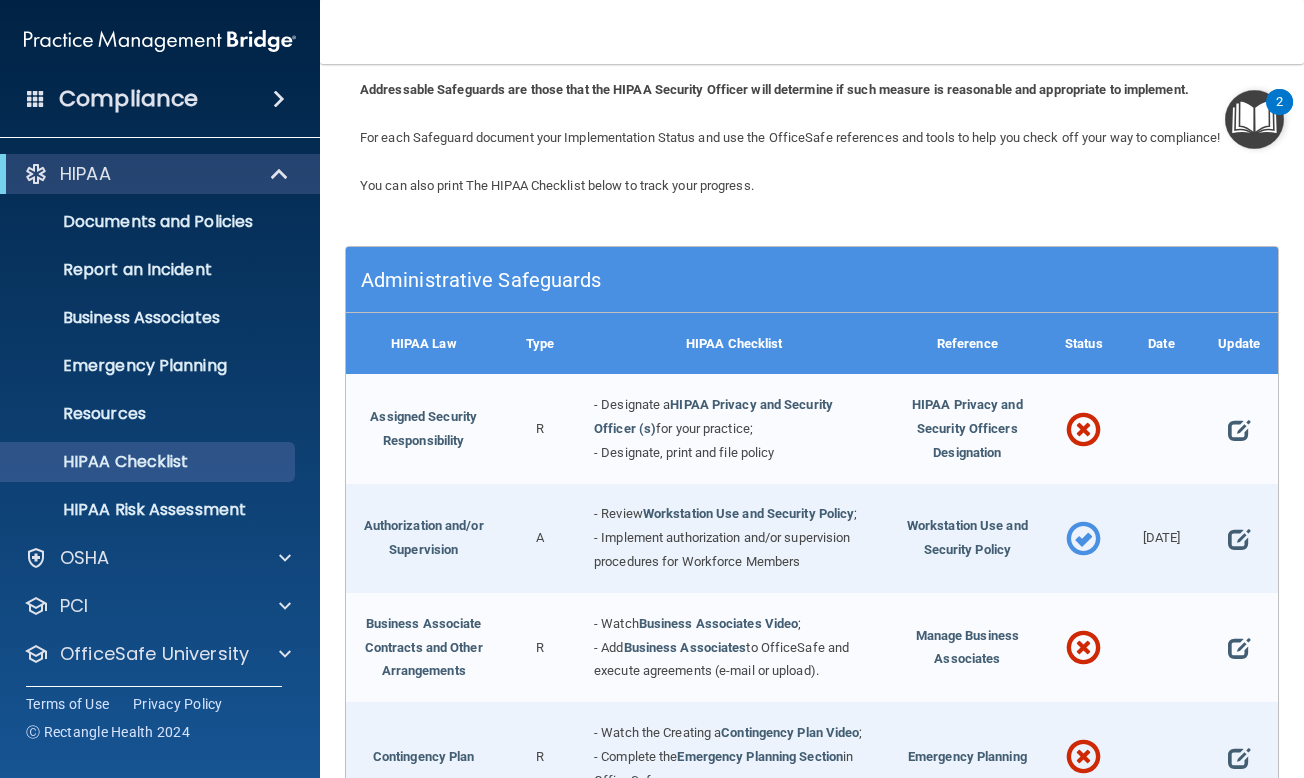 scroll, scrollTop: 200, scrollLeft: 0, axis: vertical 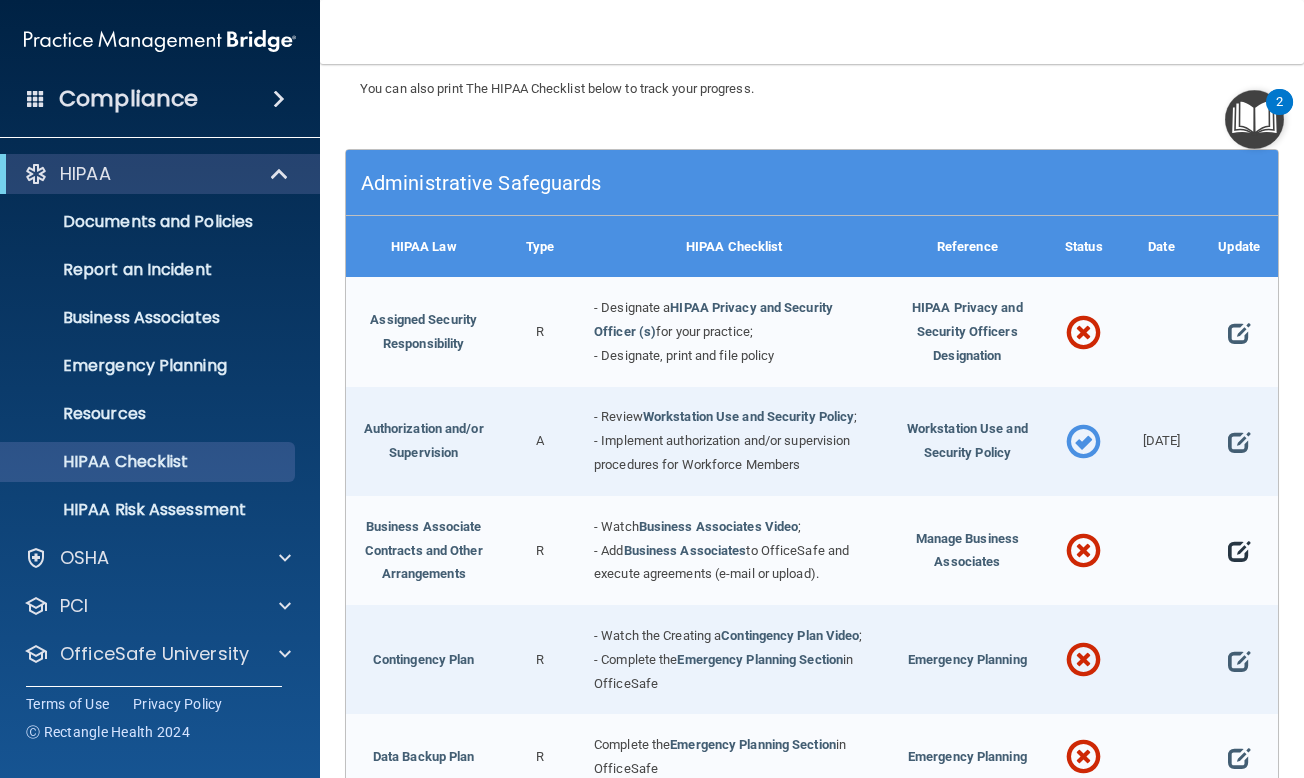 click at bounding box center [1239, 551] 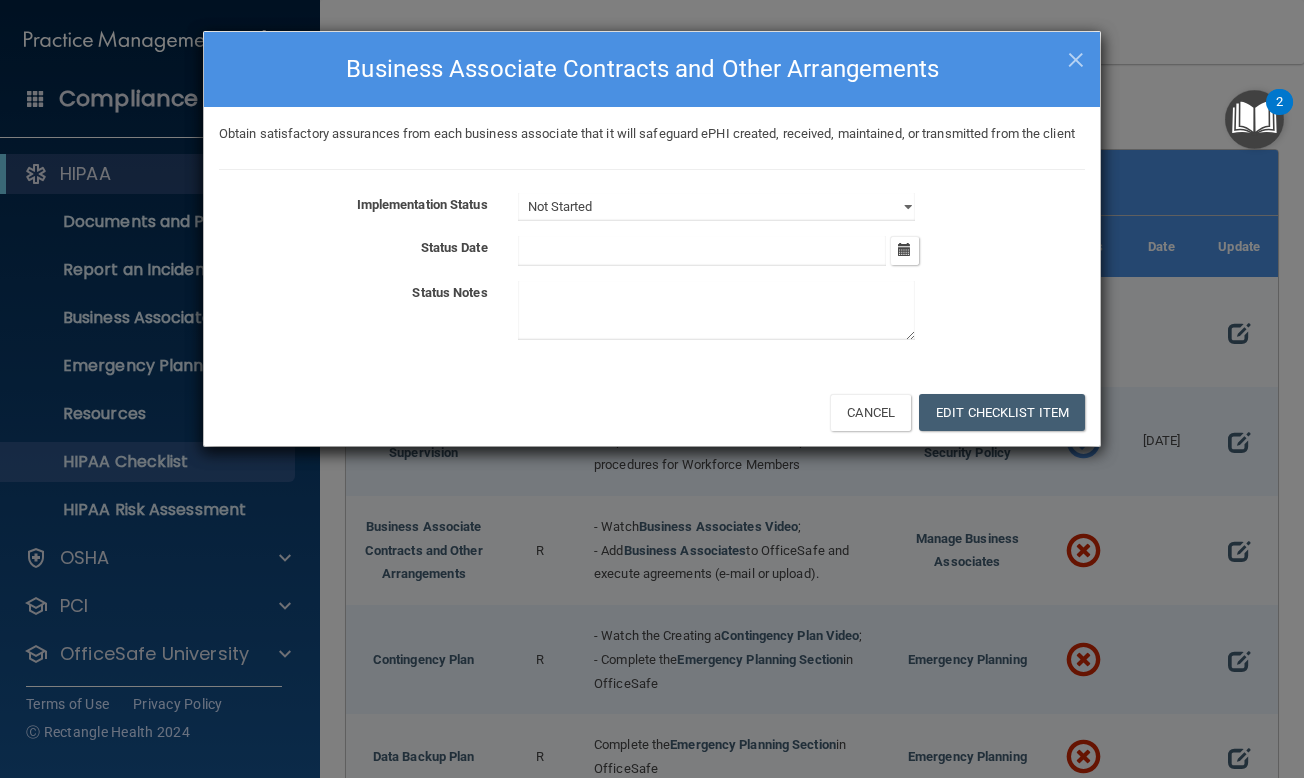click on "Not Started  In Progress  Completed" at bounding box center [801, 207] 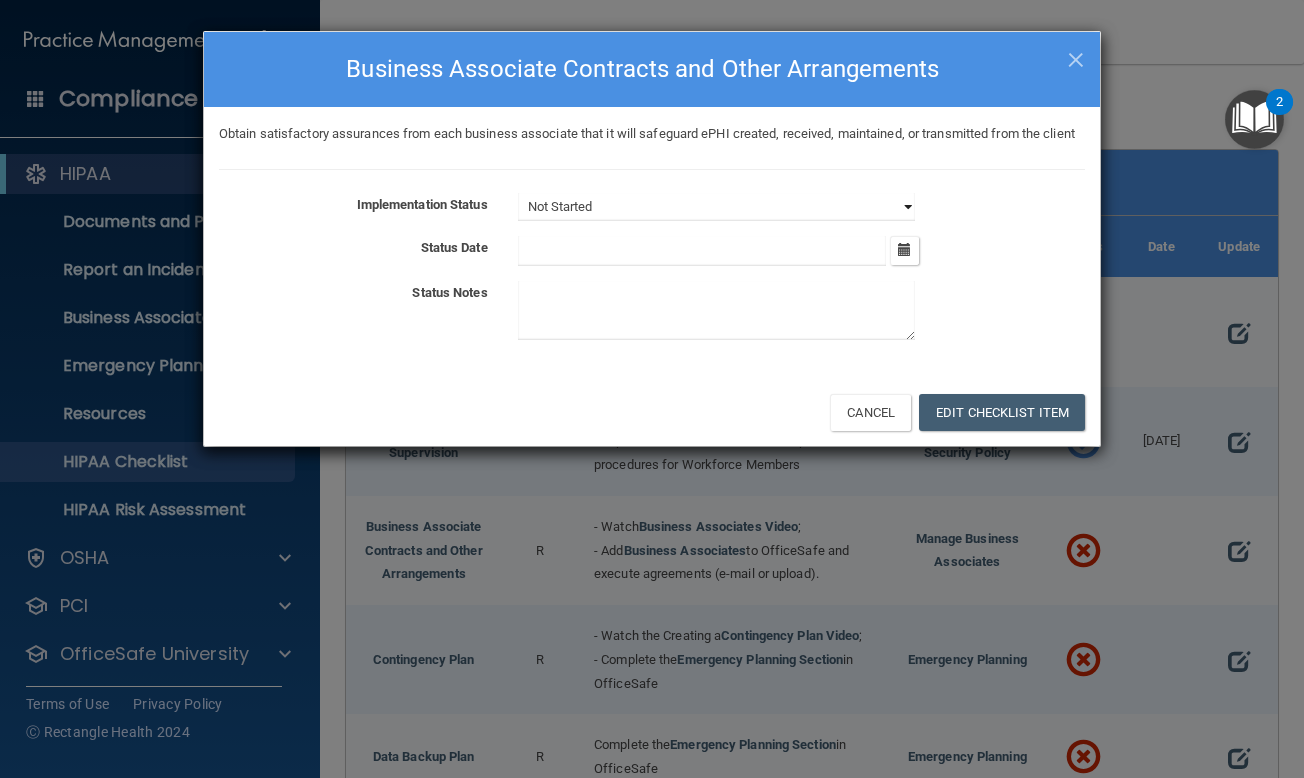 click on "Not Started  In Progress  Completed" at bounding box center (716, 207) 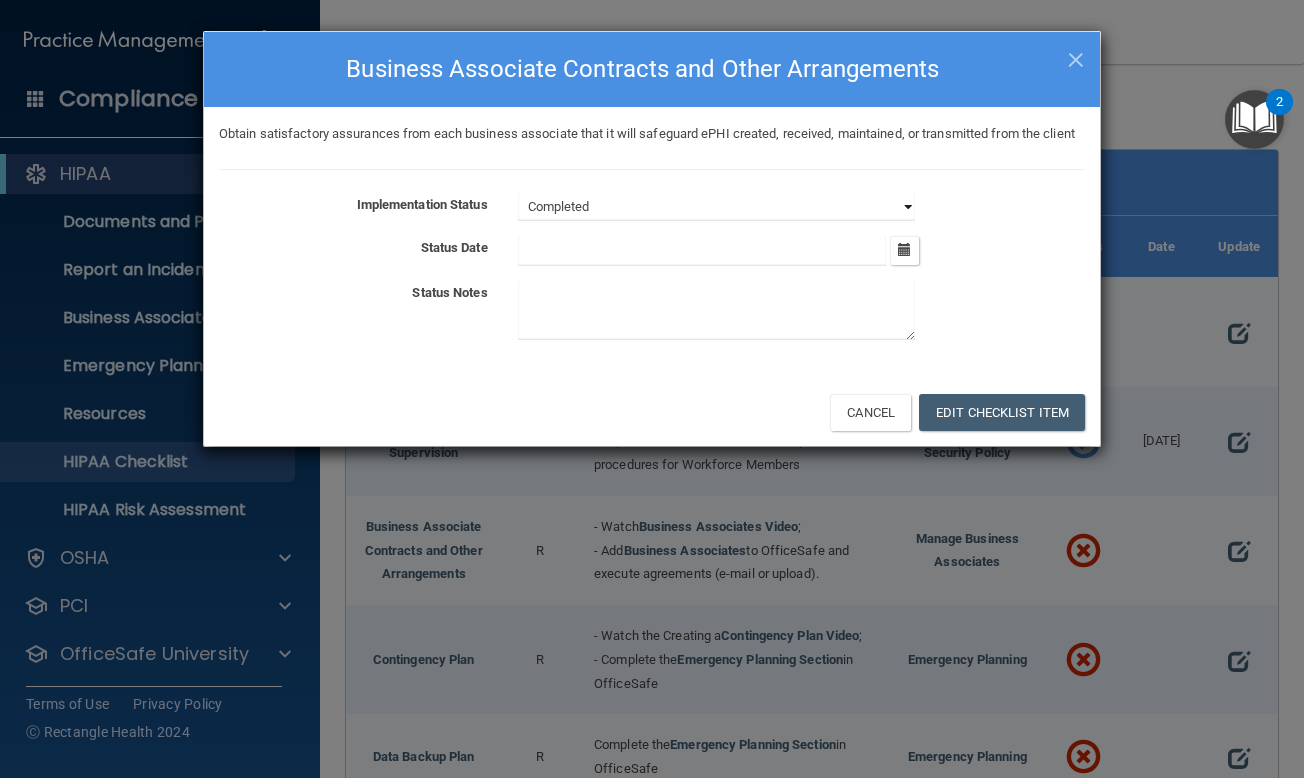 click on "Not Started  In Progress  Completed" at bounding box center (716, 207) 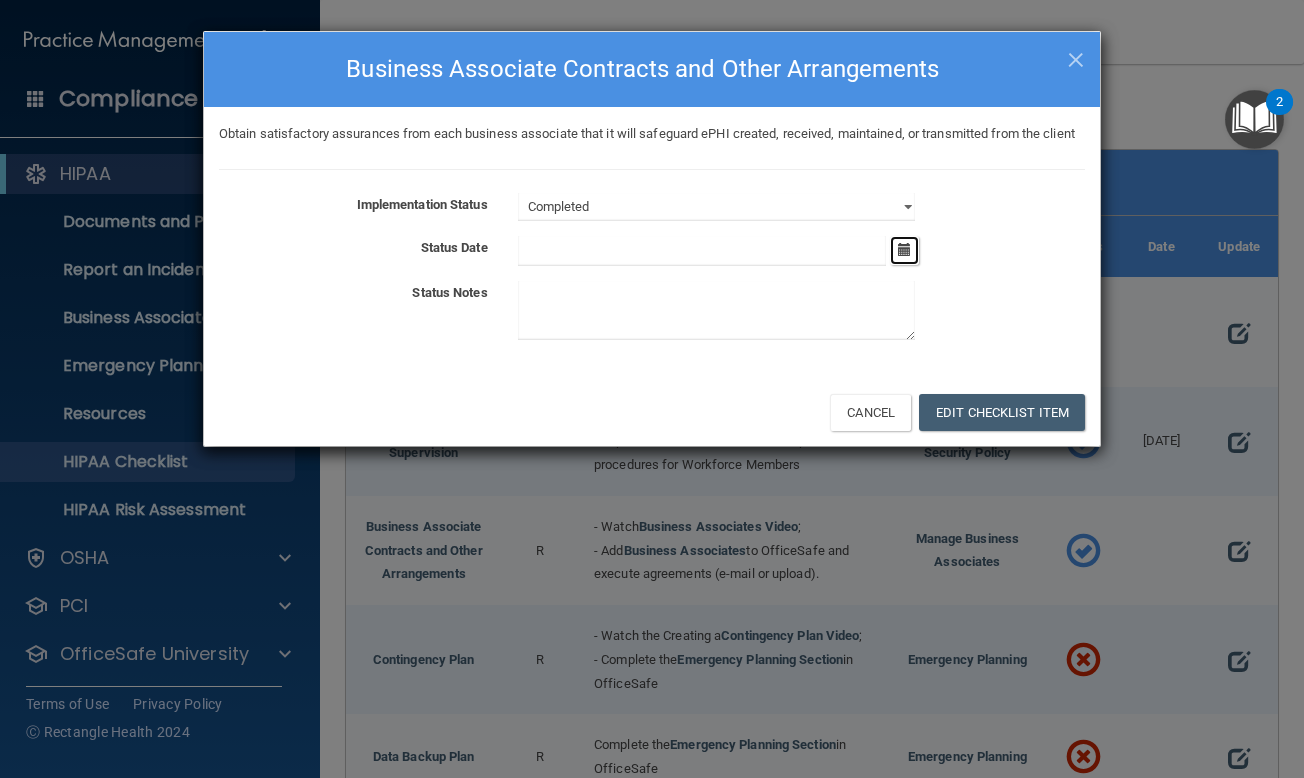 click at bounding box center (904, 250) 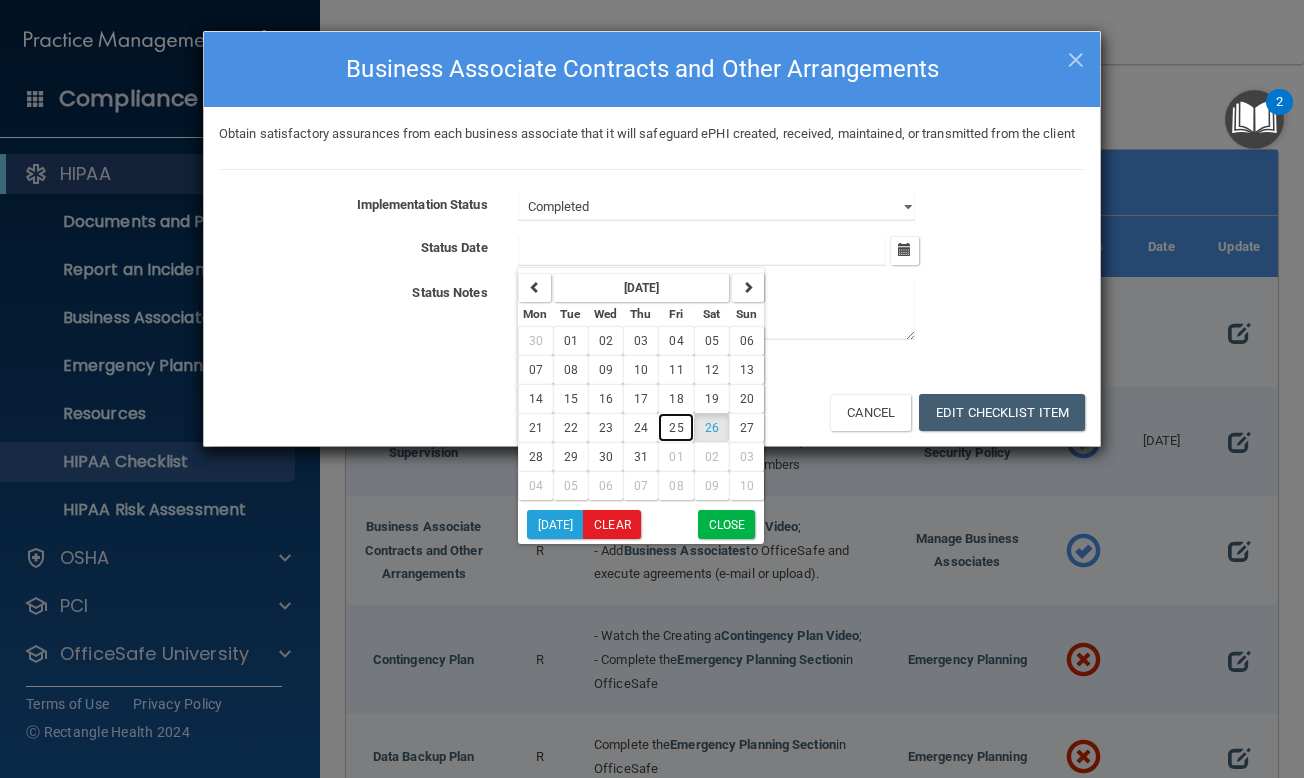 click on "25" at bounding box center (676, 428) 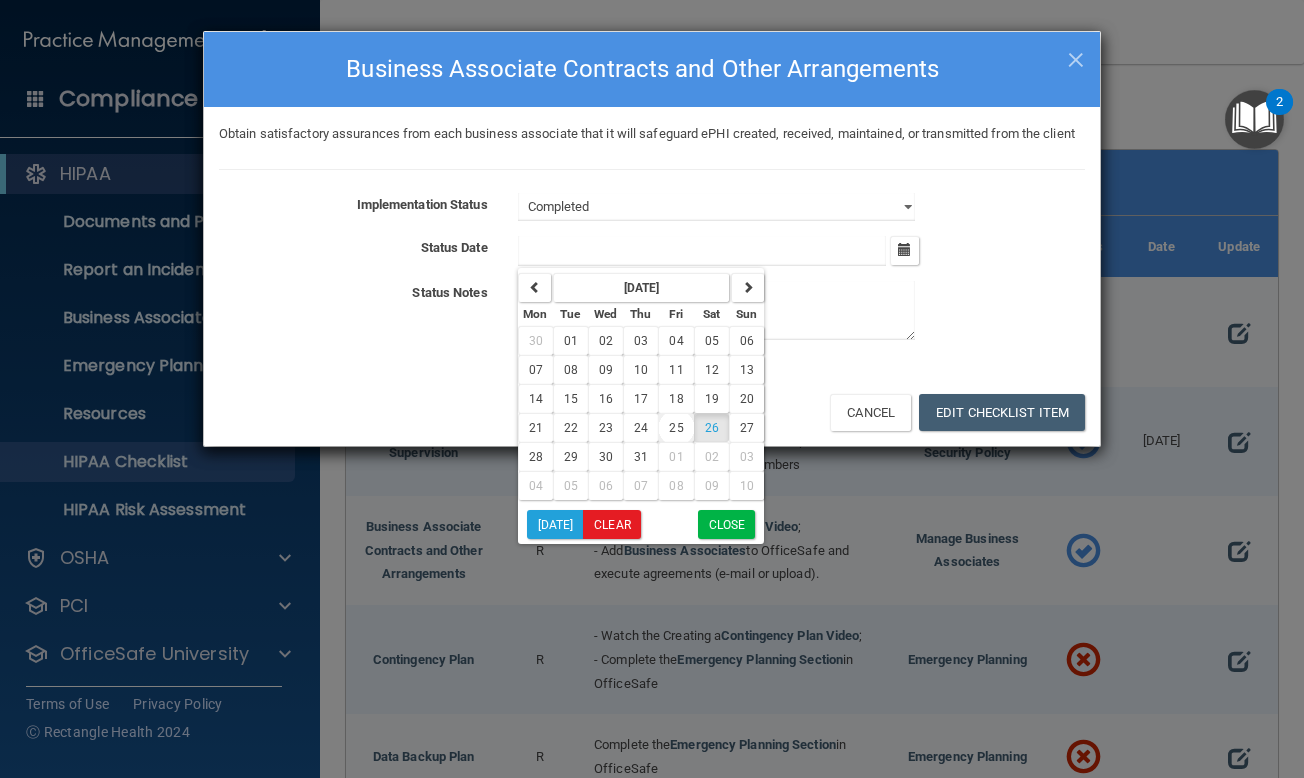 type on "[DATE]" 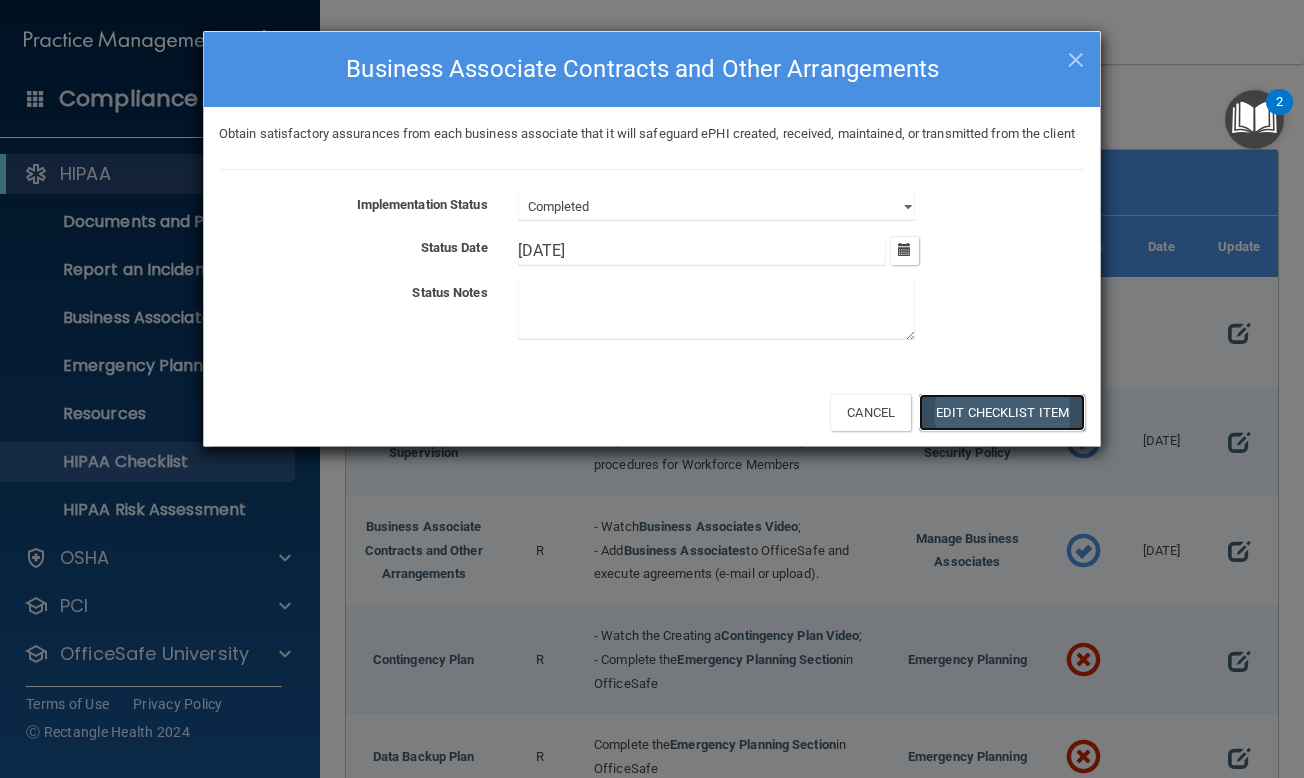 click on "Edit Checklist Item" at bounding box center [1002, 412] 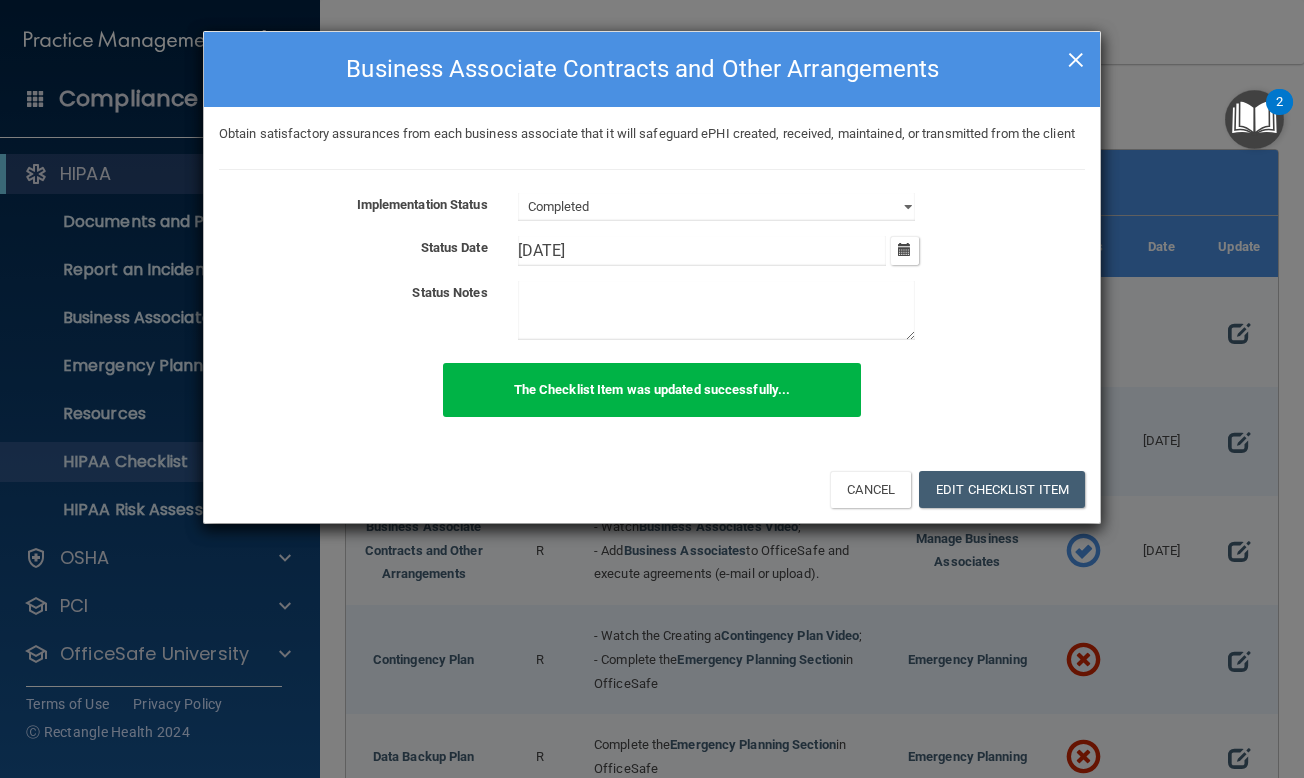 click on "×" at bounding box center [1076, 57] 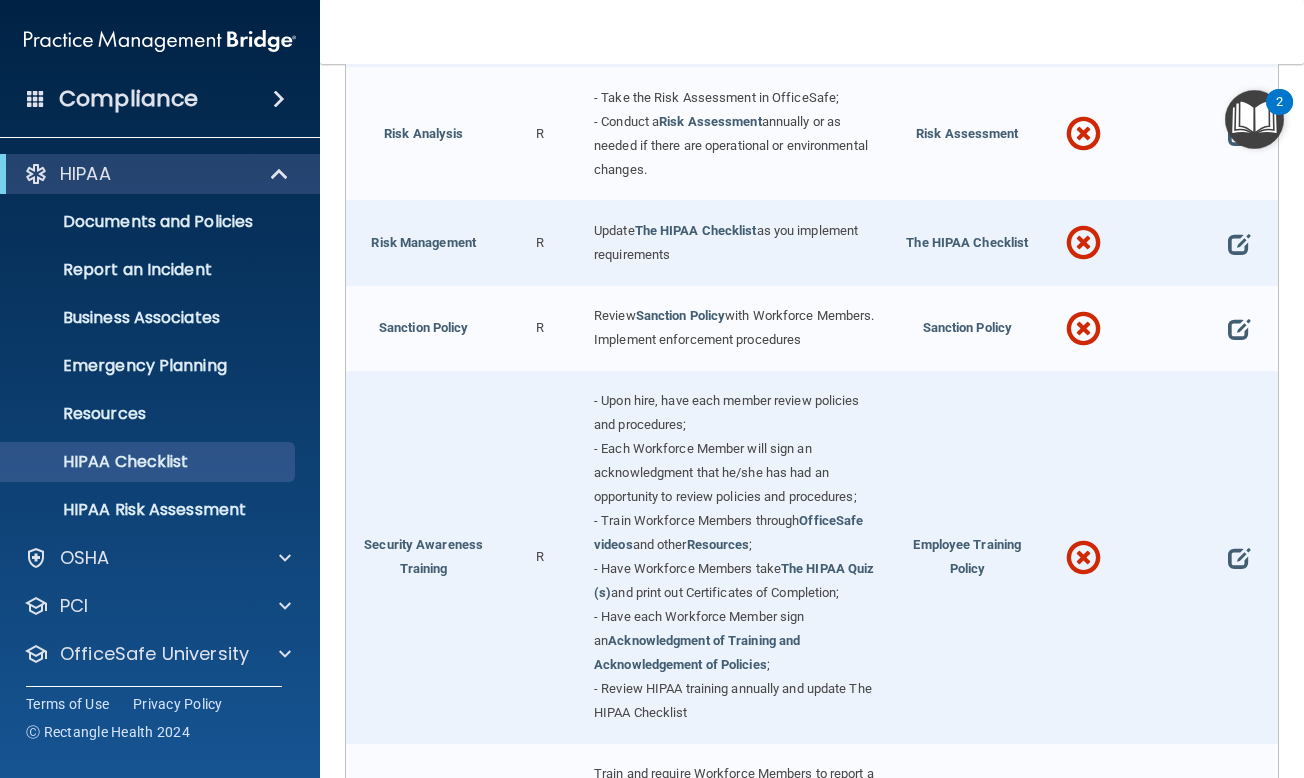 scroll, scrollTop: 1300, scrollLeft: 0, axis: vertical 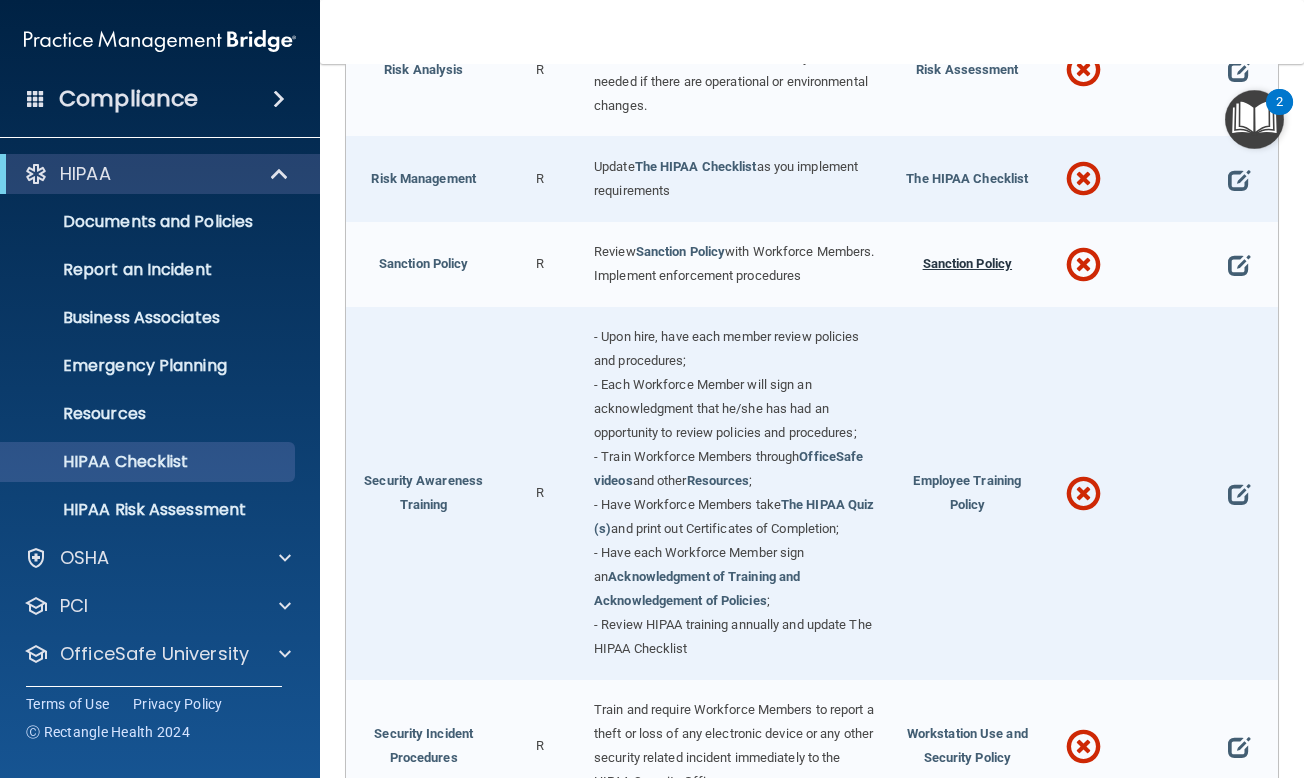 click on "Sanction Policy" at bounding box center (968, 263) 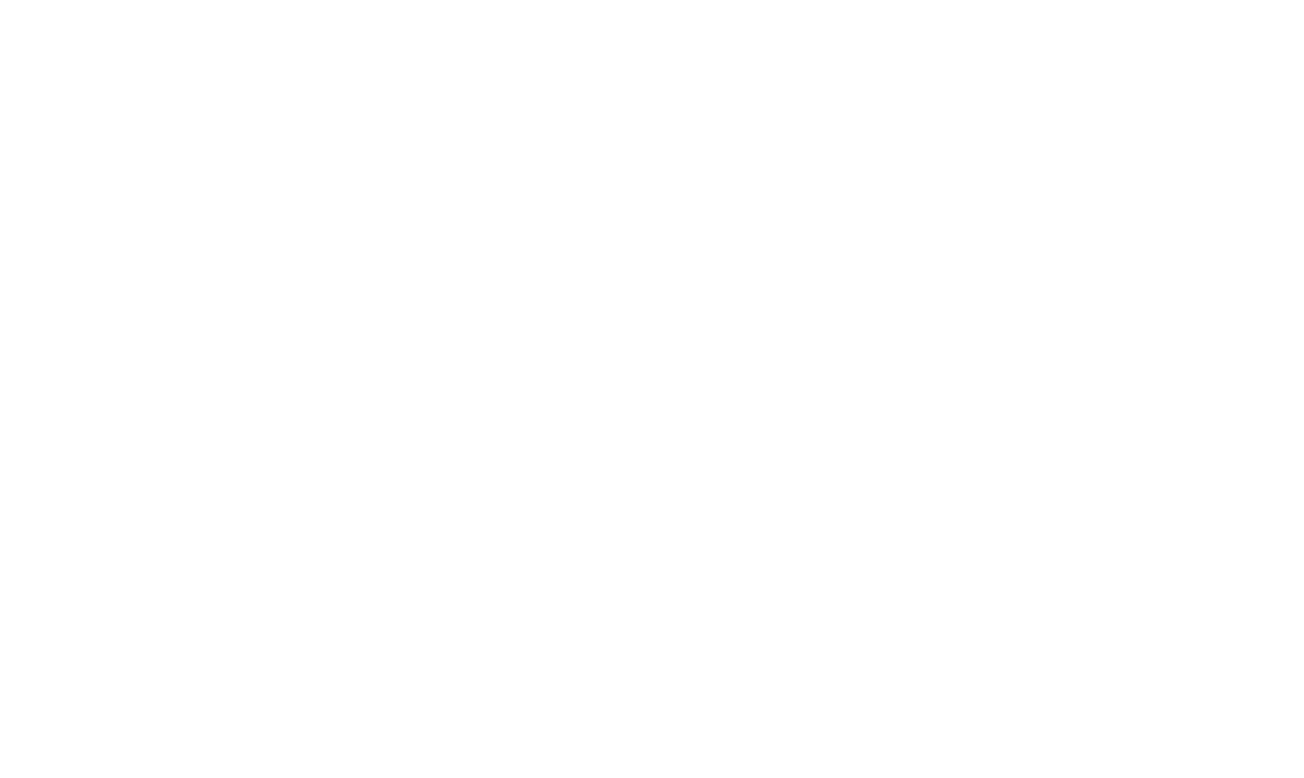 scroll, scrollTop: 0, scrollLeft: 0, axis: both 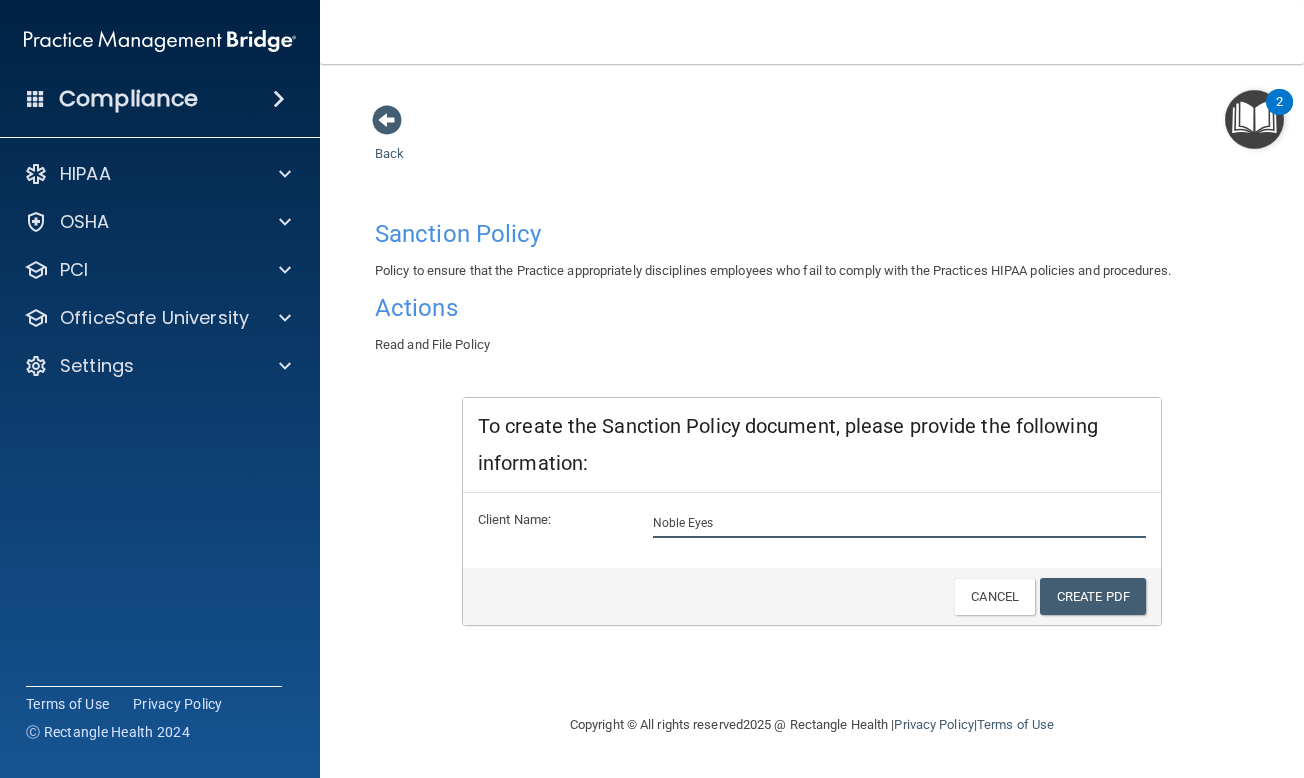 click on "Noble Eyes" at bounding box center [900, 523] 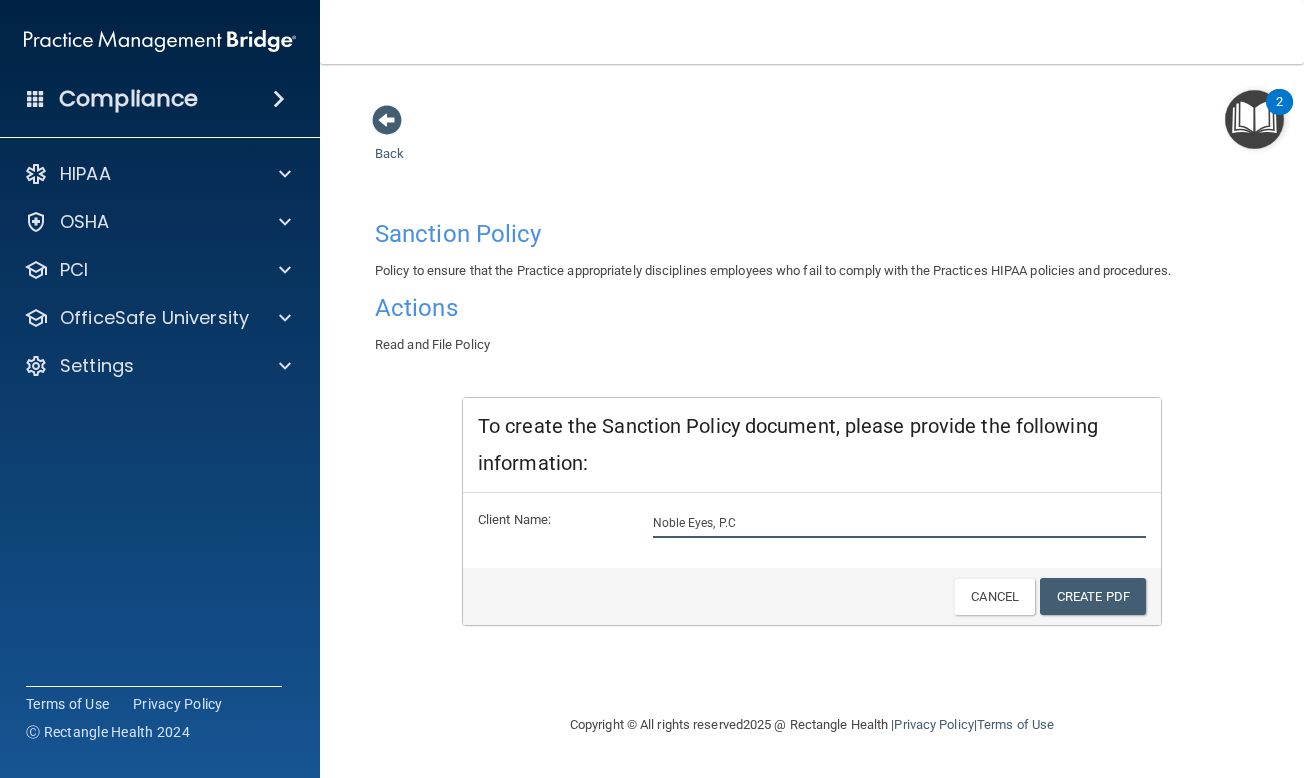 type on "Noble Eyes, P.C." 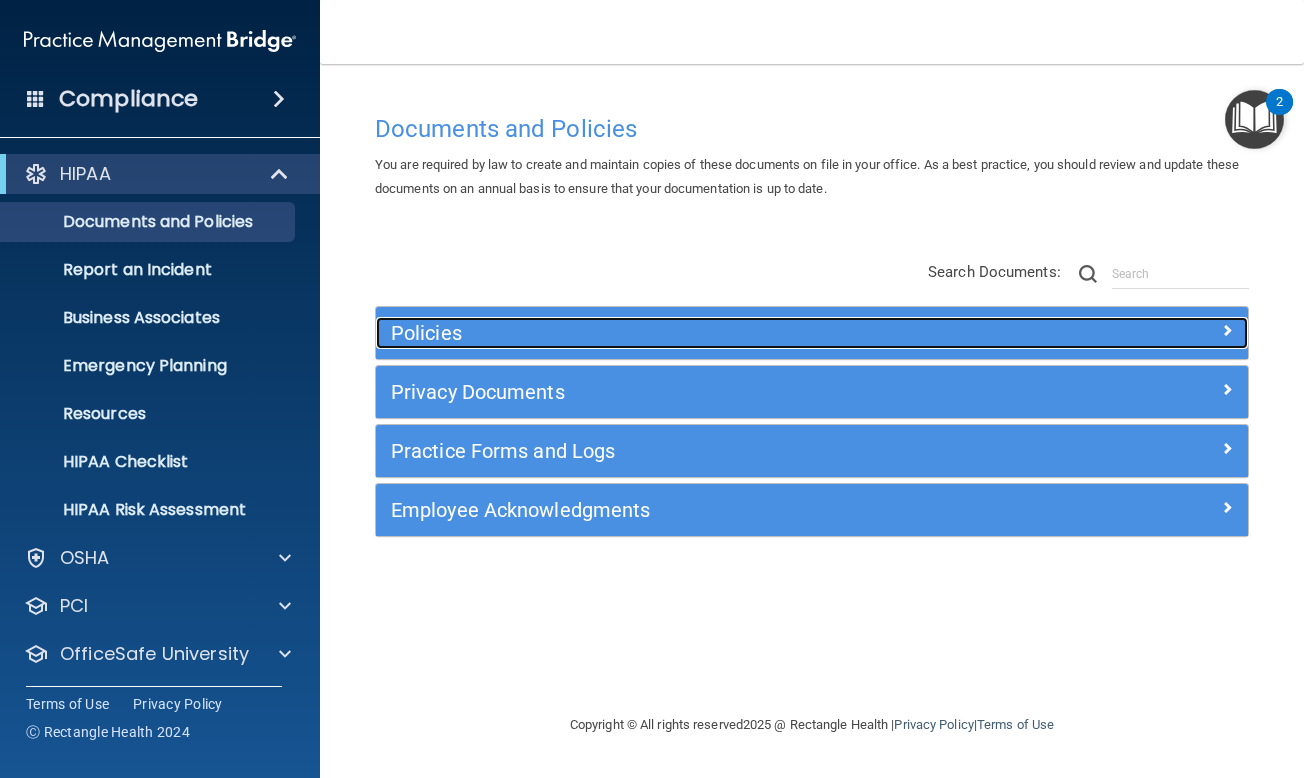 click on "Policies" at bounding box center [703, 333] 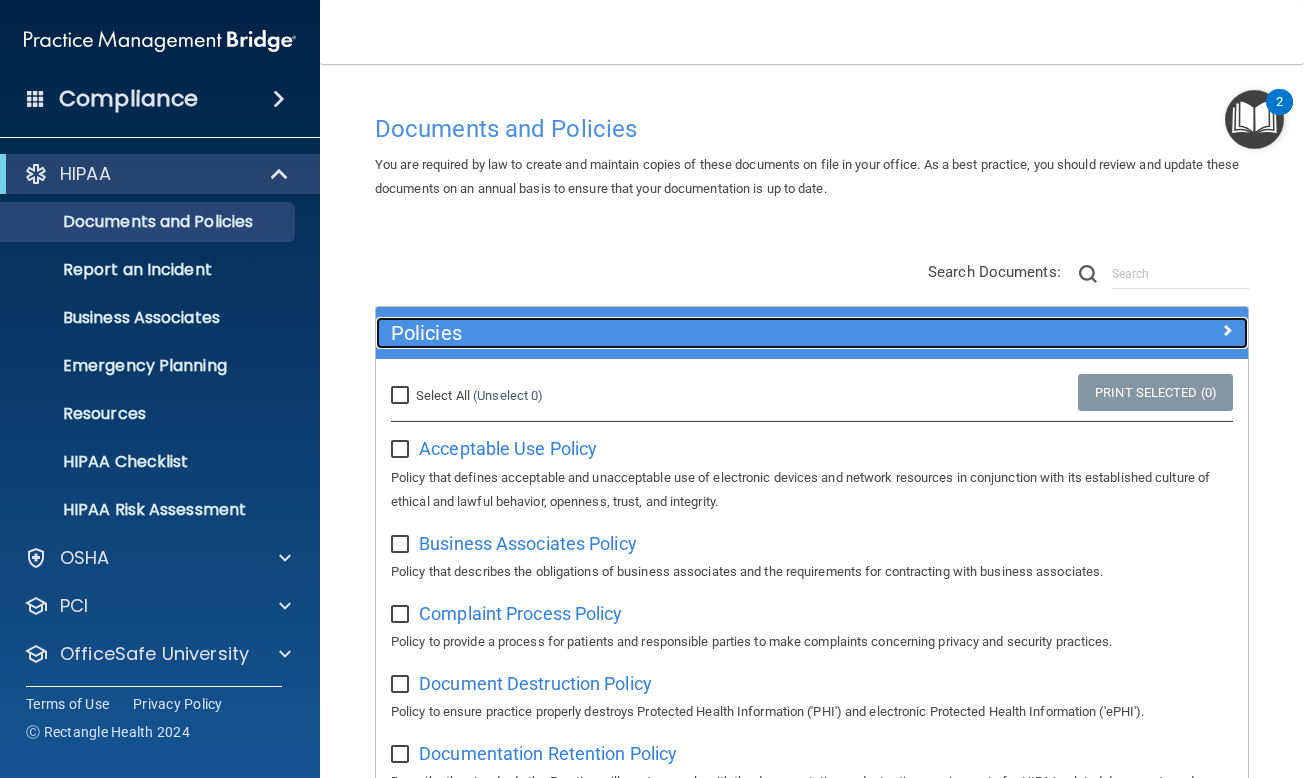 click on "Policies" at bounding box center [703, 333] 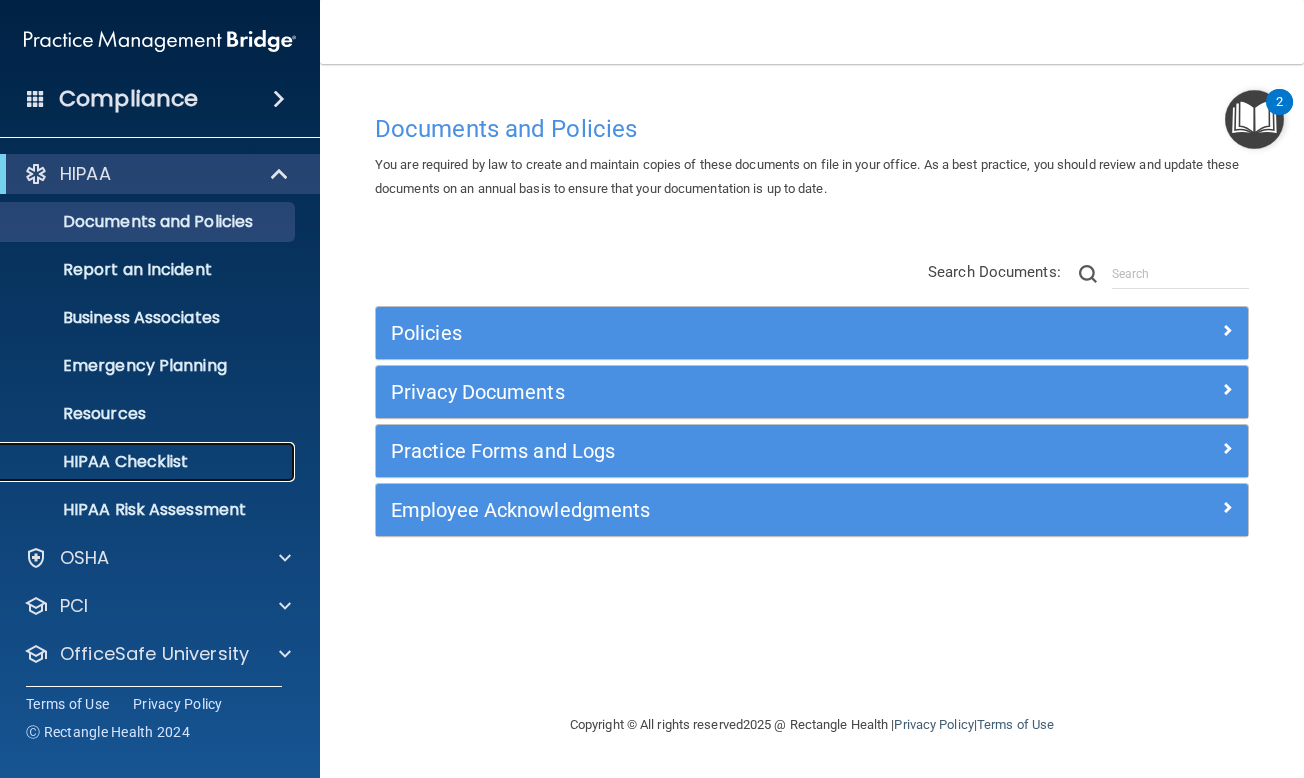 click on "HIPAA Checklist" at bounding box center [149, 462] 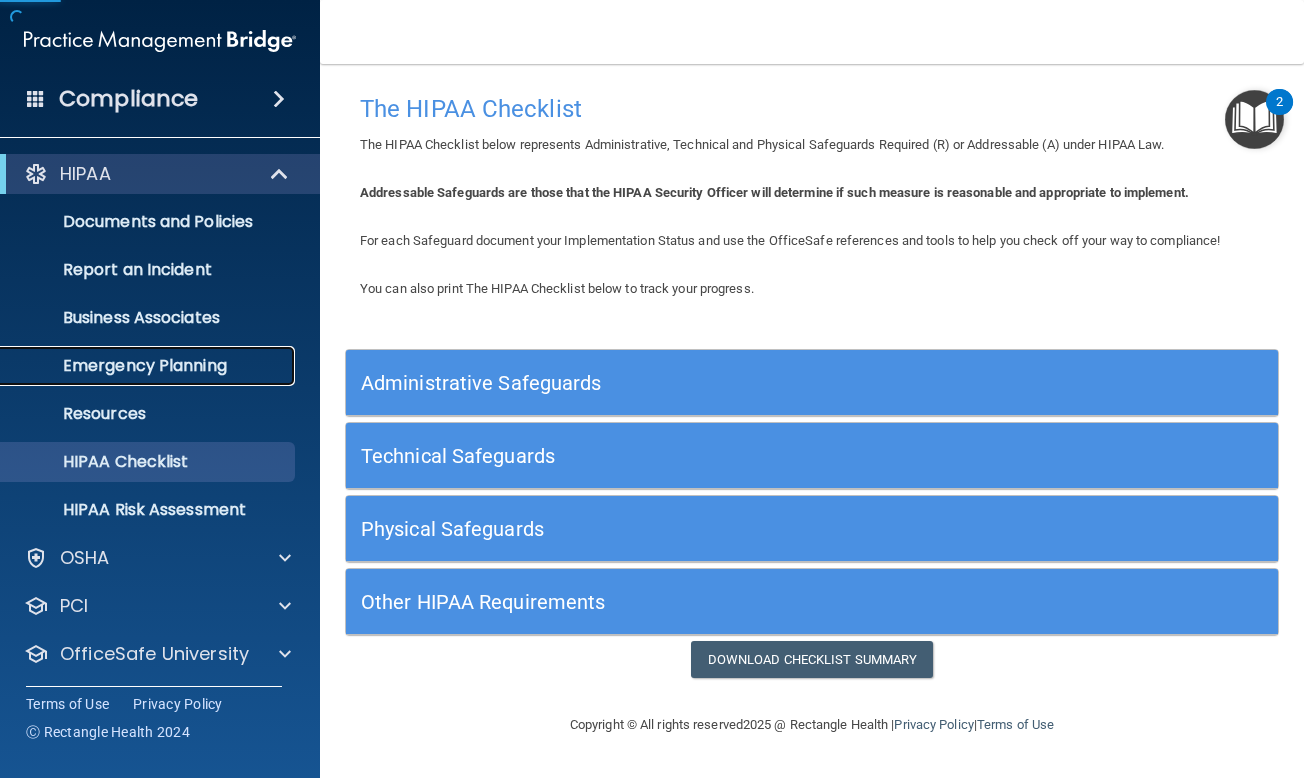 click on "Emergency Planning" at bounding box center [149, 366] 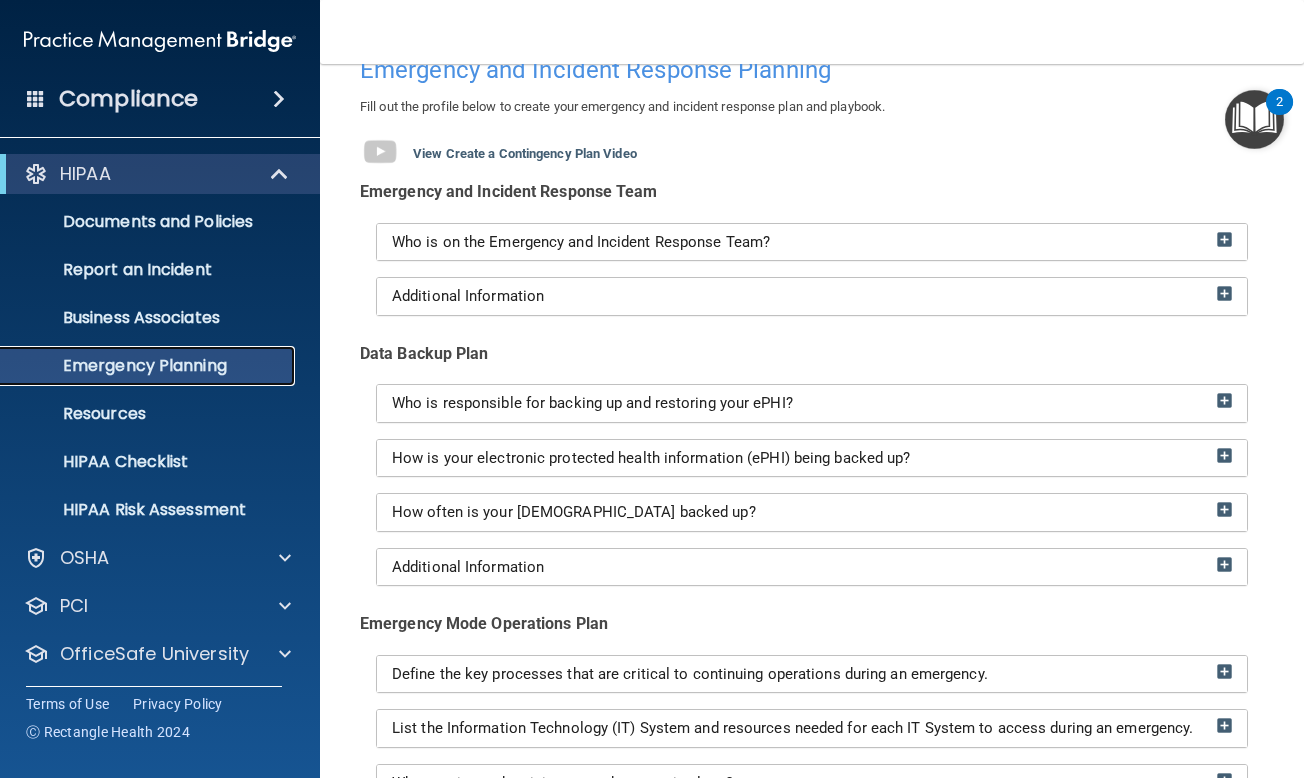 scroll, scrollTop: 200, scrollLeft: 0, axis: vertical 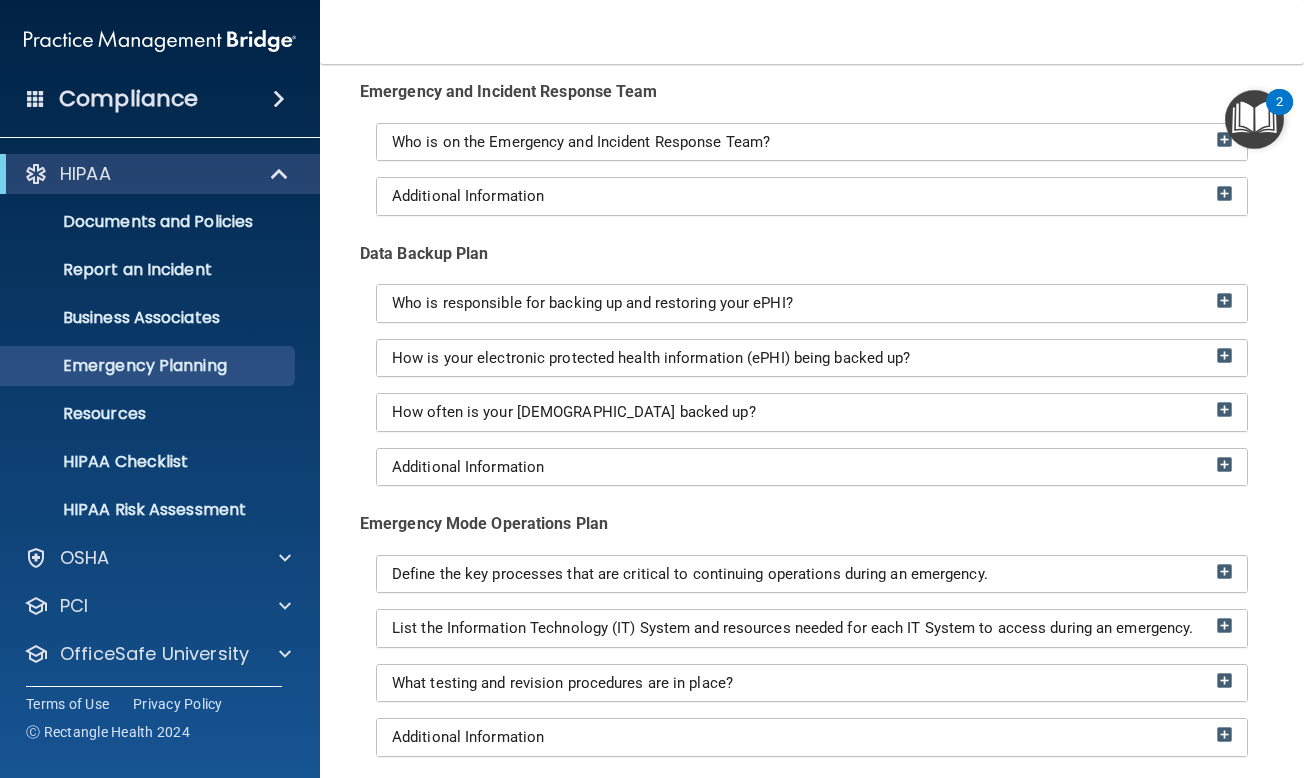 click on "Who is responsible for backing up and restoring your ePHI?" at bounding box center [812, 303] 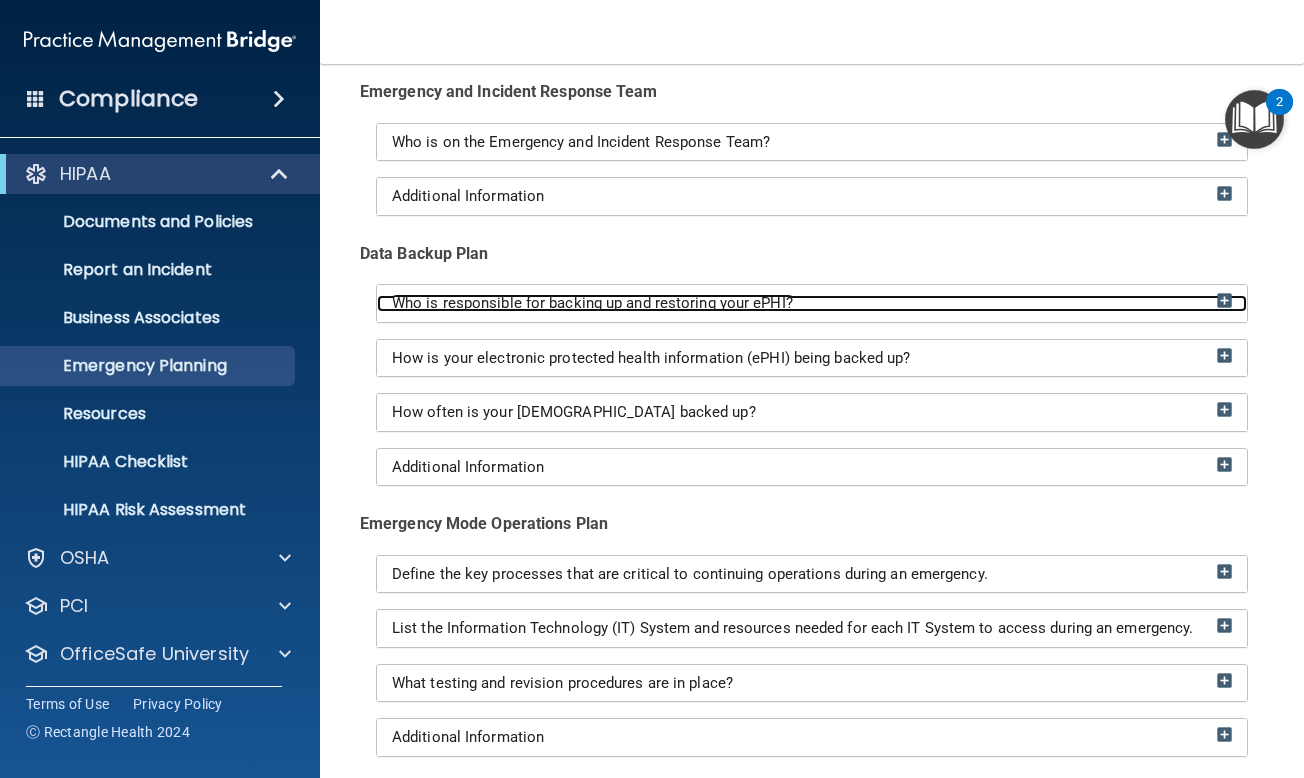 click on "Who is responsible for backing up and restoring your ePHI?" at bounding box center [592, 303] 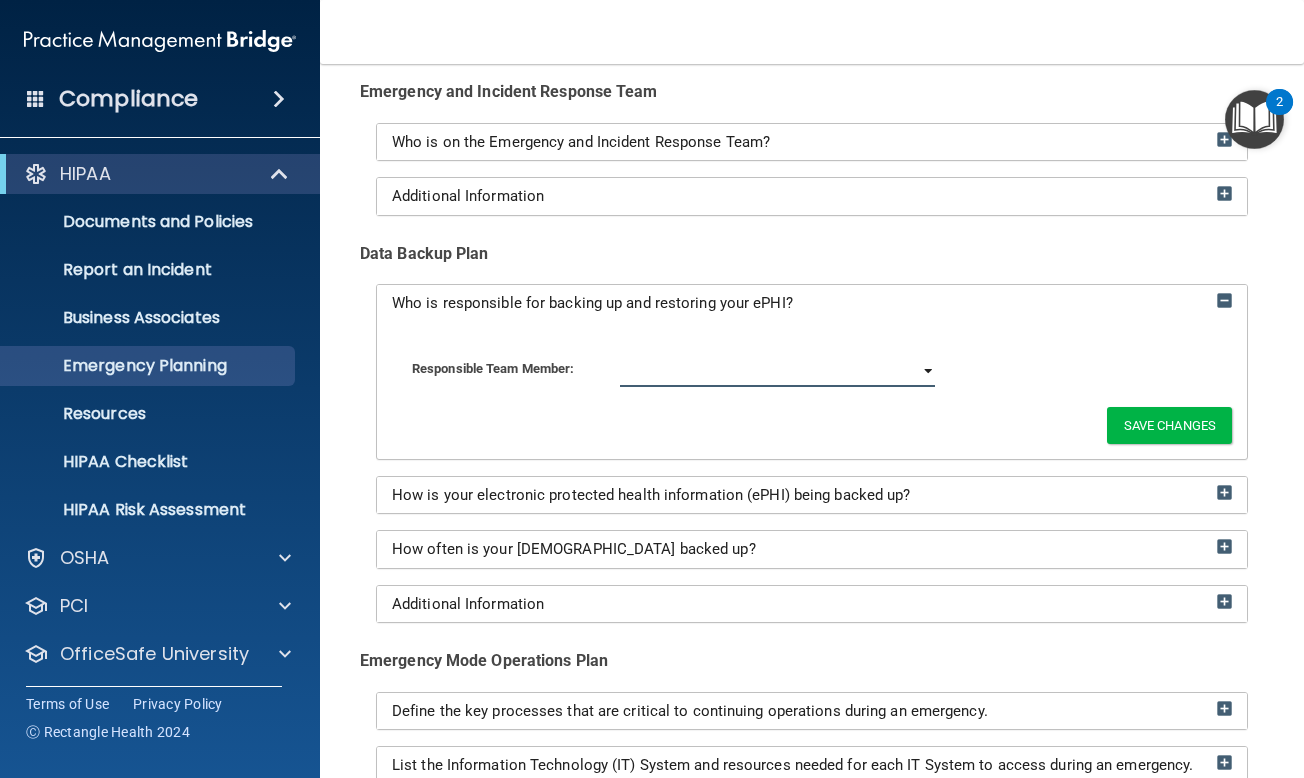 click 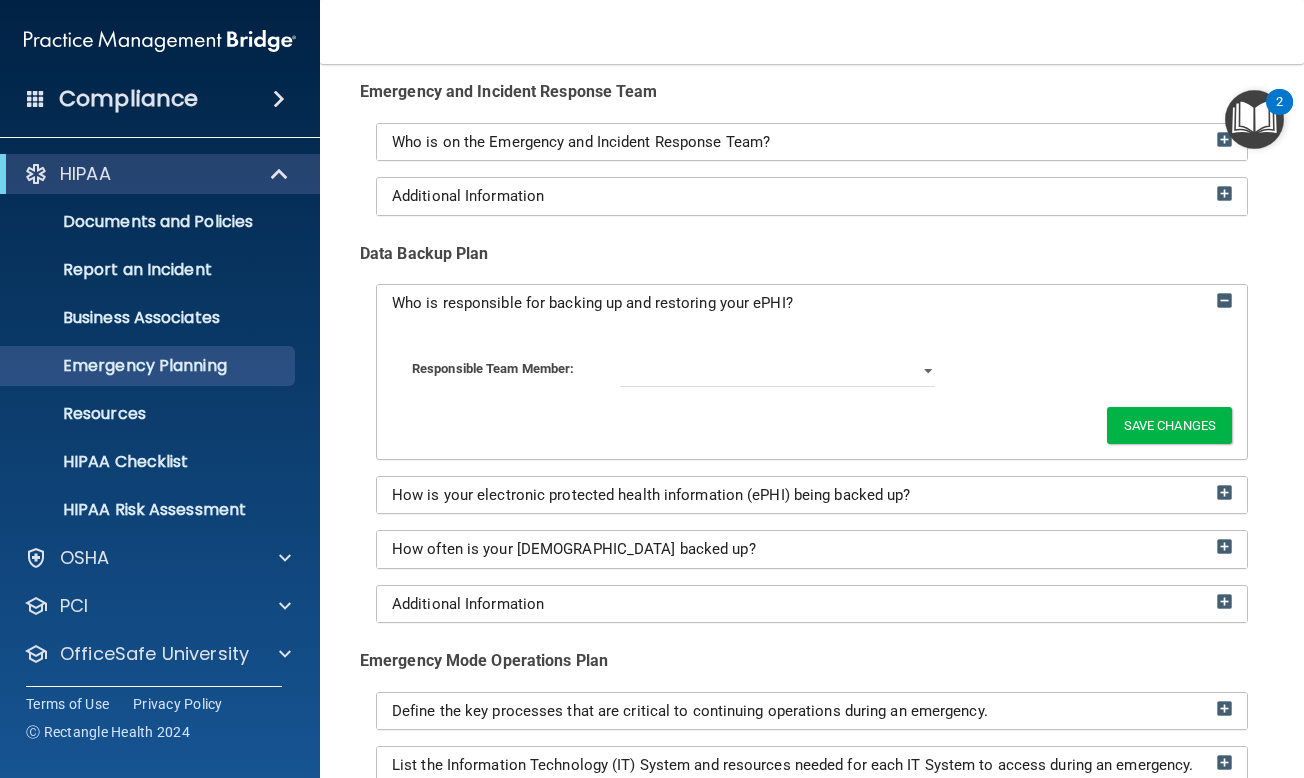 click 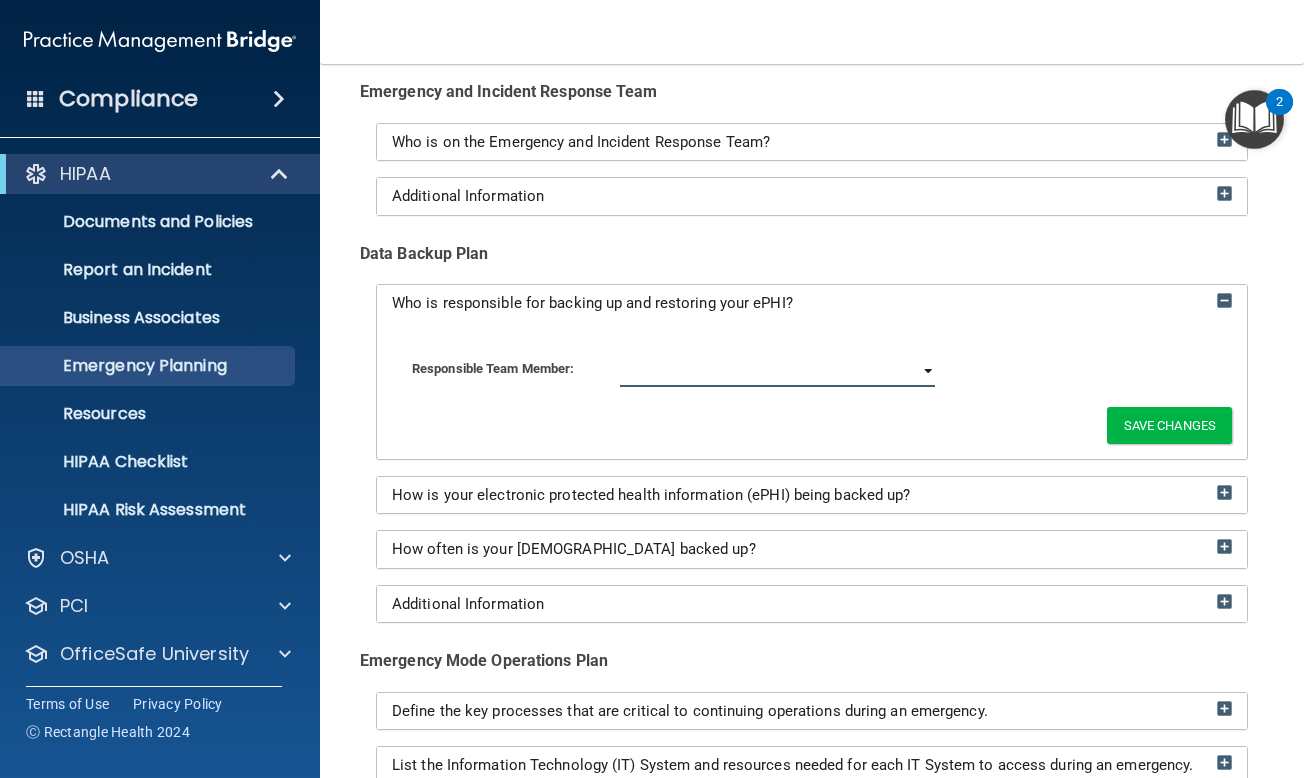 click 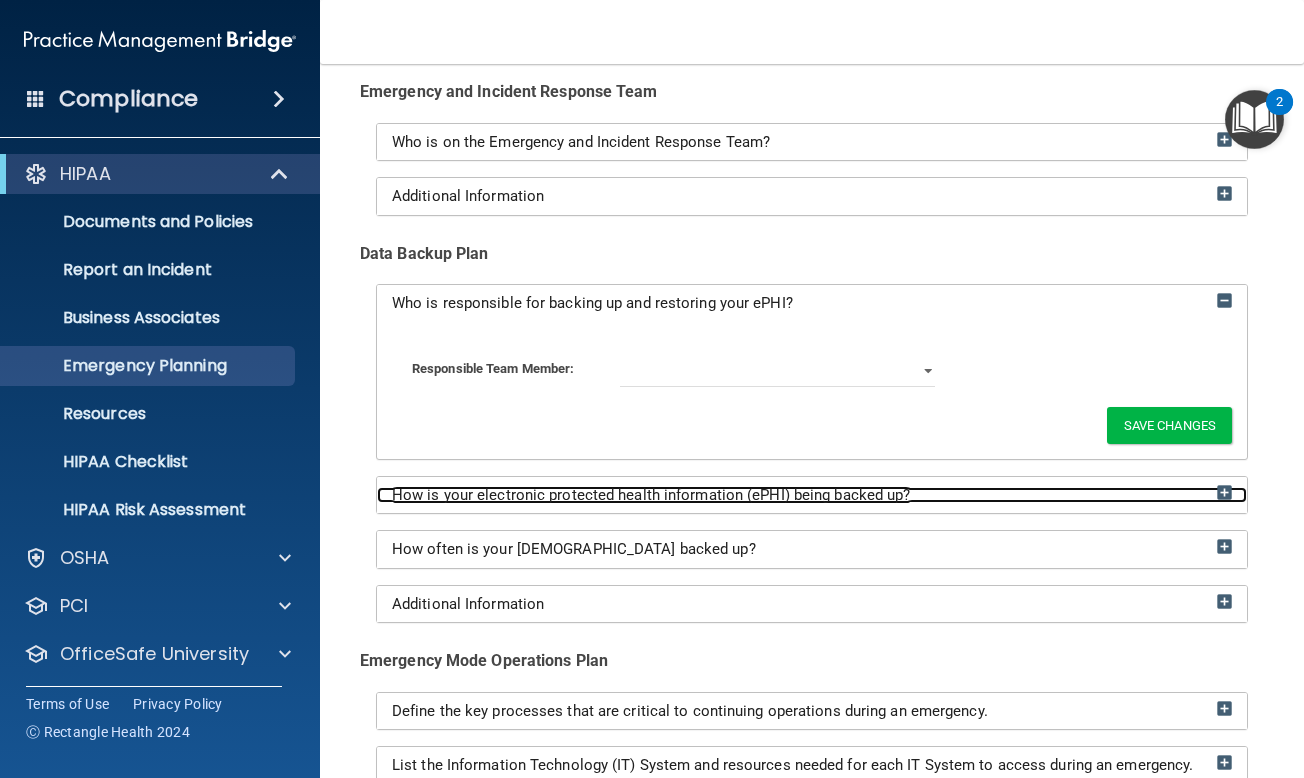 click on "How is your electronic protected health information (ePHI) being backed up?" at bounding box center (651, 495) 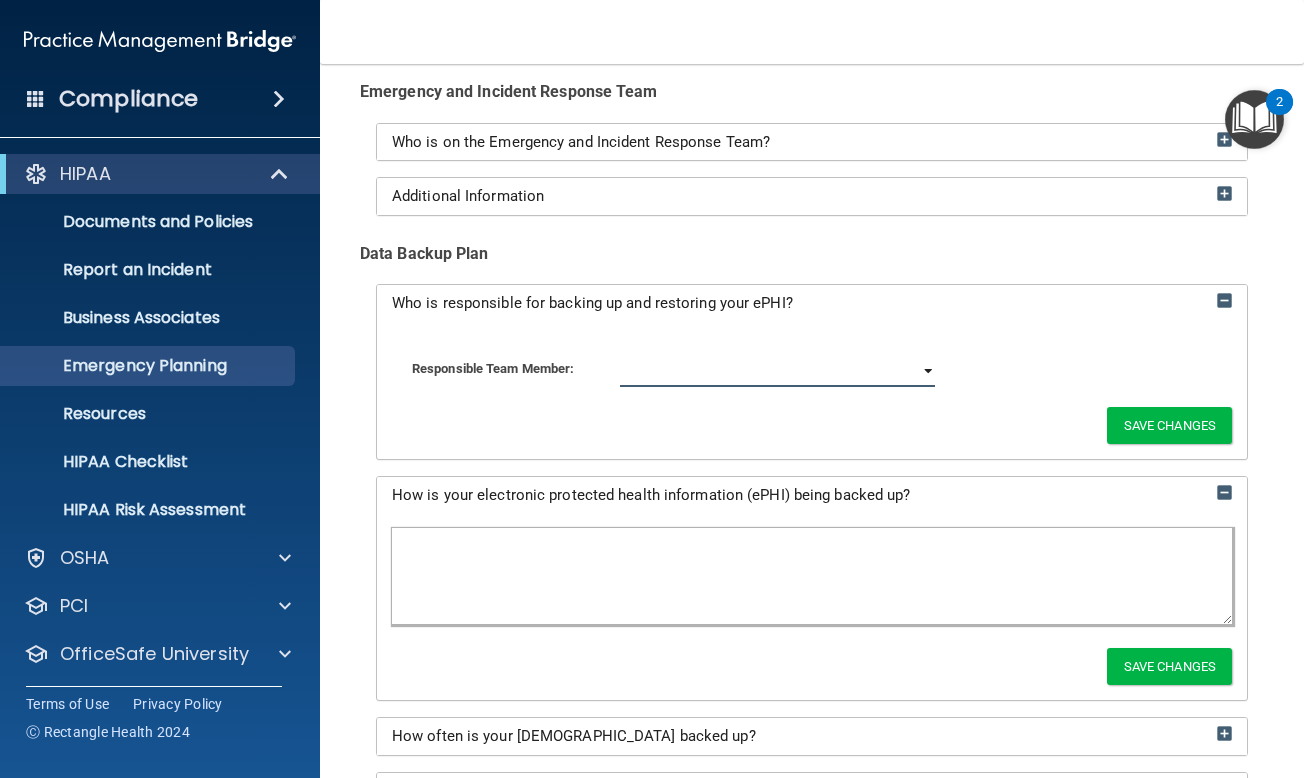 click 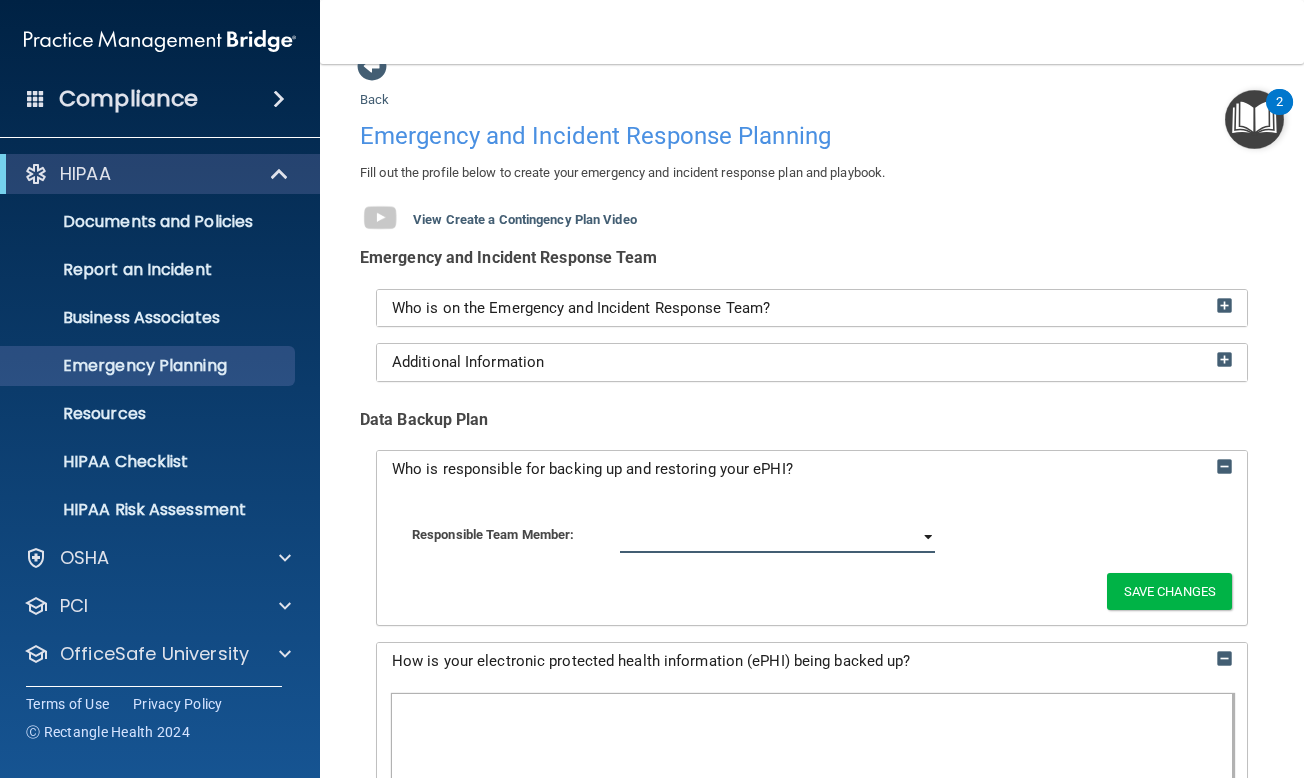 scroll, scrollTop: 0, scrollLeft: 0, axis: both 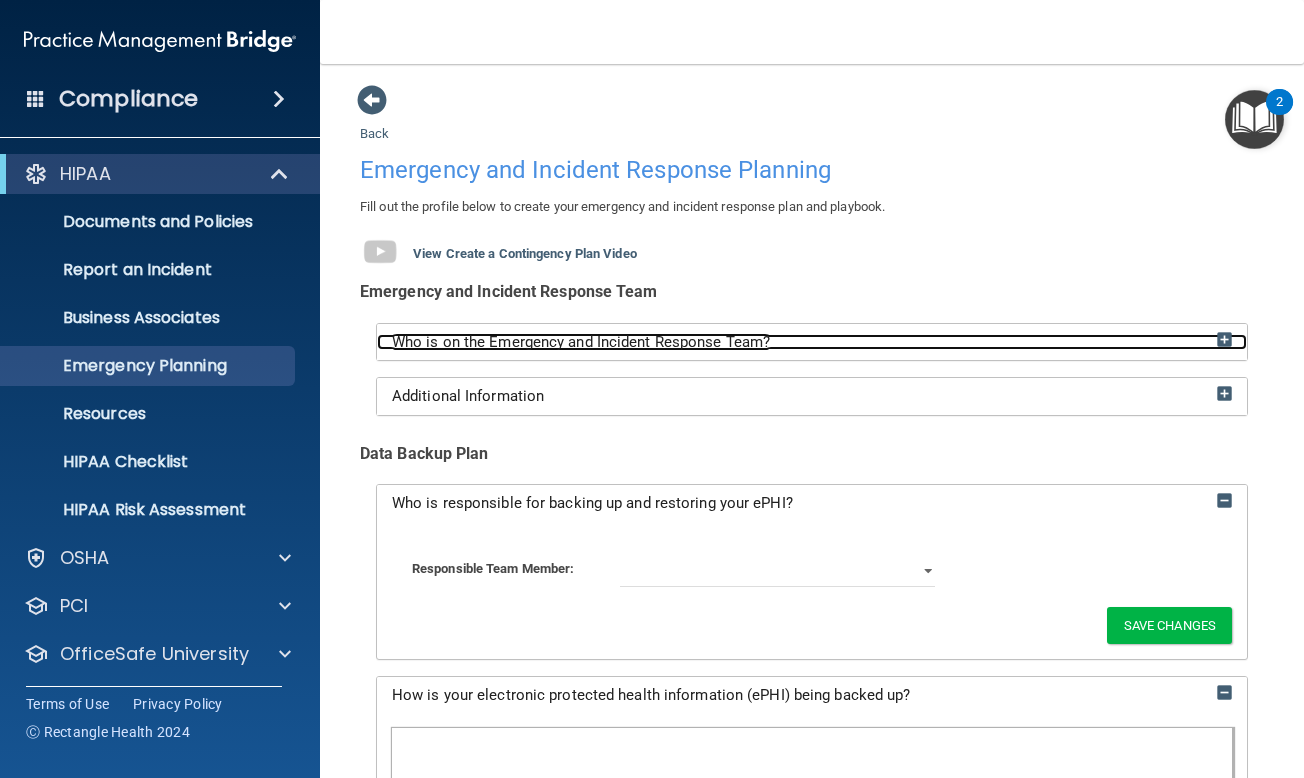 click on "Who is on the Emergency and Incident Response Team?" at bounding box center [581, 342] 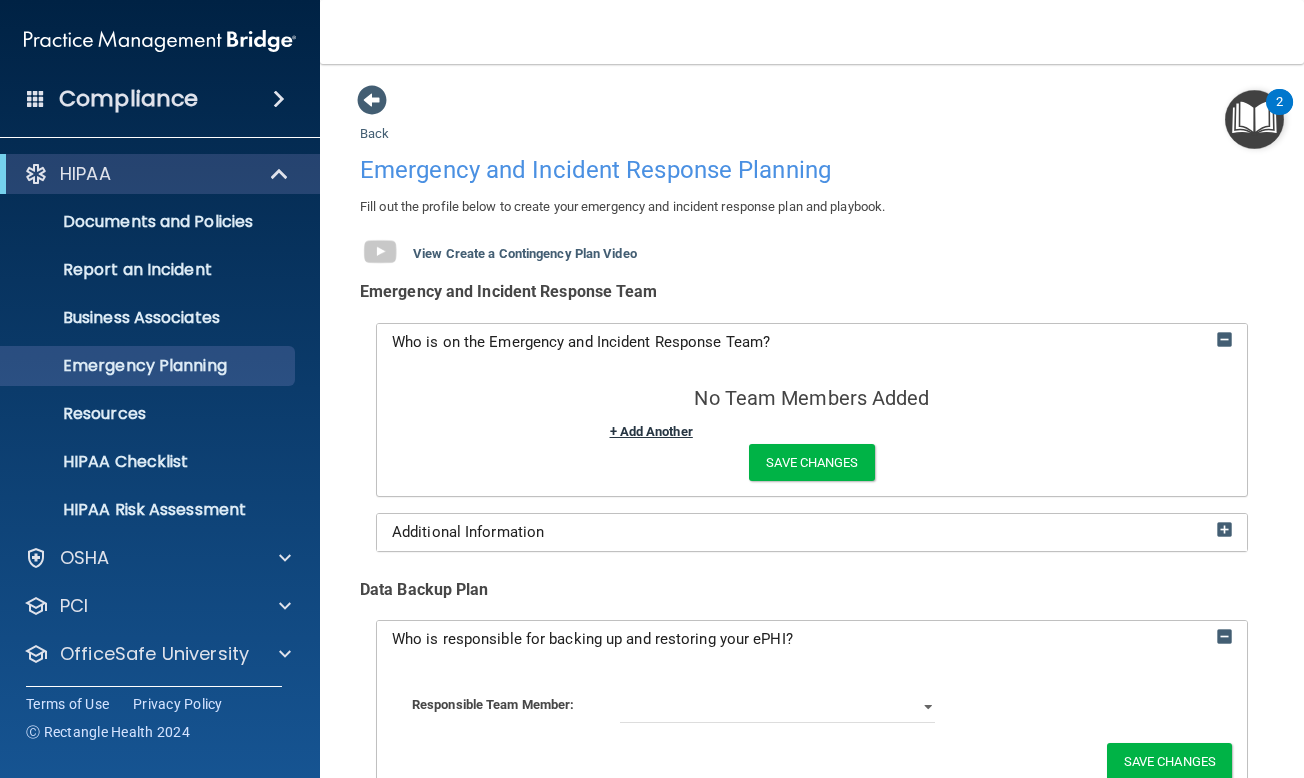 click on "+ Add Another" 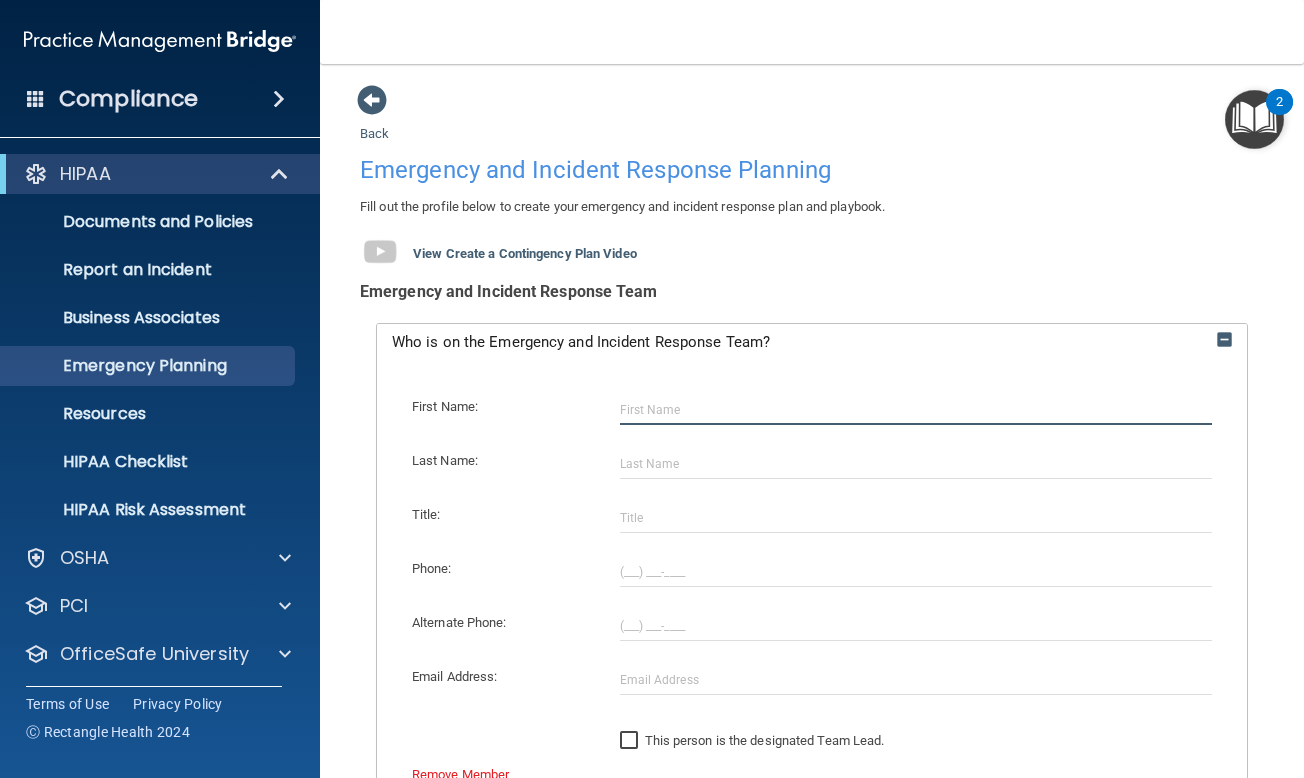 click 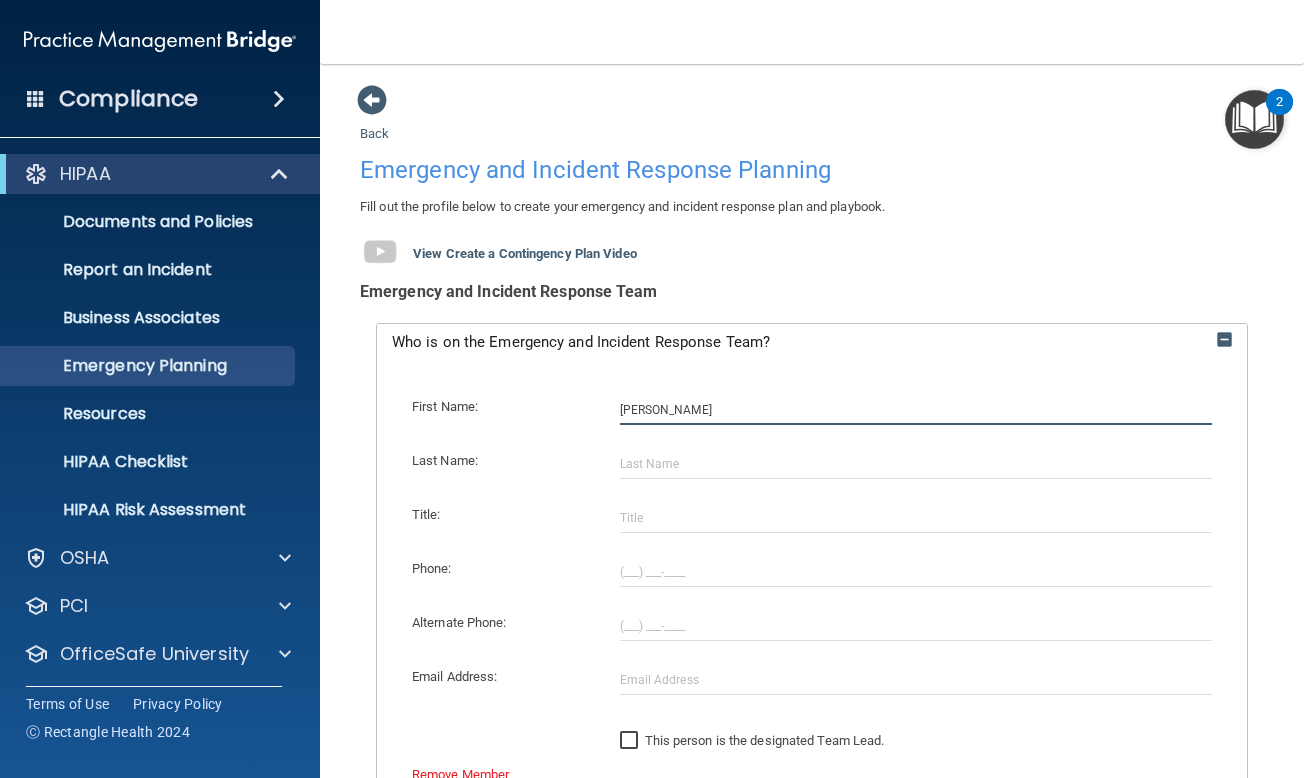 type on "Brant" 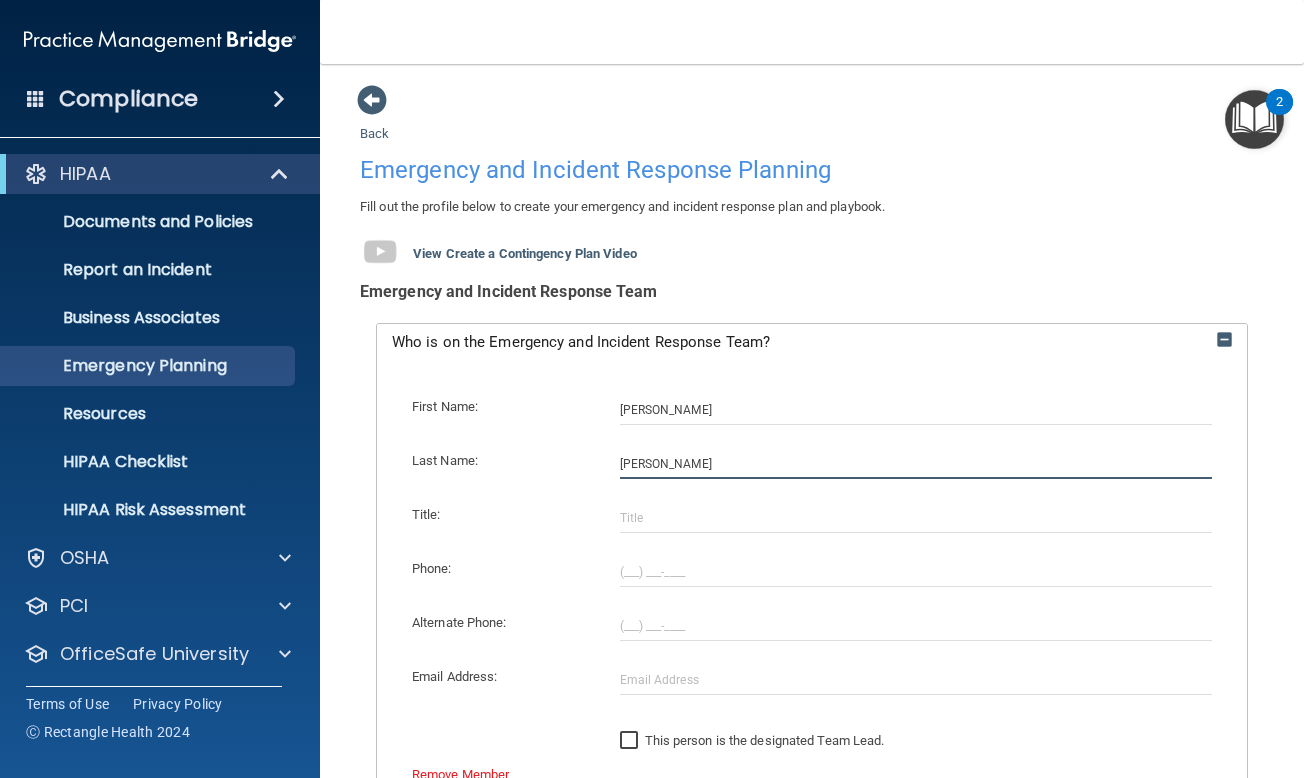 type on "Bergdoll" 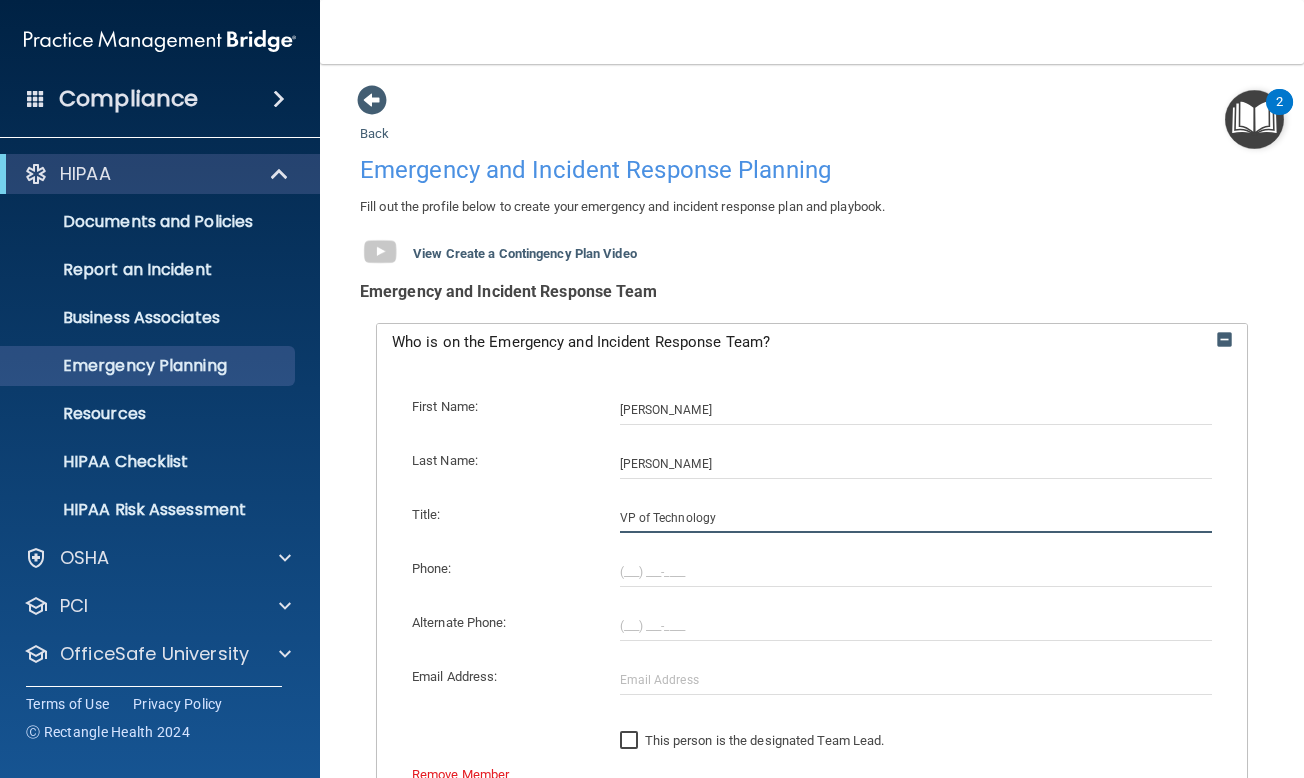 type on "VP of Technology" 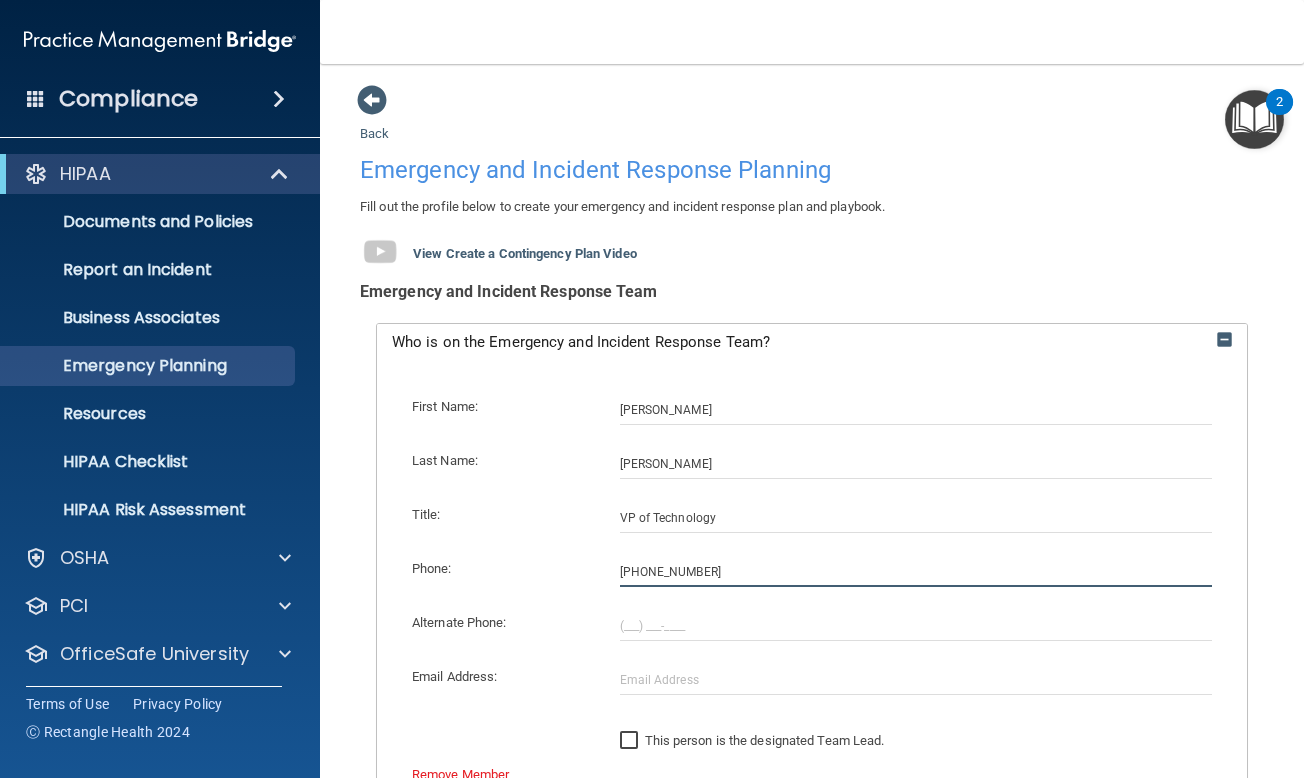 type on "(317) 439-0245" 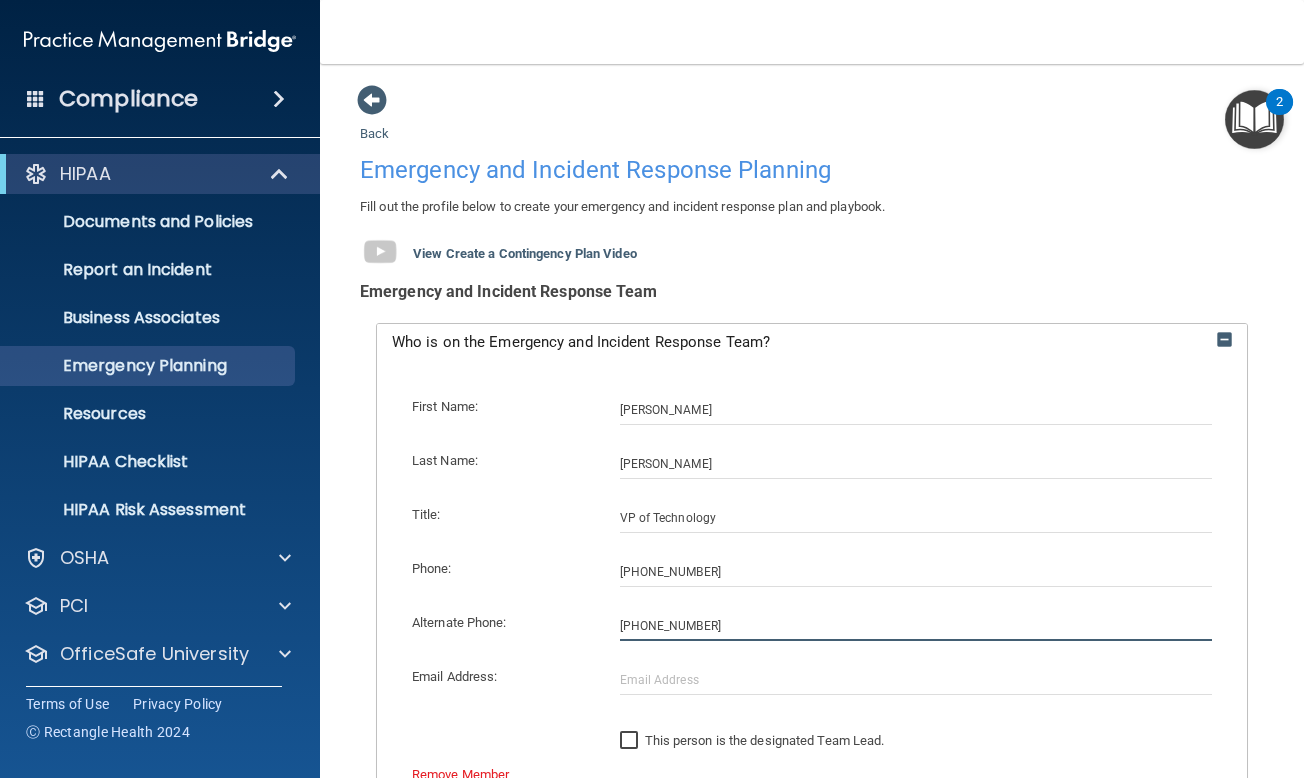 type on "(317) 922-0202" 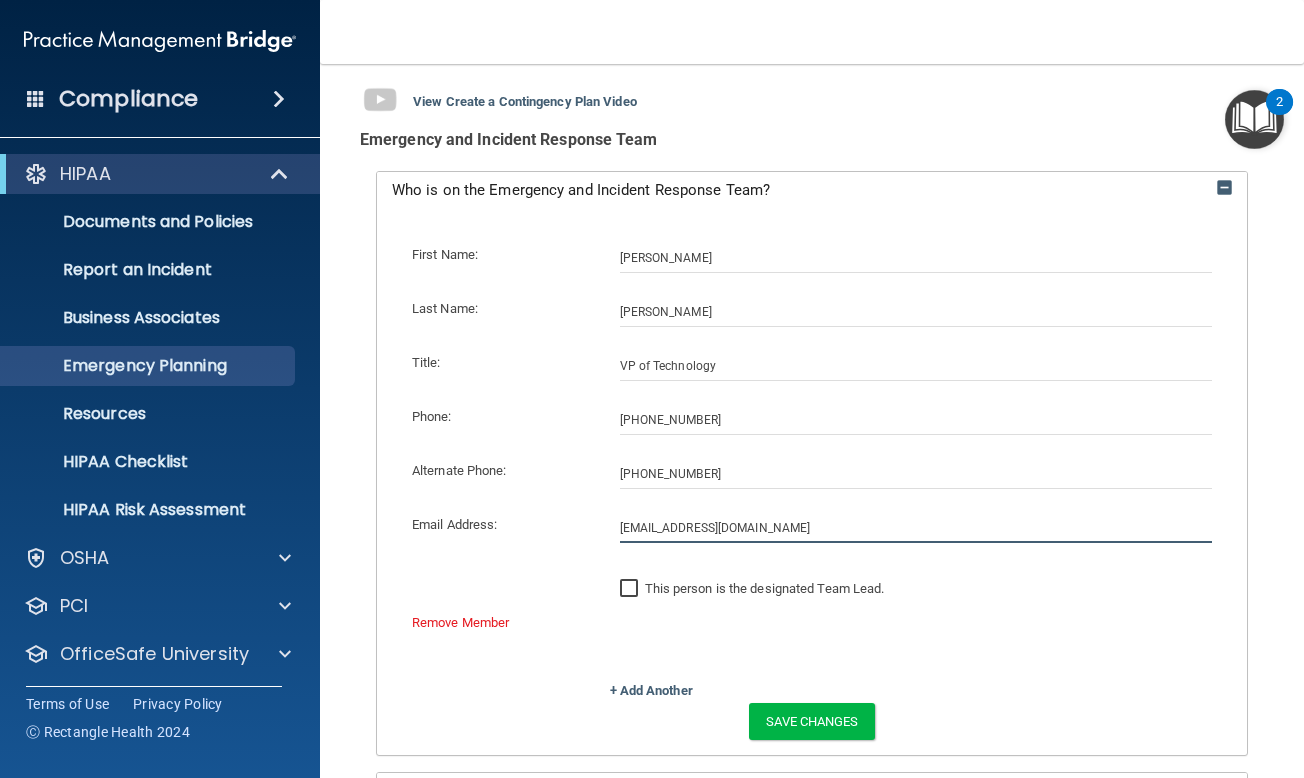 scroll, scrollTop: 200, scrollLeft: 0, axis: vertical 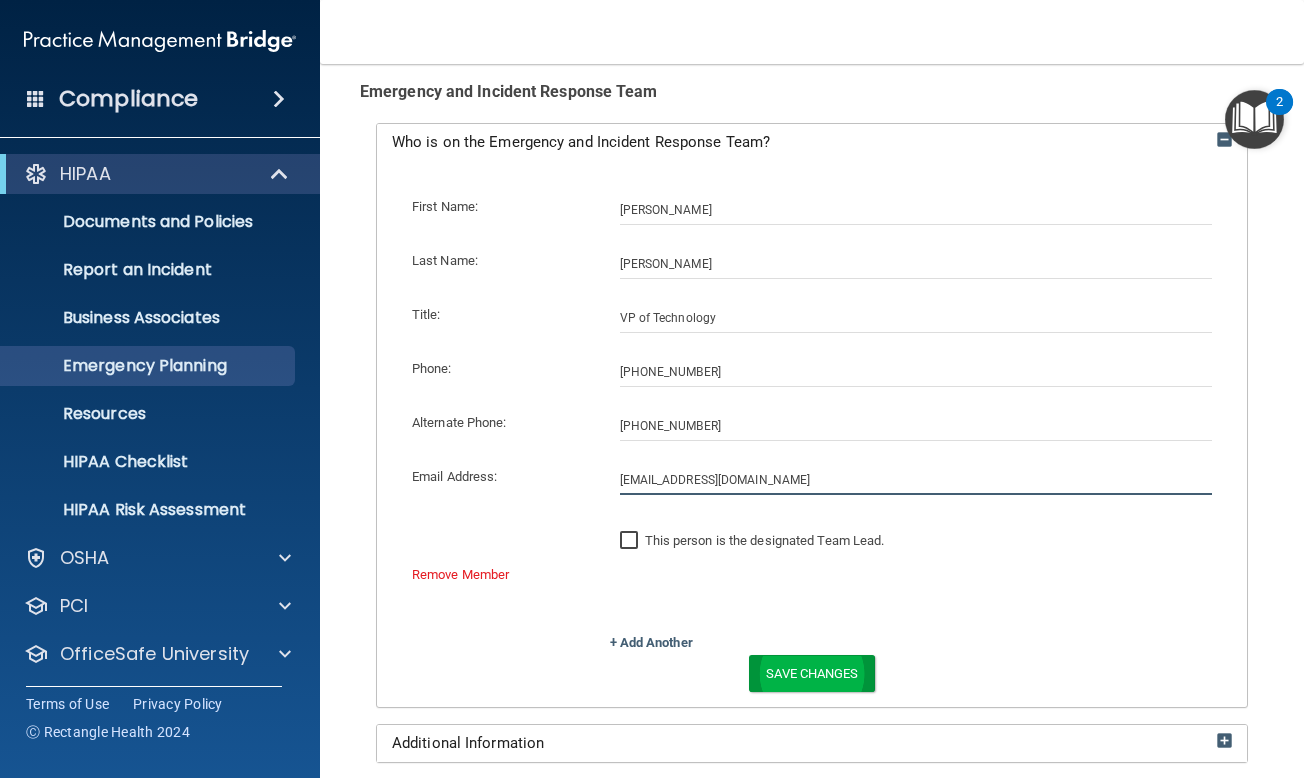 type on "[EMAIL_ADDRESS][DOMAIN_NAME]" 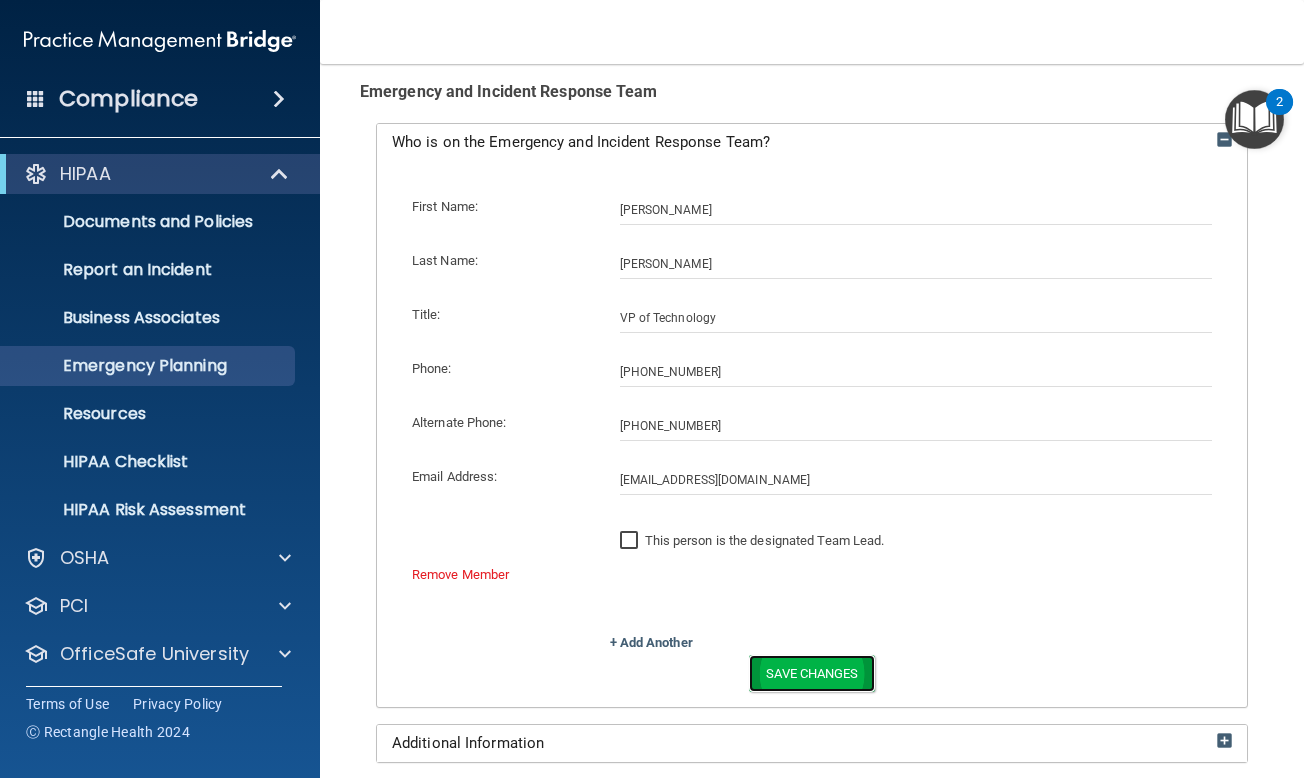 click on "Save Changes" 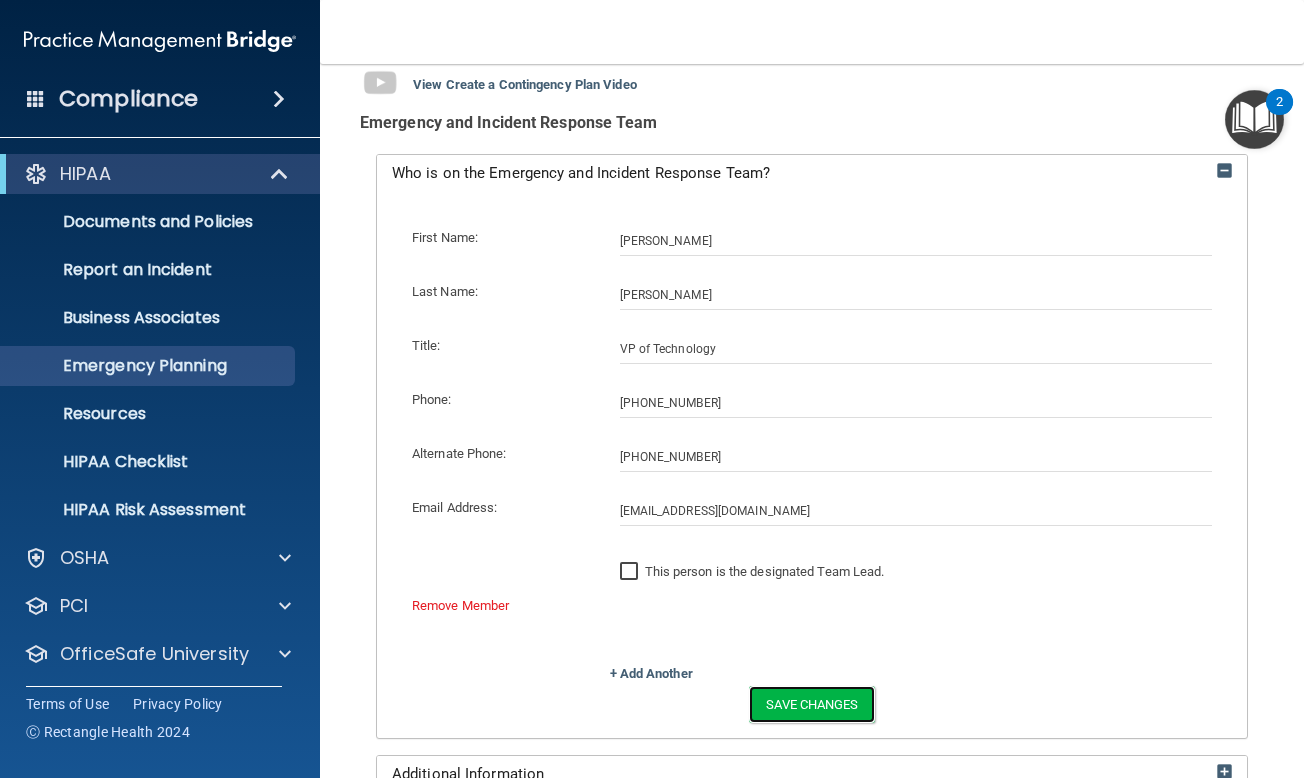scroll, scrollTop: 213, scrollLeft: 0, axis: vertical 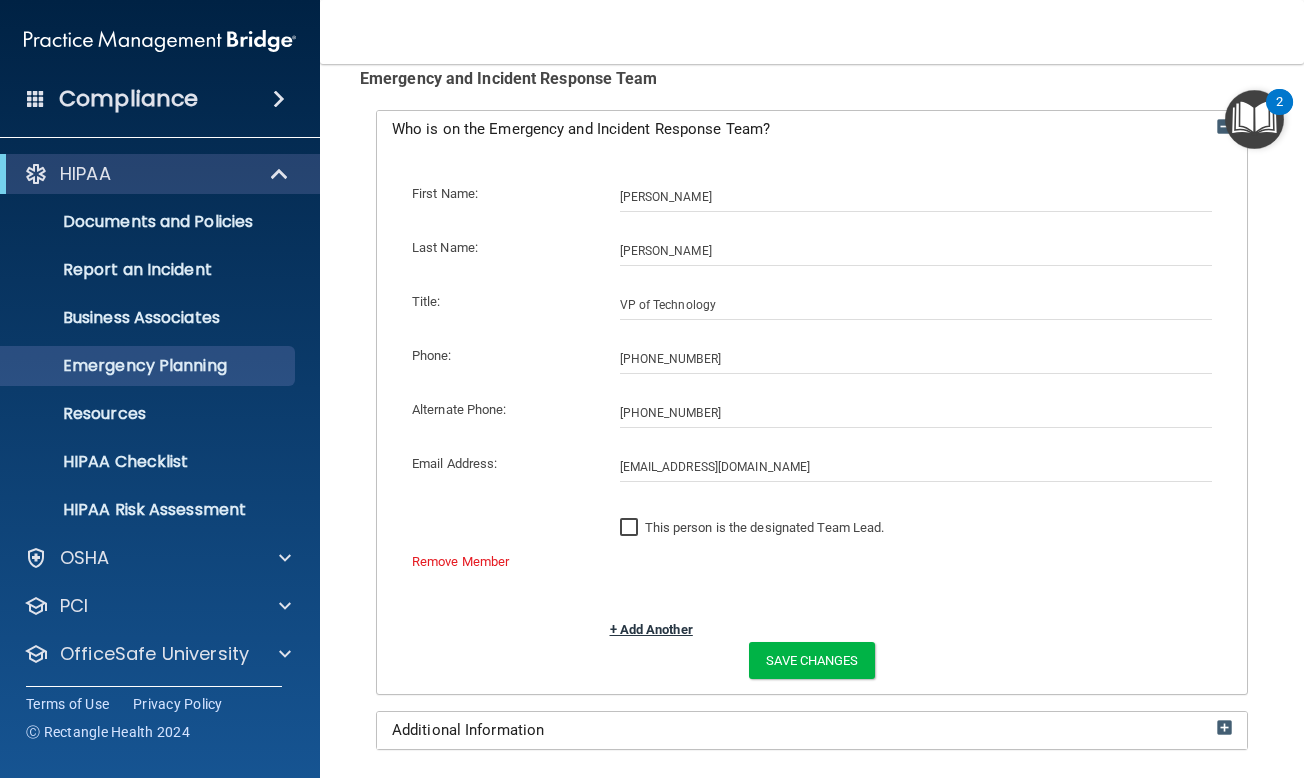 click on "+ Add Another" 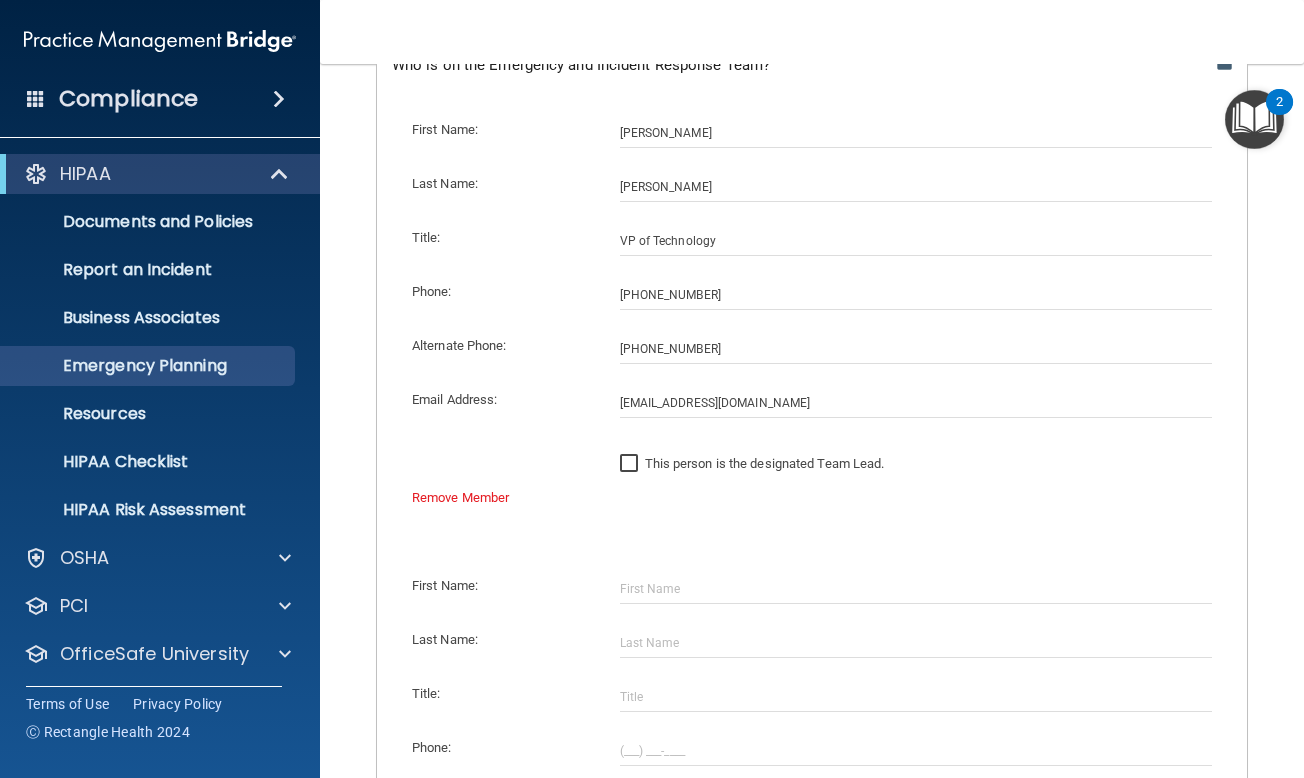 scroll, scrollTop: 313, scrollLeft: 0, axis: vertical 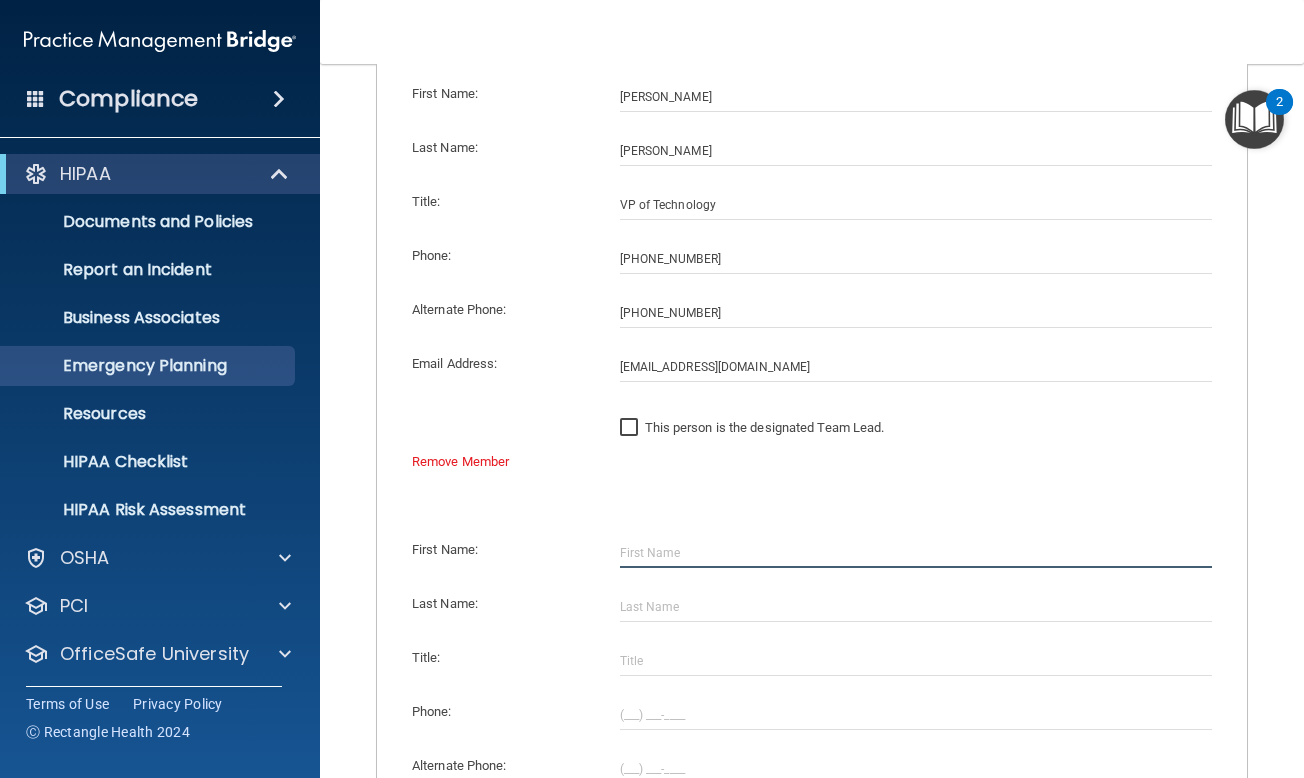 click 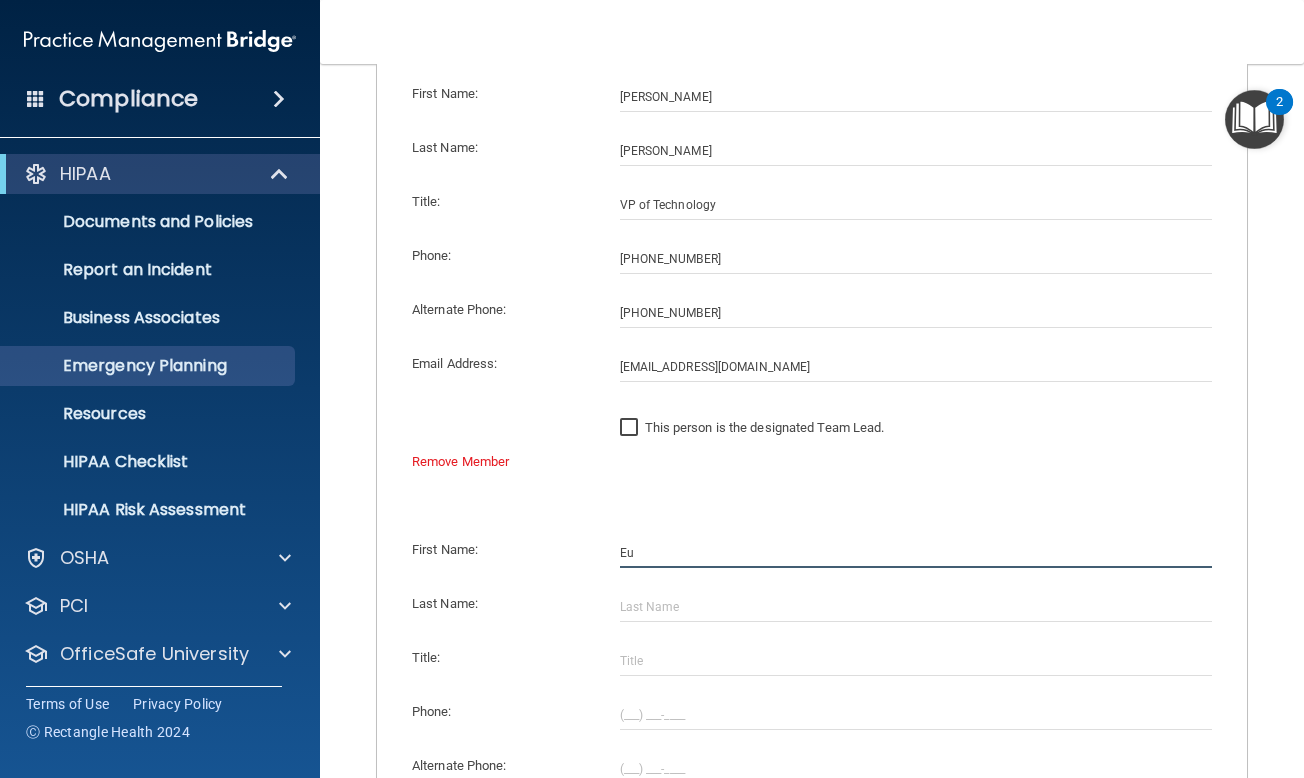 type on "E" 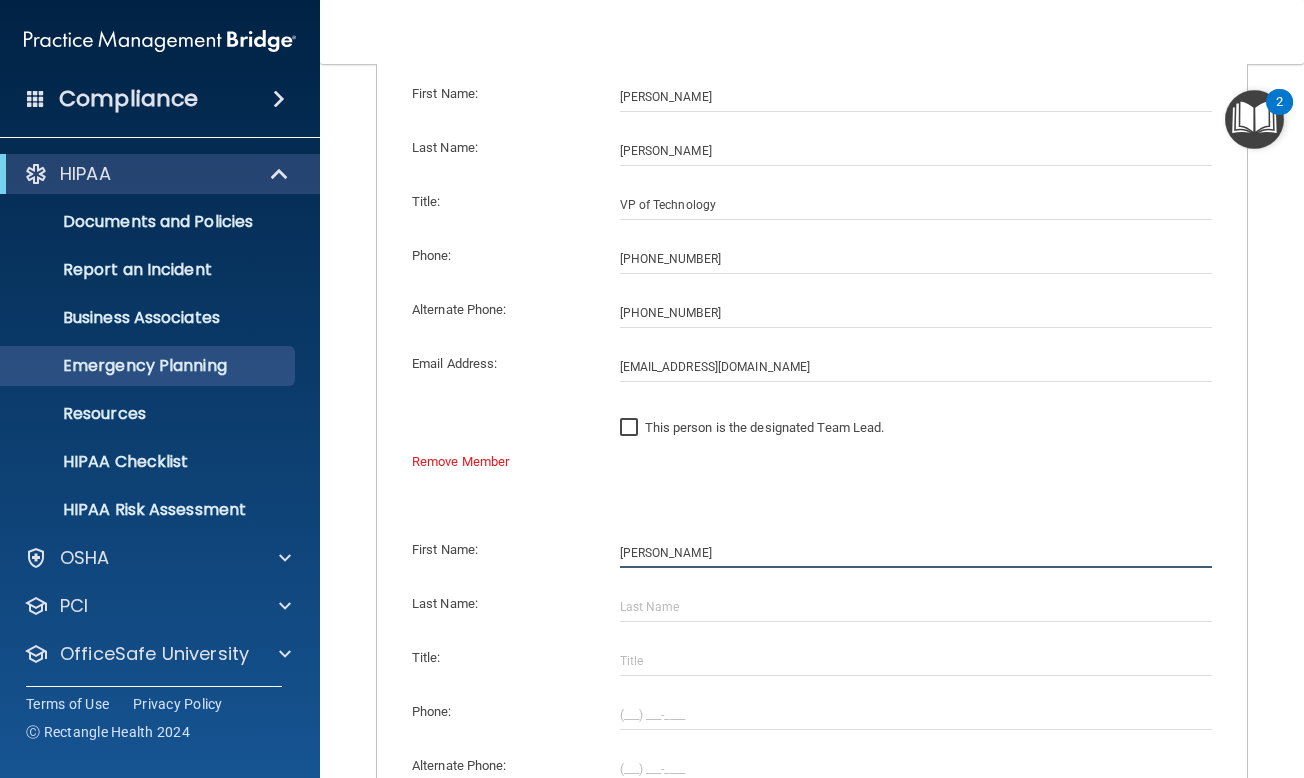 type on "Eustacia" 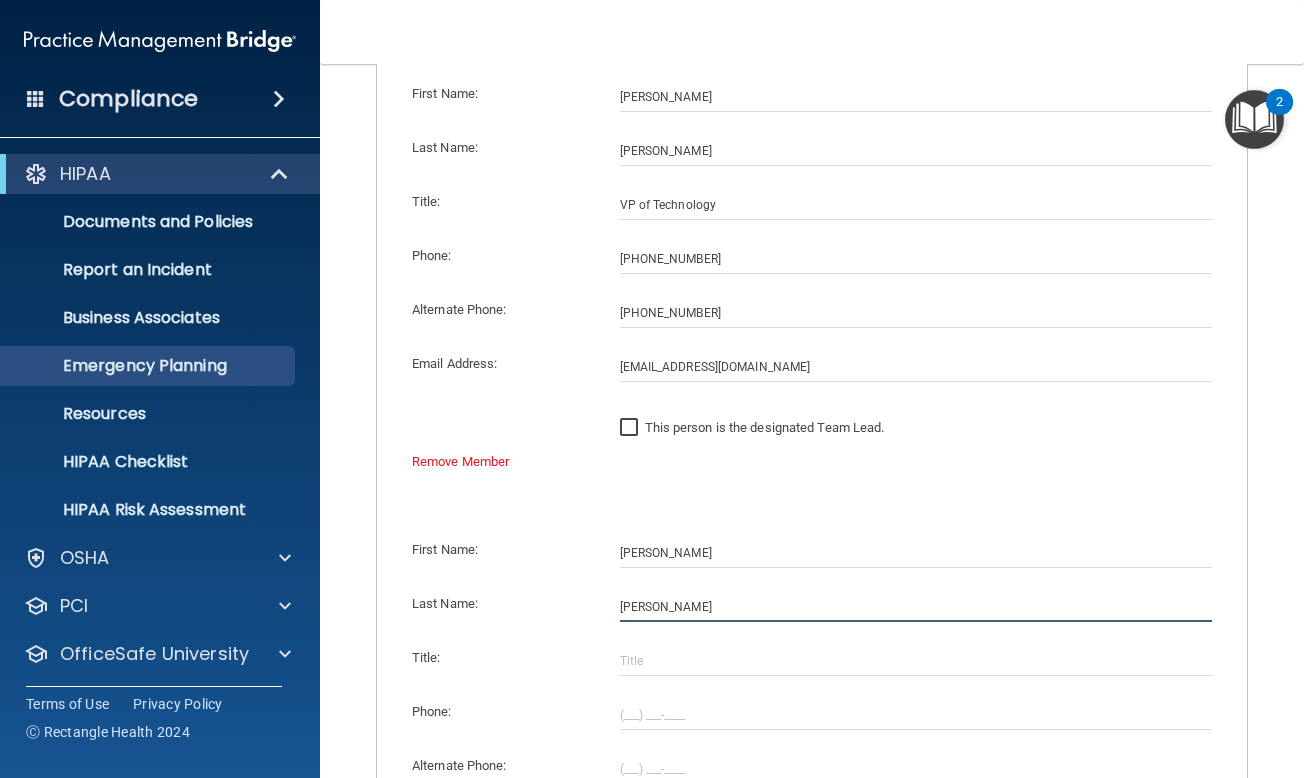 type on "Imler" 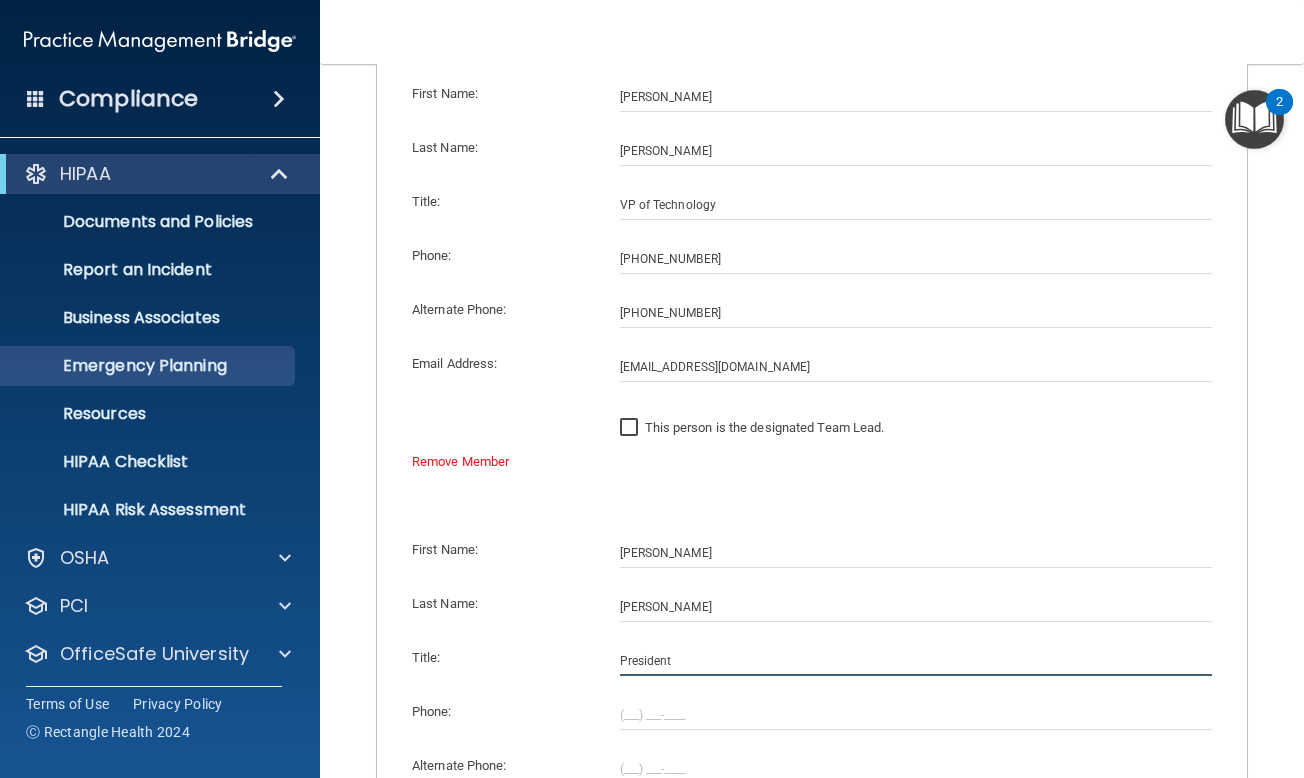 type on "President" 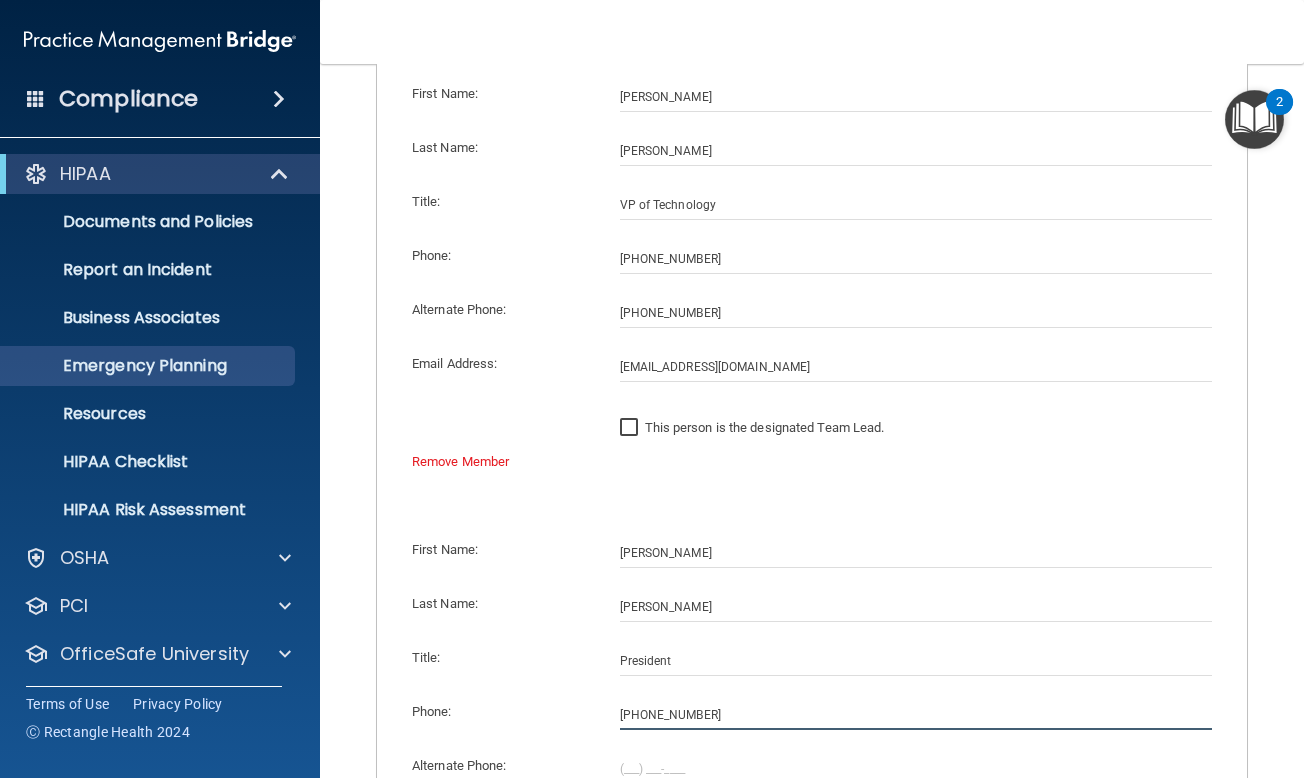 type on "(317) 922-0202" 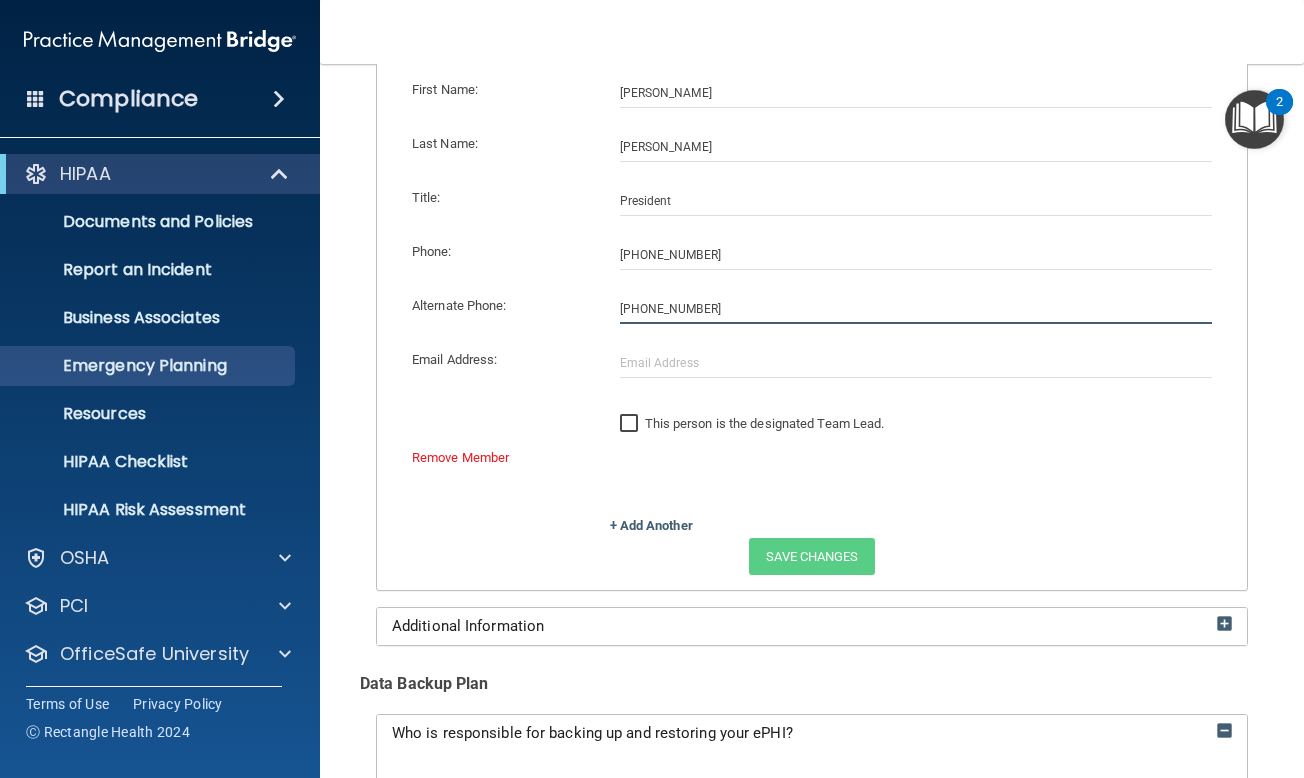 scroll, scrollTop: 800, scrollLeft: 0, axis: vertical 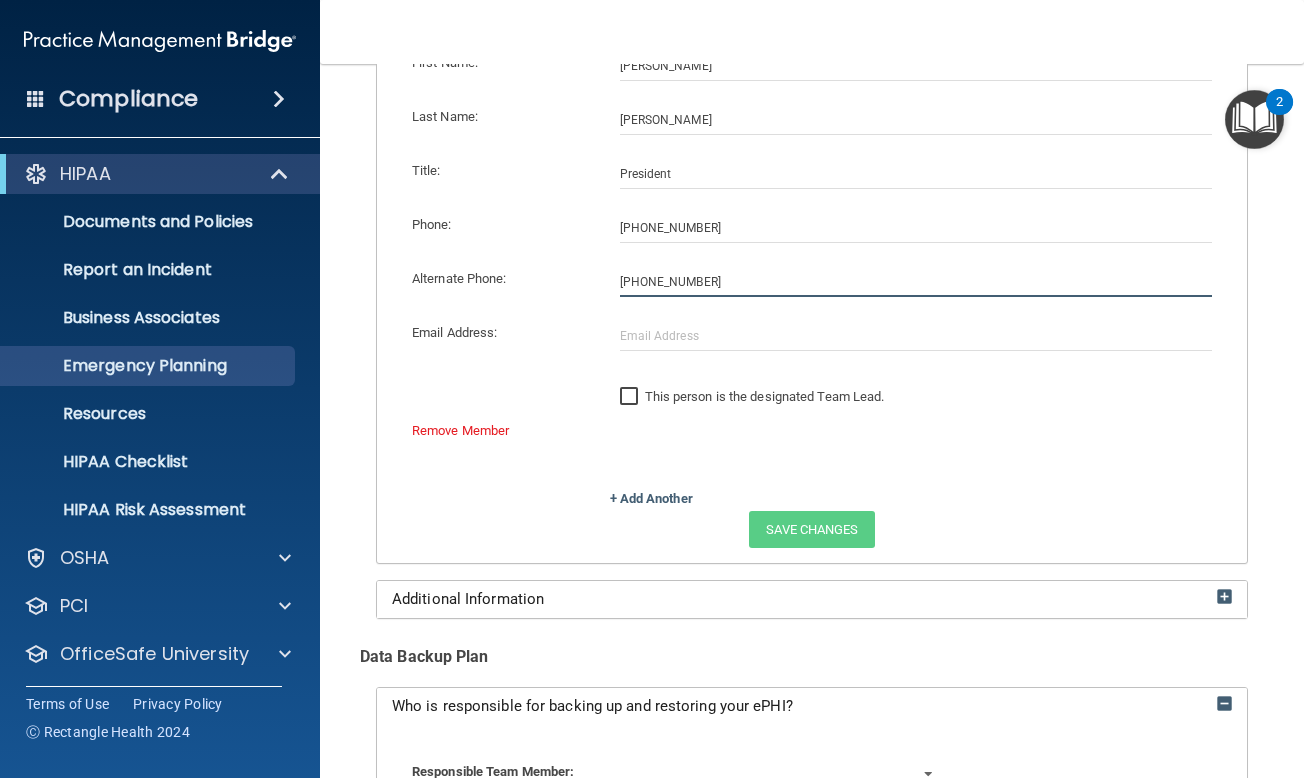 type on "(317) 439-0199" 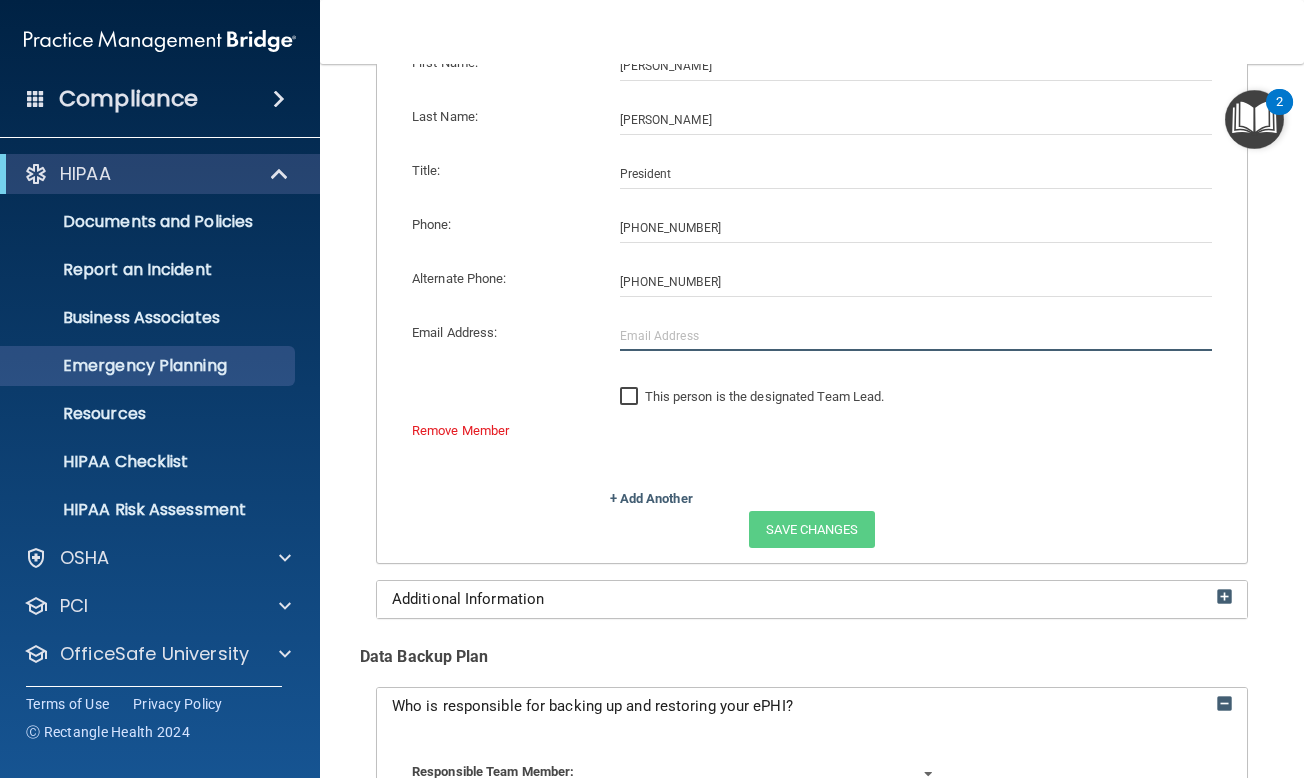click 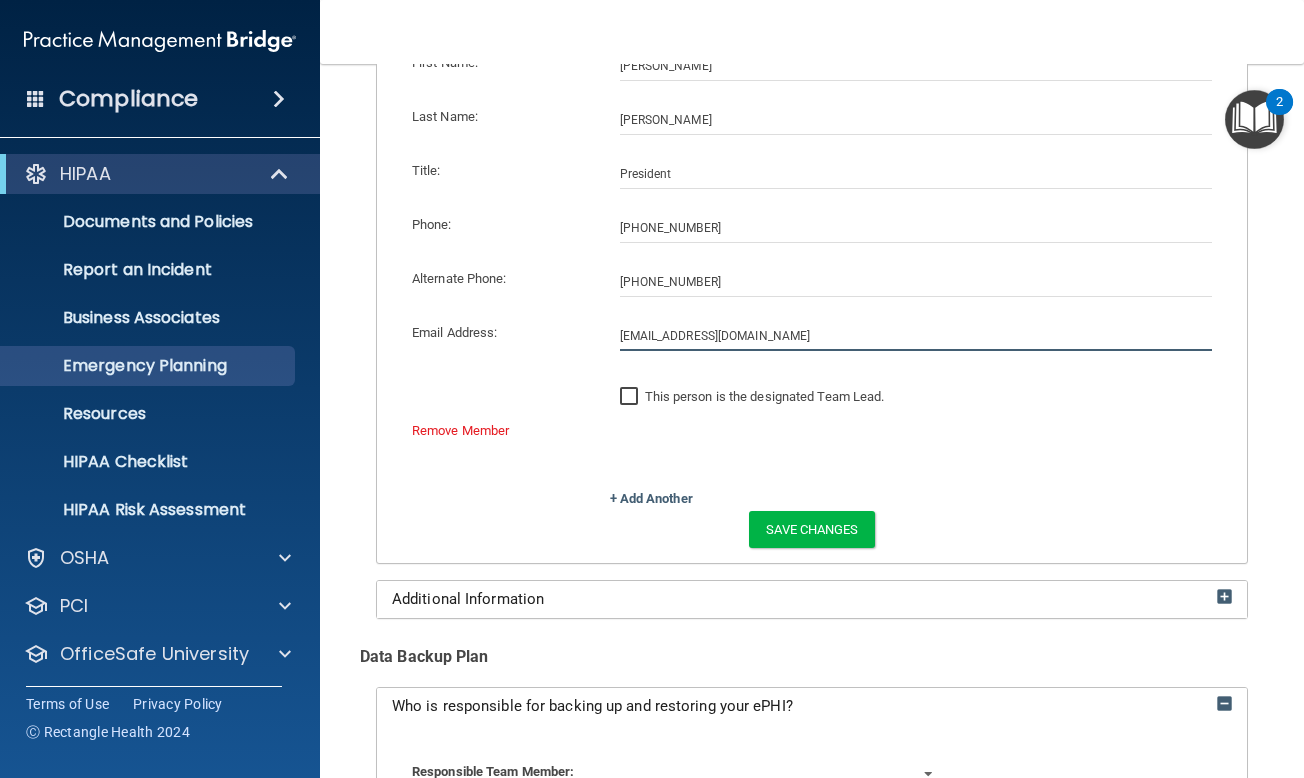 type on "eimler@mynobleeyes.com" 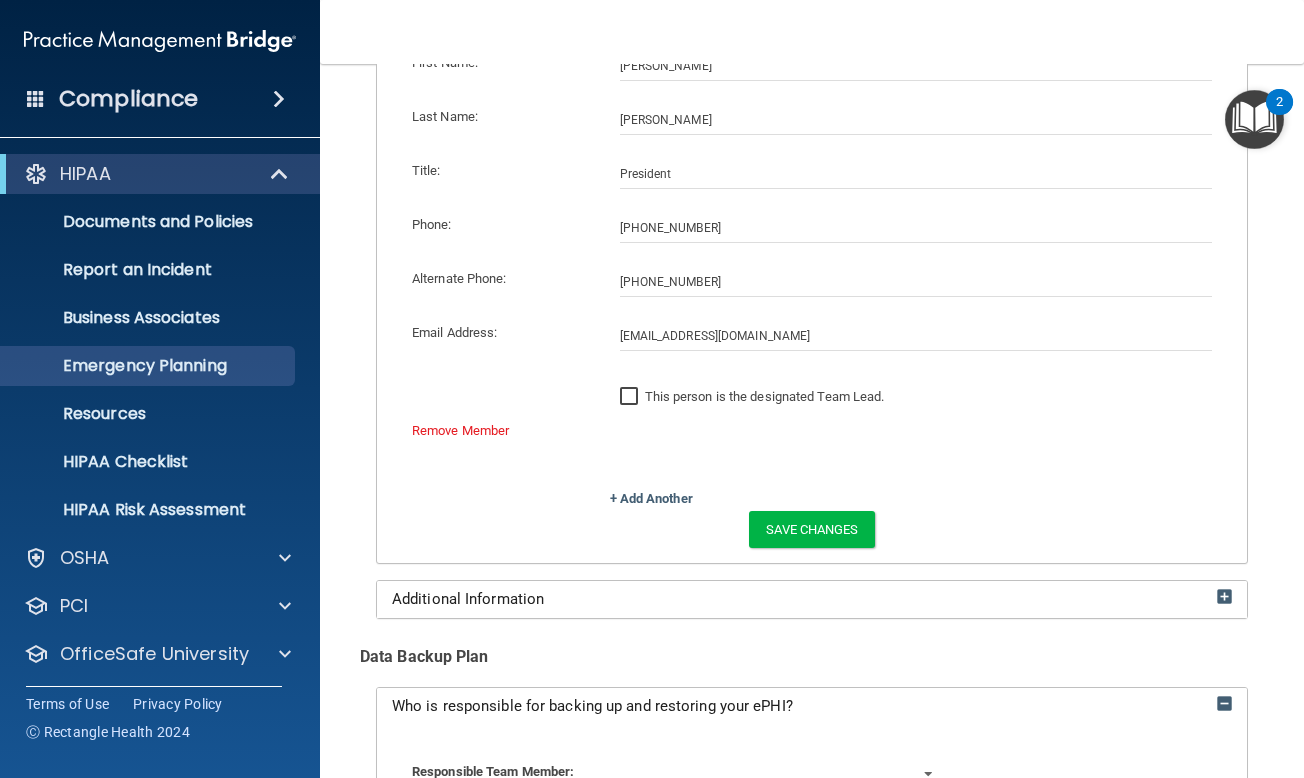 click on "+ Add Another" 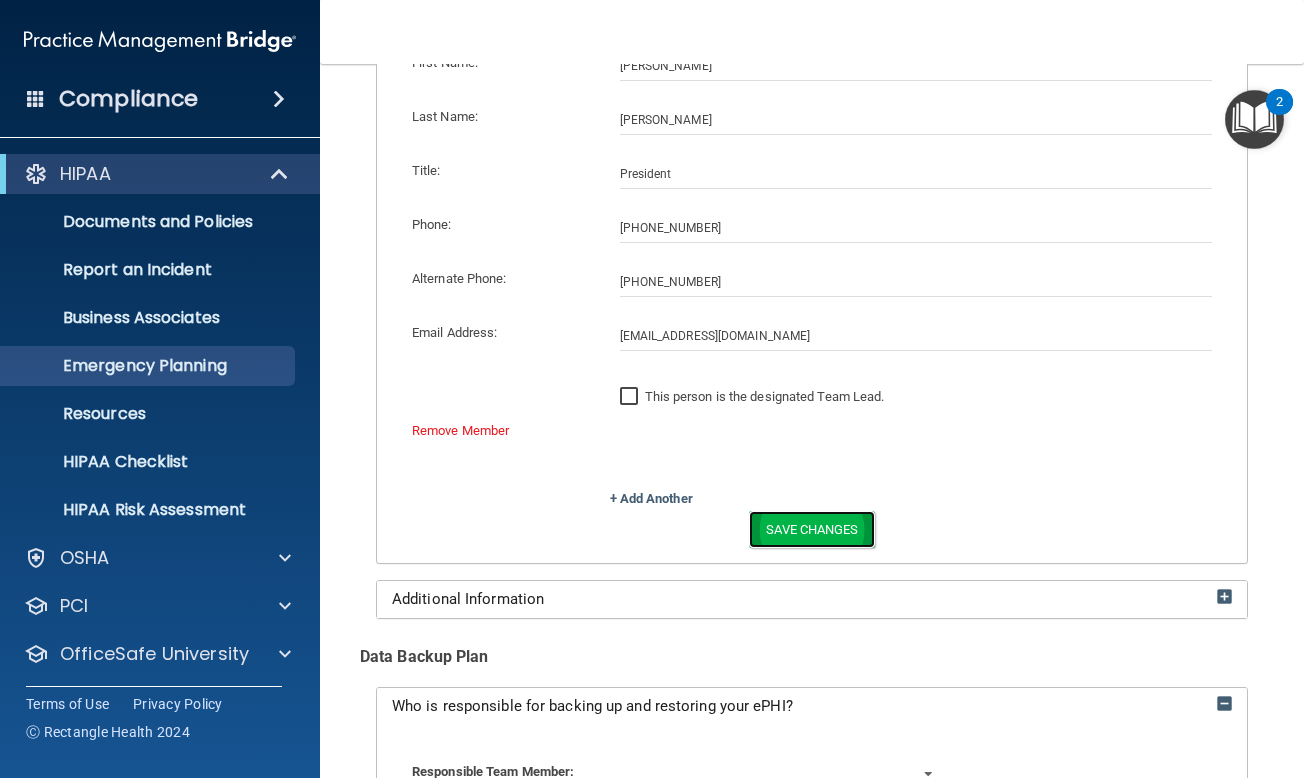 click on "Save Changes" 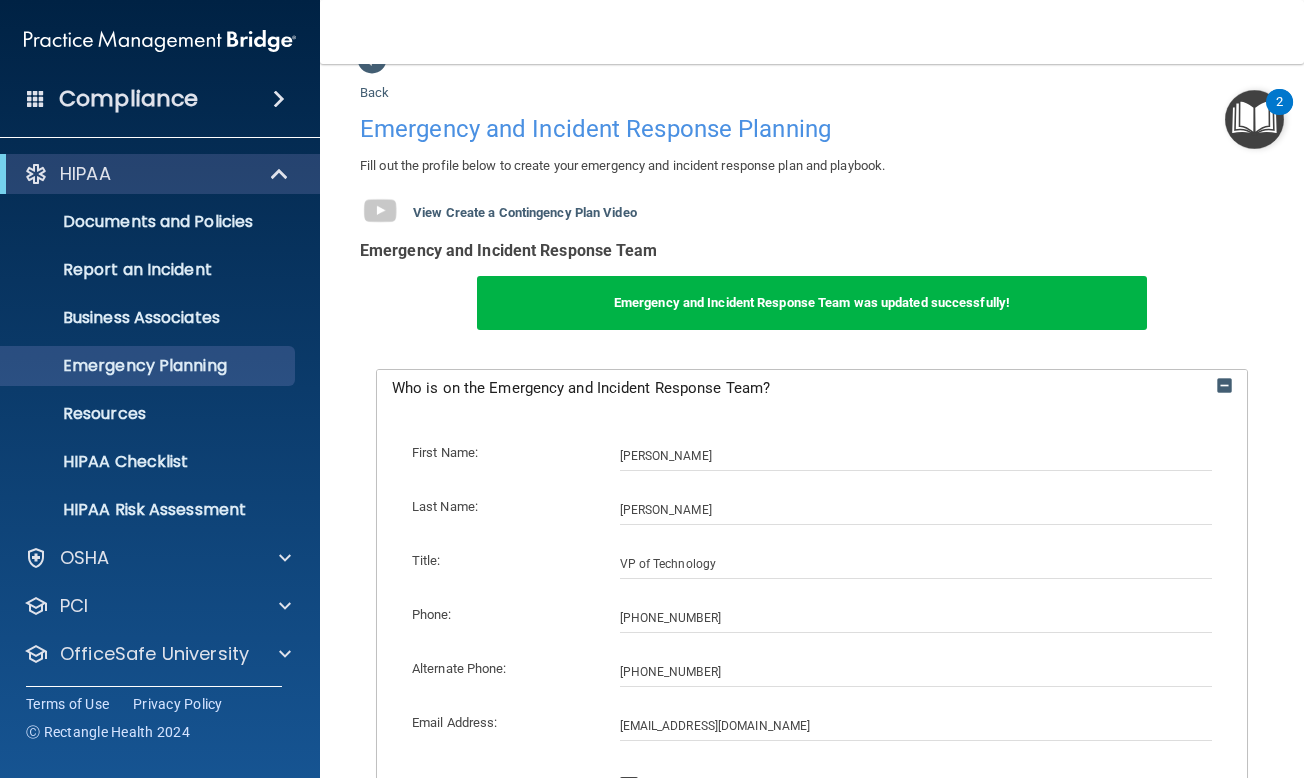 scroll, scrollTop: 0, scrollLeft: 0, axis: both 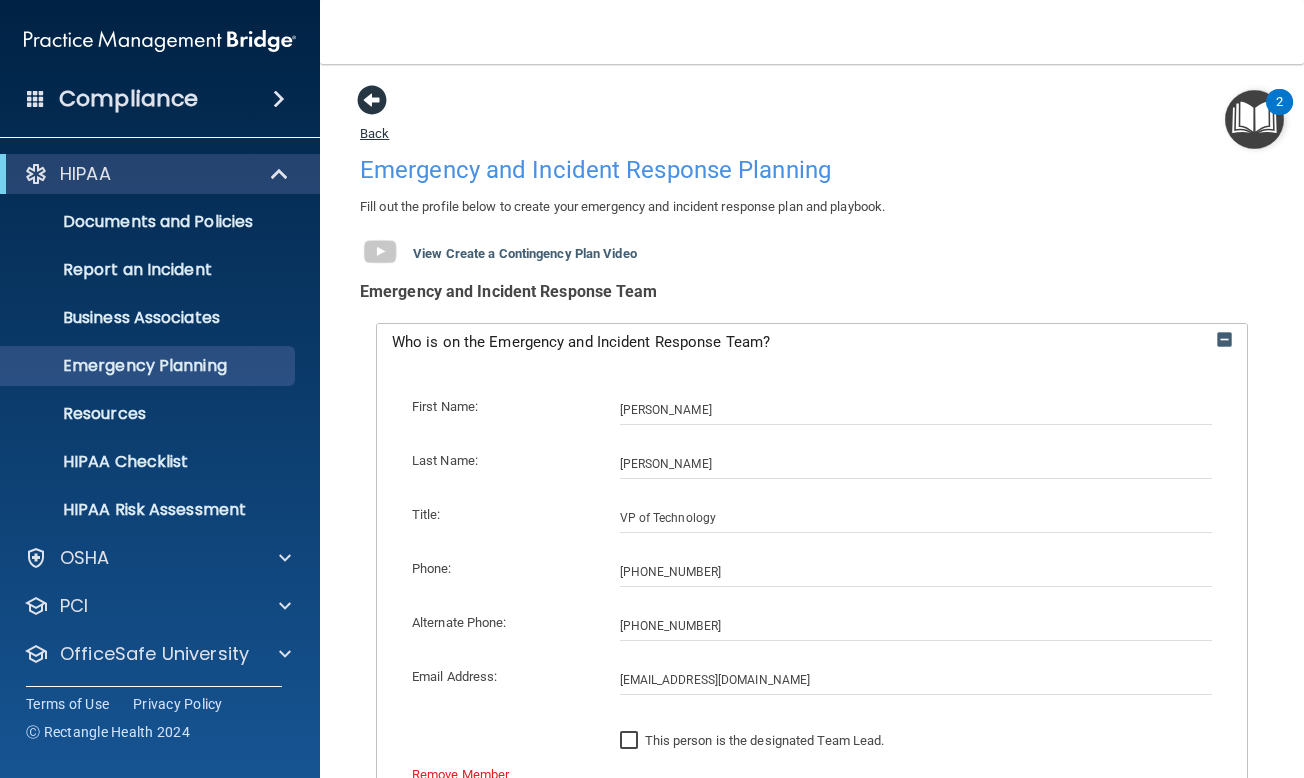 click at bounding box center [372, 100] 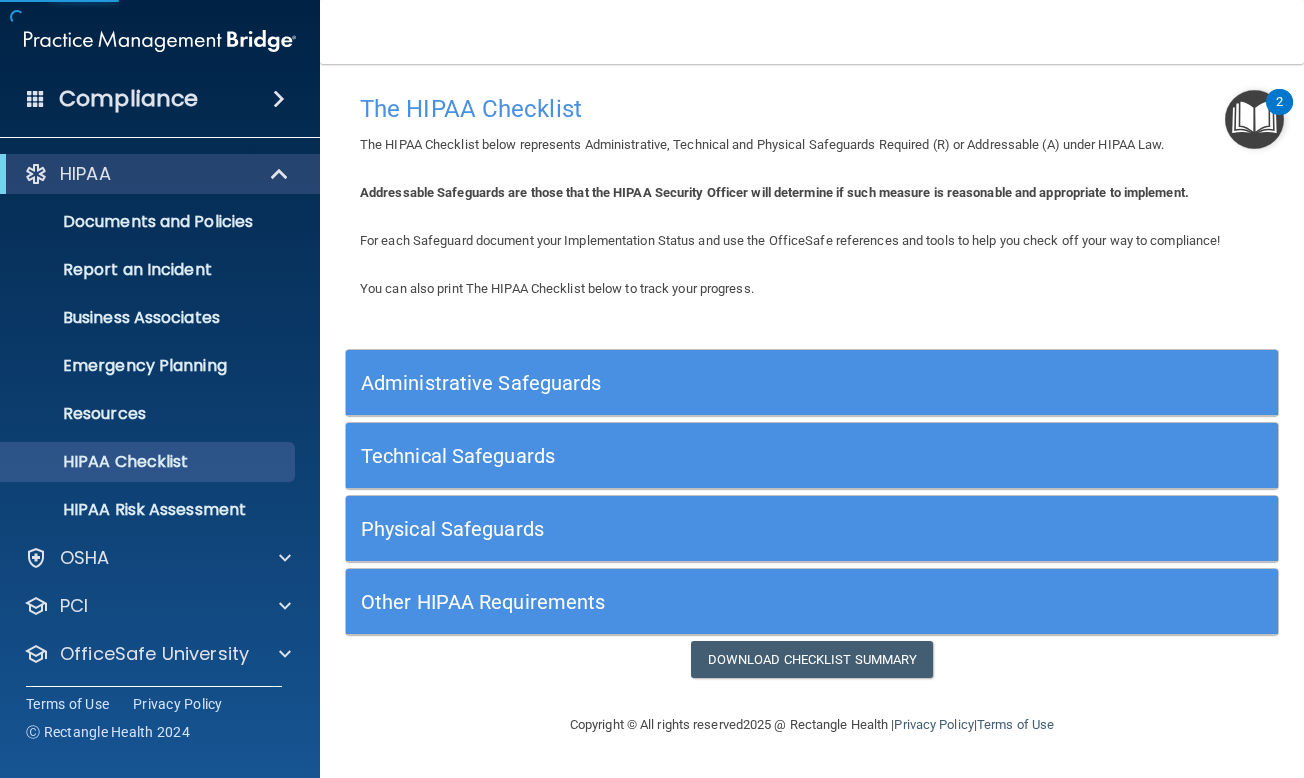 click on "Technical Safeguards" at bounding box center [695, 456] 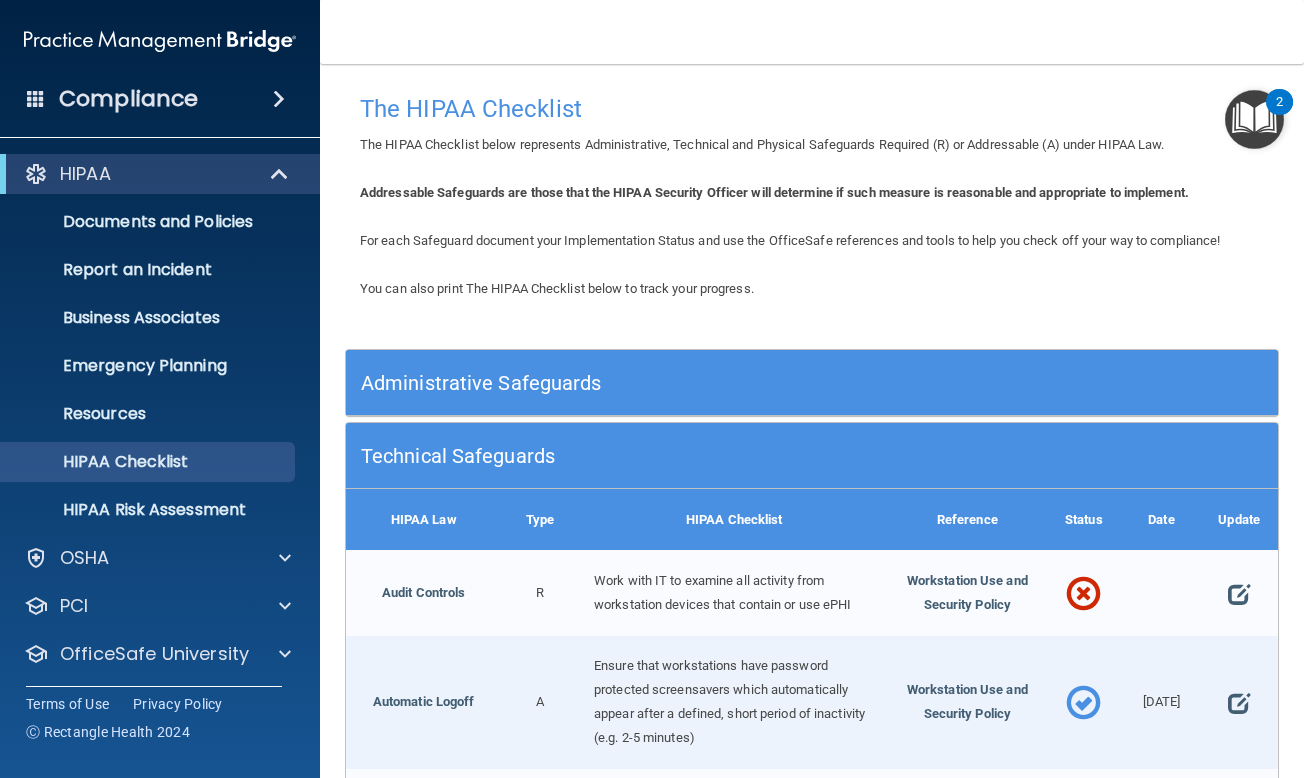 click on "Administrative Safeguards" at bounding box center (812, 383) 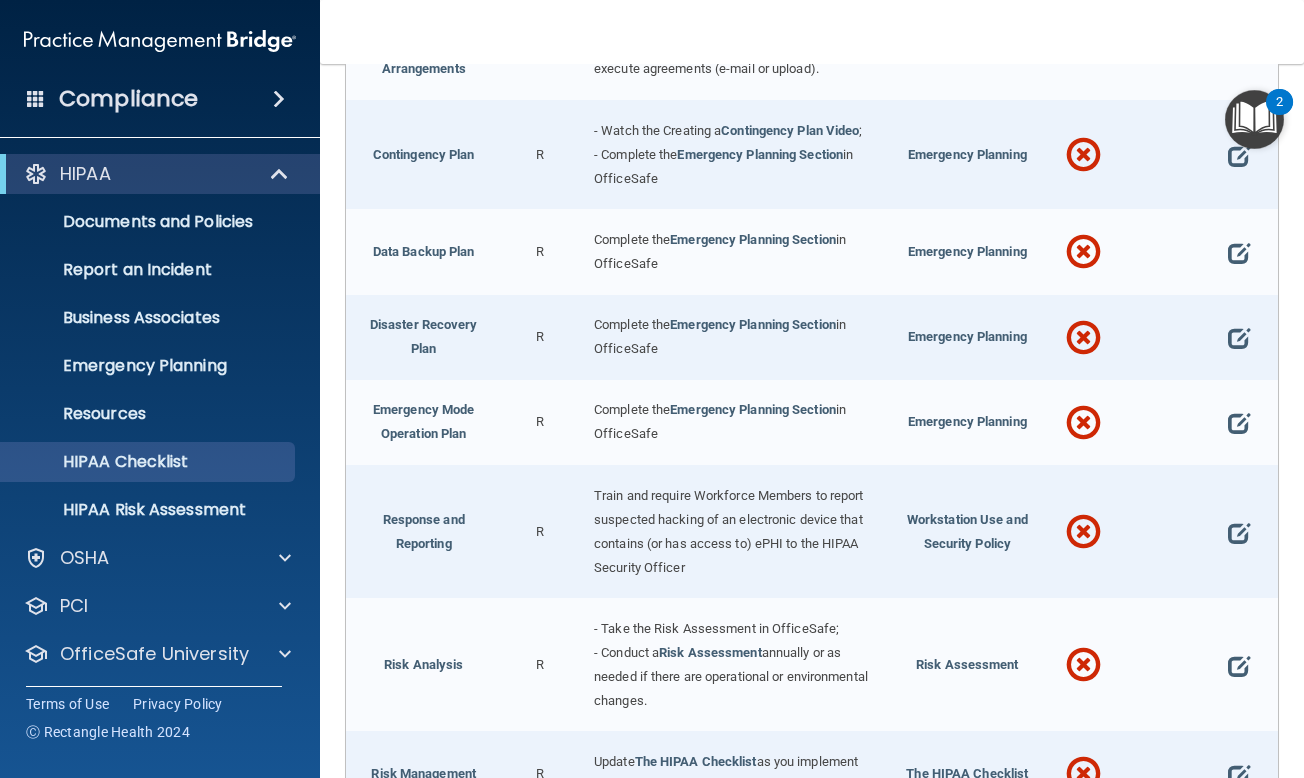 scroll, scrollTop: 700, scrollLeft: 0, axis: vertical 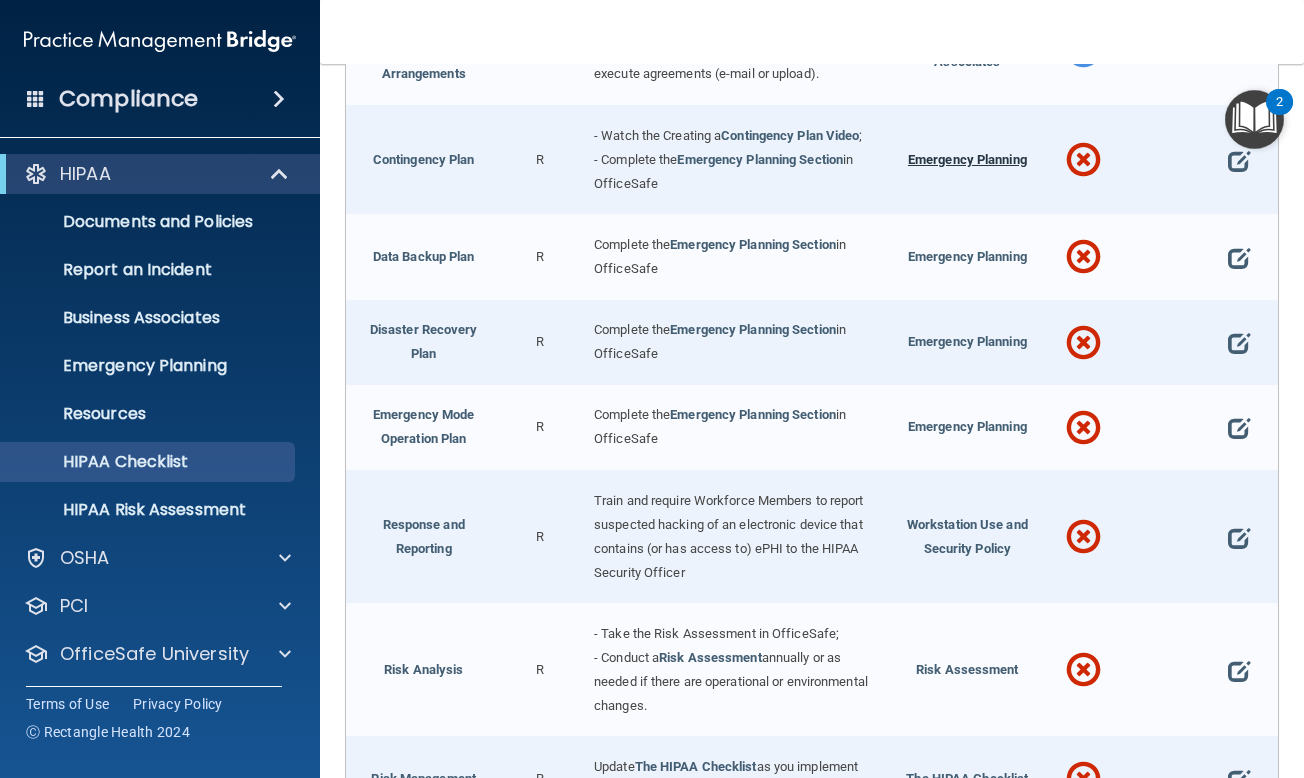 click on "Emergency Planning" at bounding box center [967, 159] 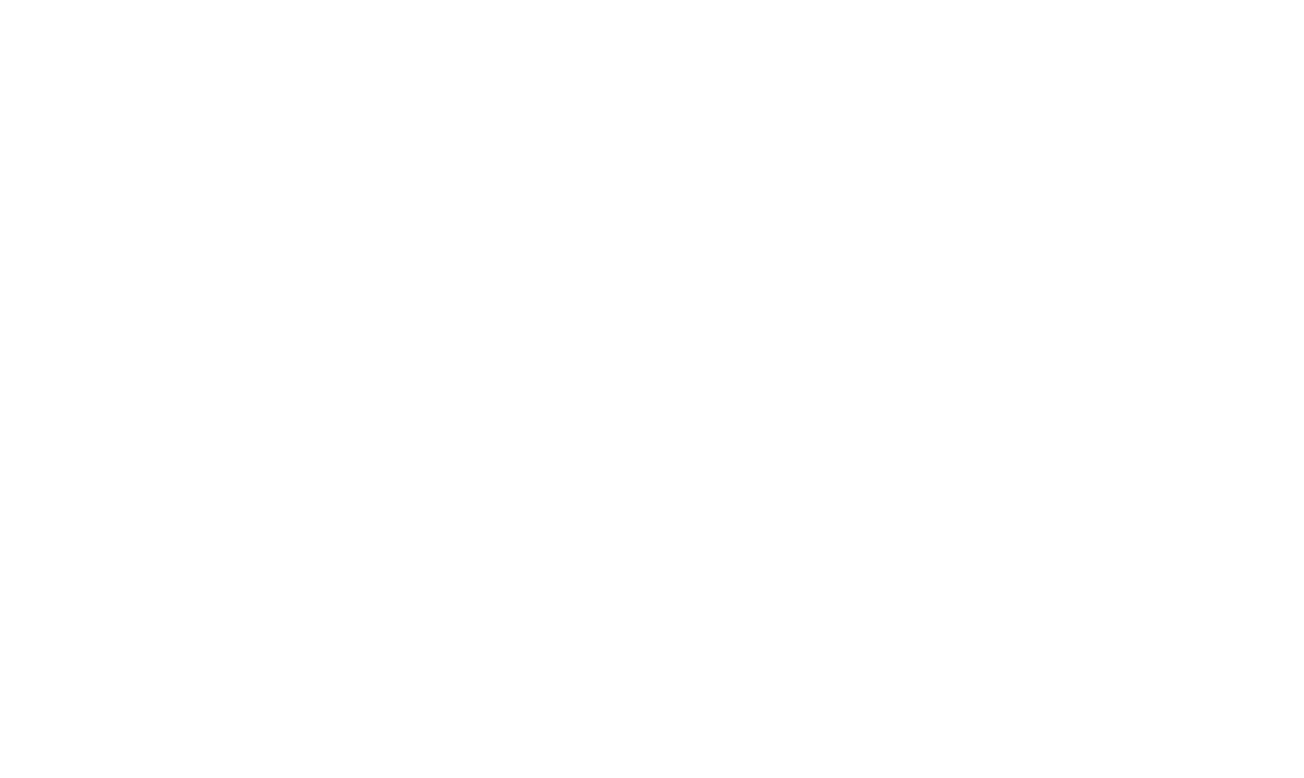 scroll, scrollTop: 0, scrollLeft: 0, axis: both 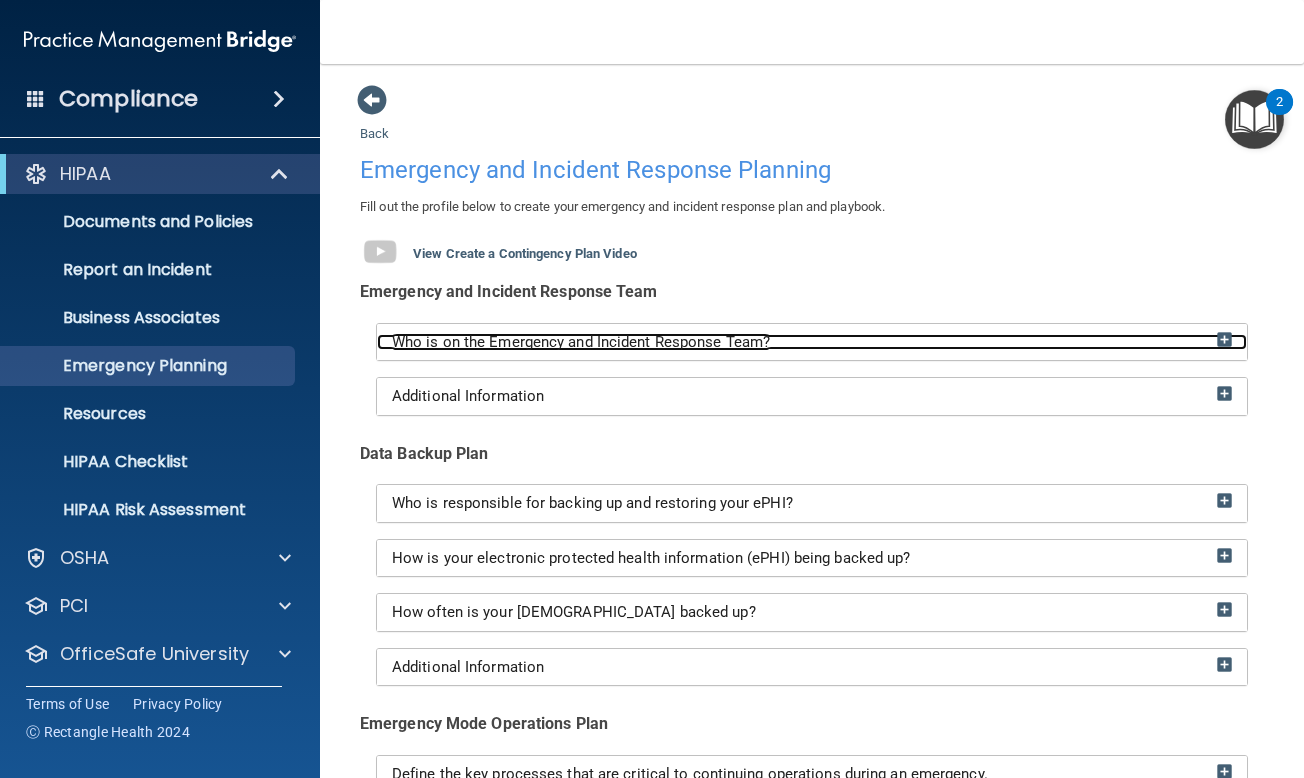 click on "Who is on the Emergency and Incident Response Team?" at bounding box center [581, 342] 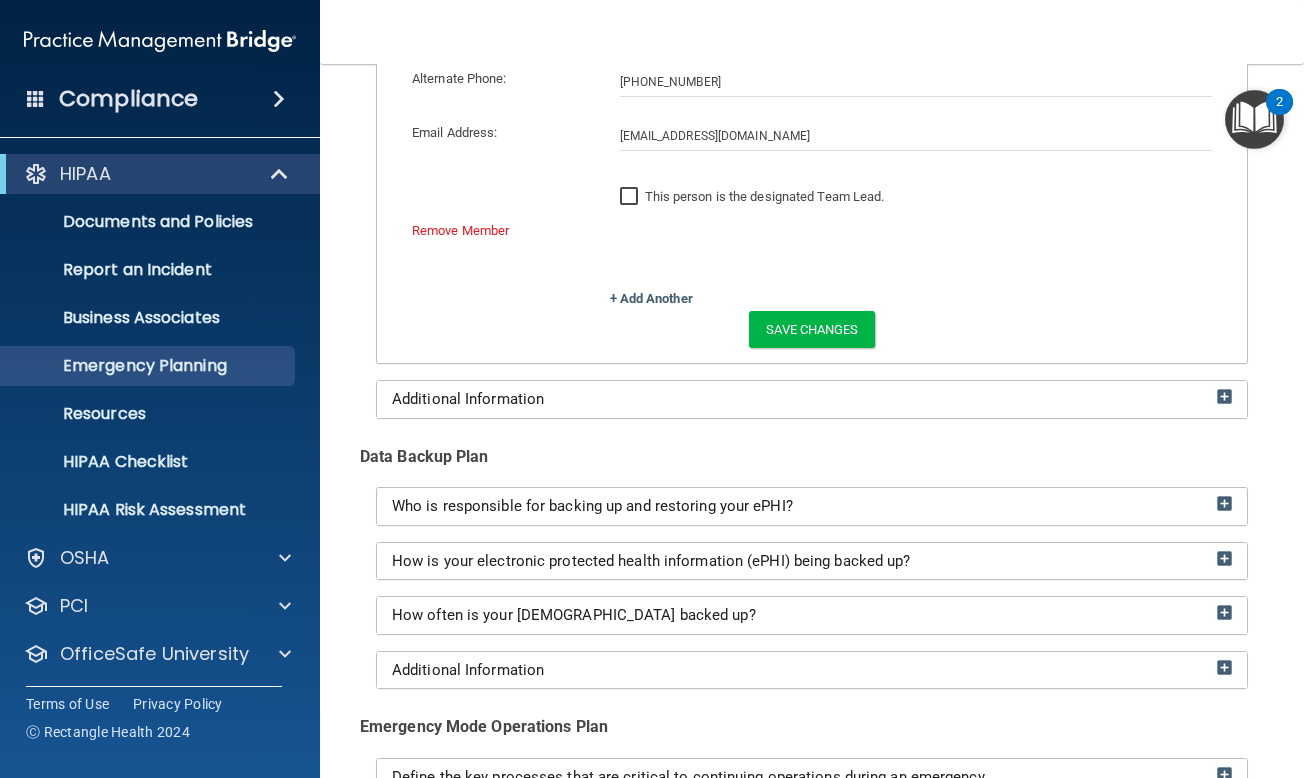 scroll, scrollTop: 600, scrollLeft: 0, axis: vertical 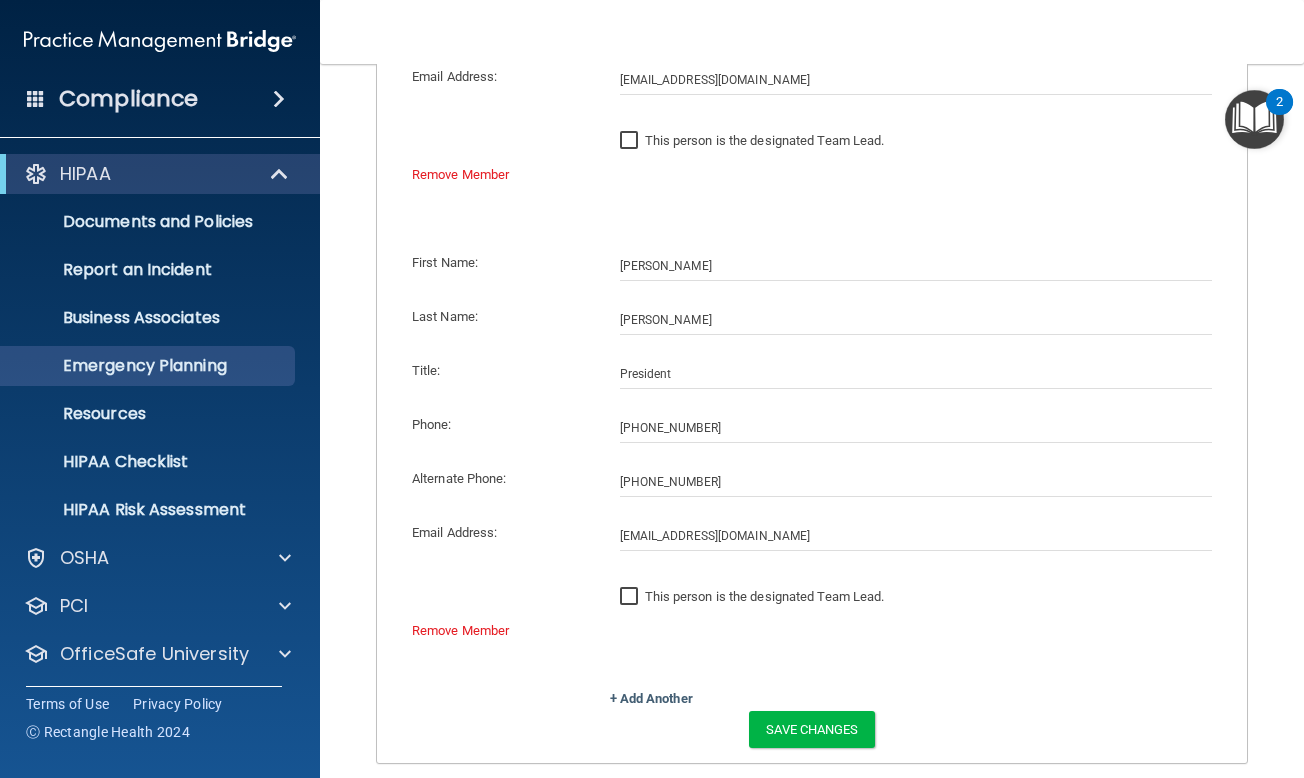 click on "This person is the designated Team Lead." 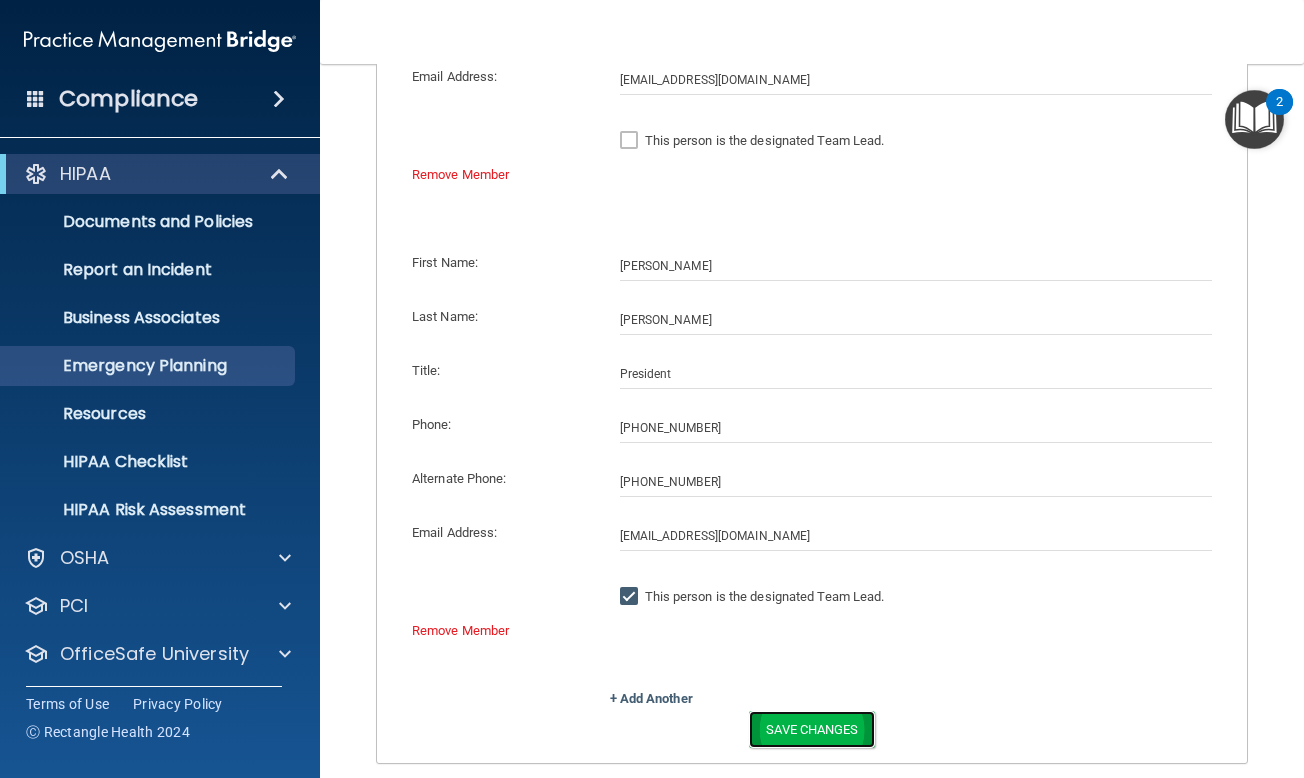click on "Save Changes" 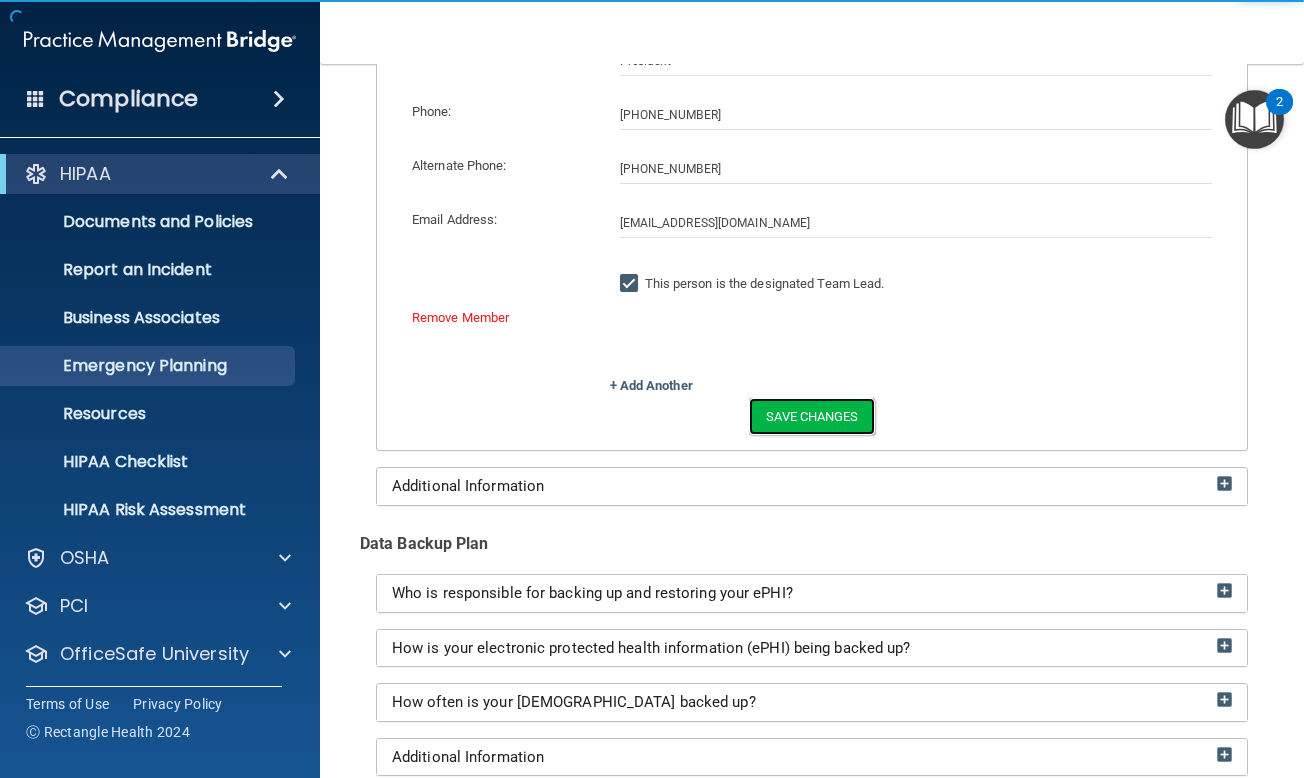 scroll, scrollTop: 1087, scrollLeft: 0, axis: vertical 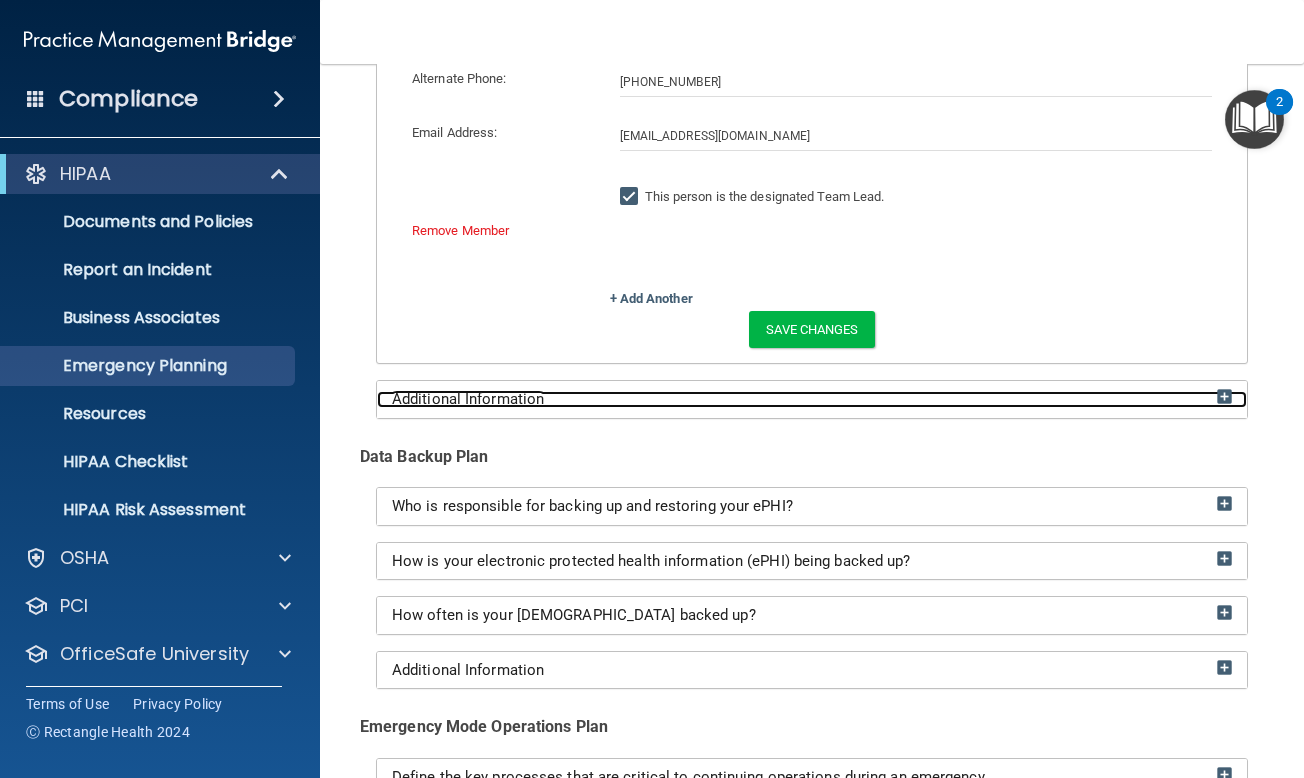 click on "Additional Information" at bounding box center (812, 399) 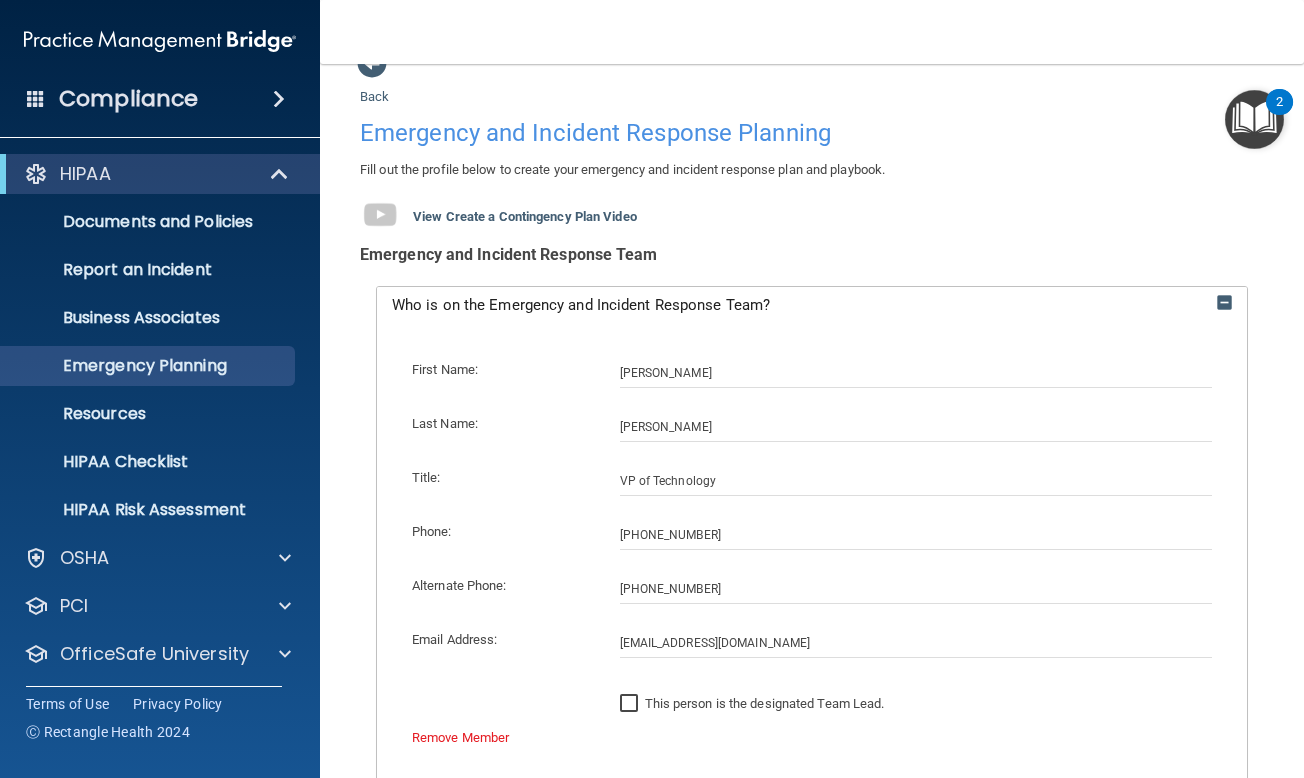 scroll, scrollTop: 0, scrollLeft: 0, axis: both 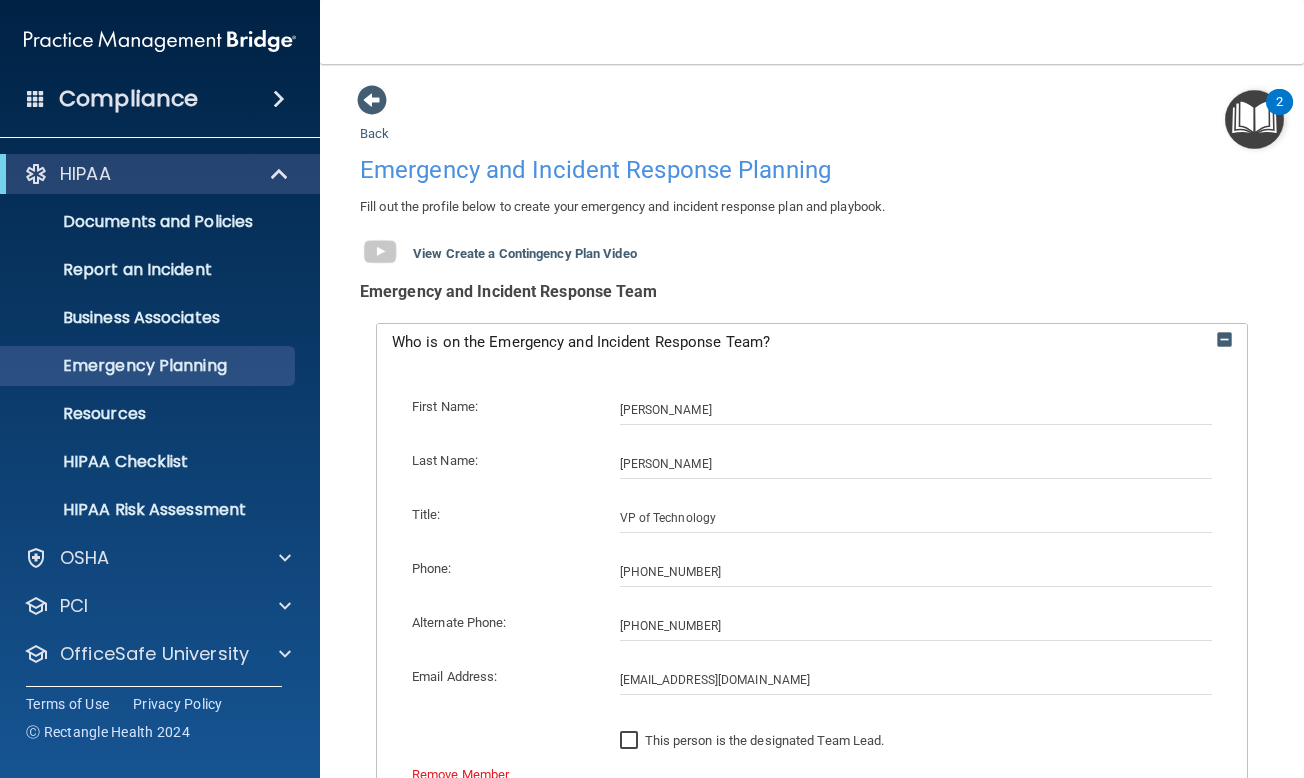 click on "Who is on the Emergency and Incident Response Team?" at bounding box center [812, 342] 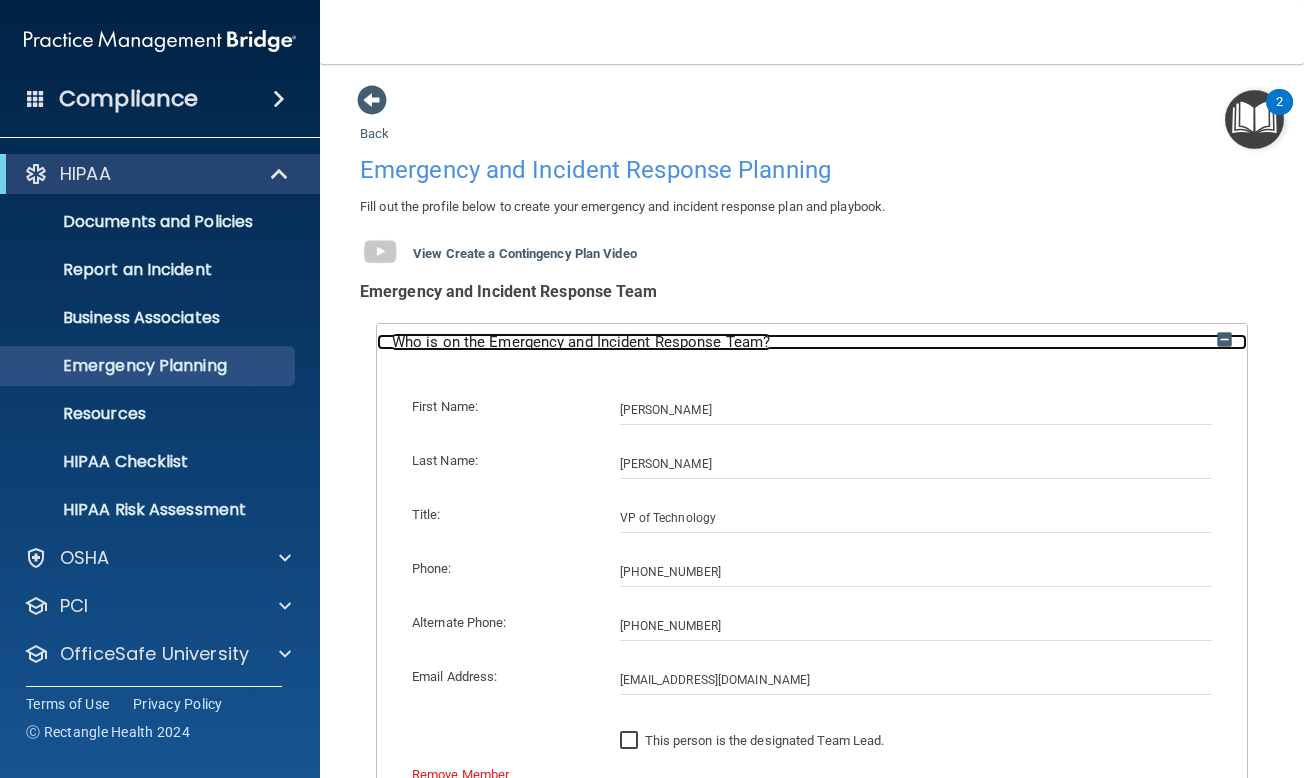 click at bounding box center (1224, 339) 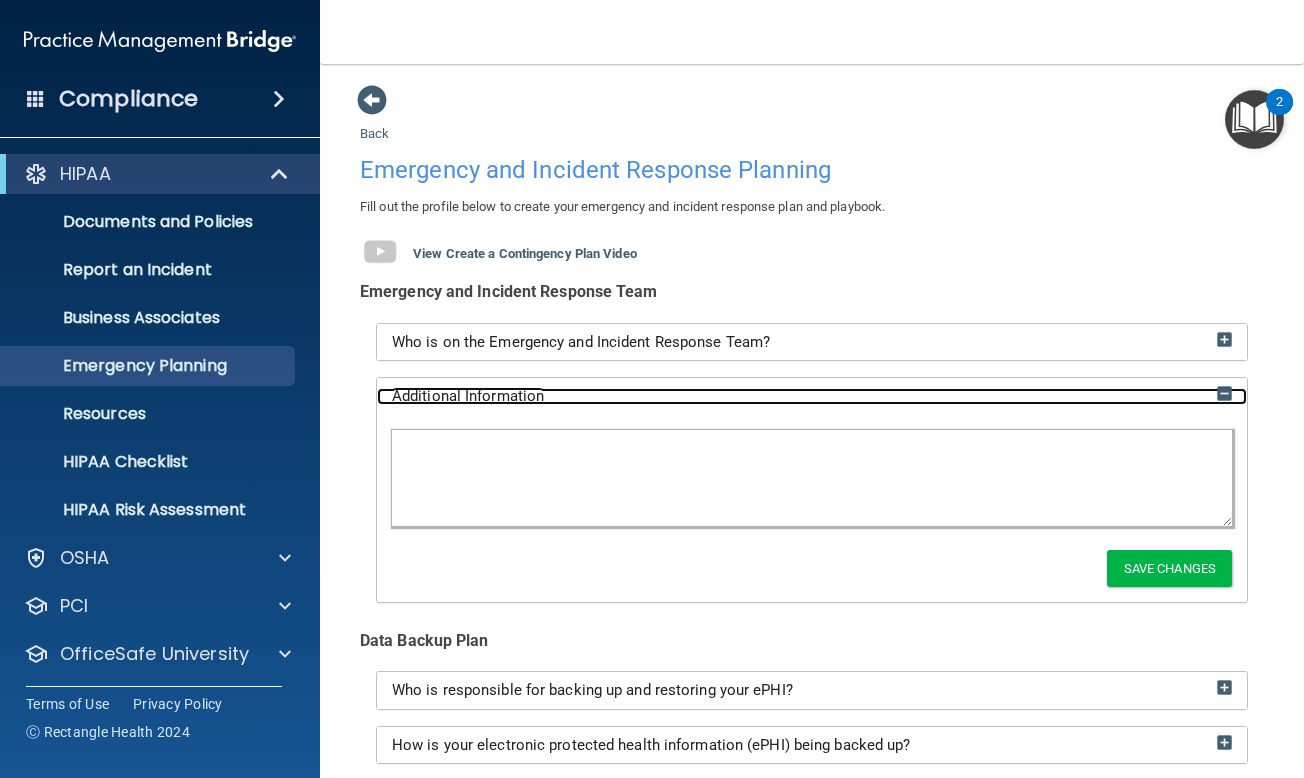 click at bounding box center (1224, 393) 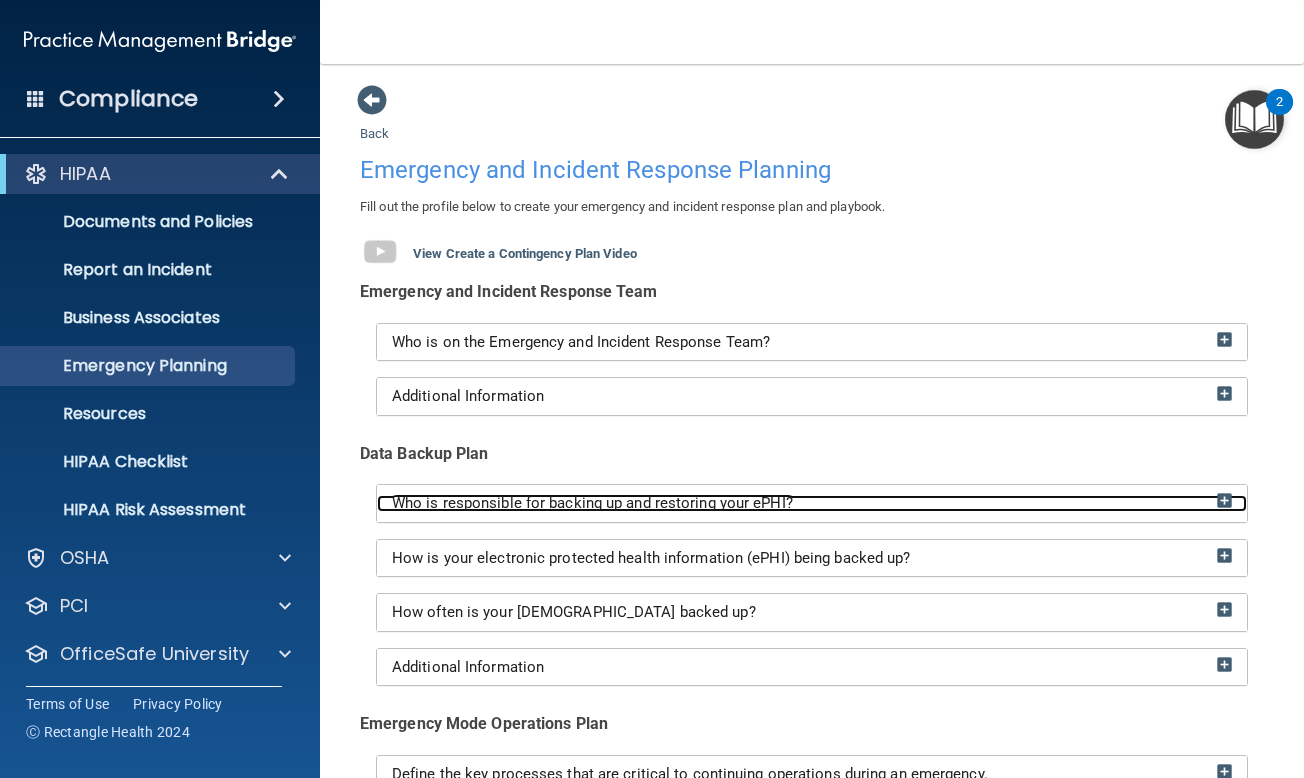 click on "Who is responsible for backing up and restoring your ePHI?" at bounding box center [592, 503] 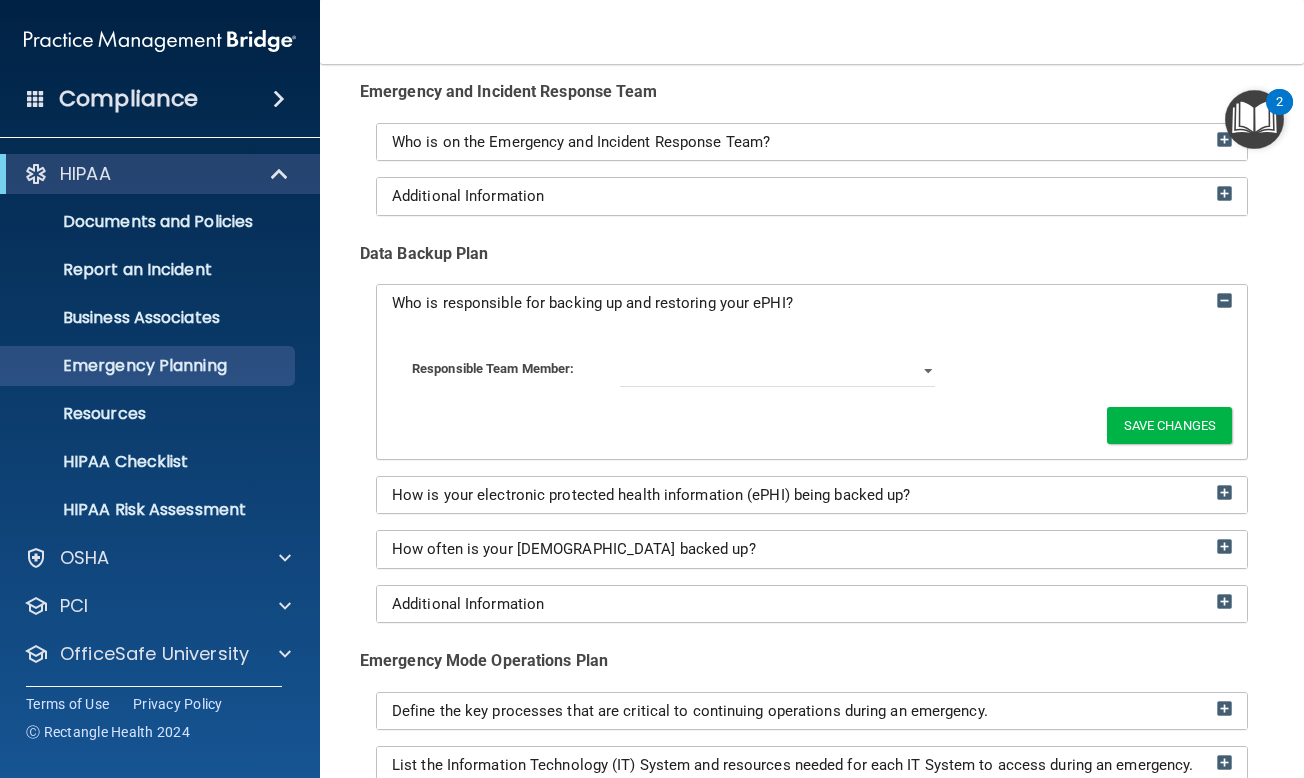 click on "Responsible Team Member:       Brant Bergdoll Eustacia Imler" 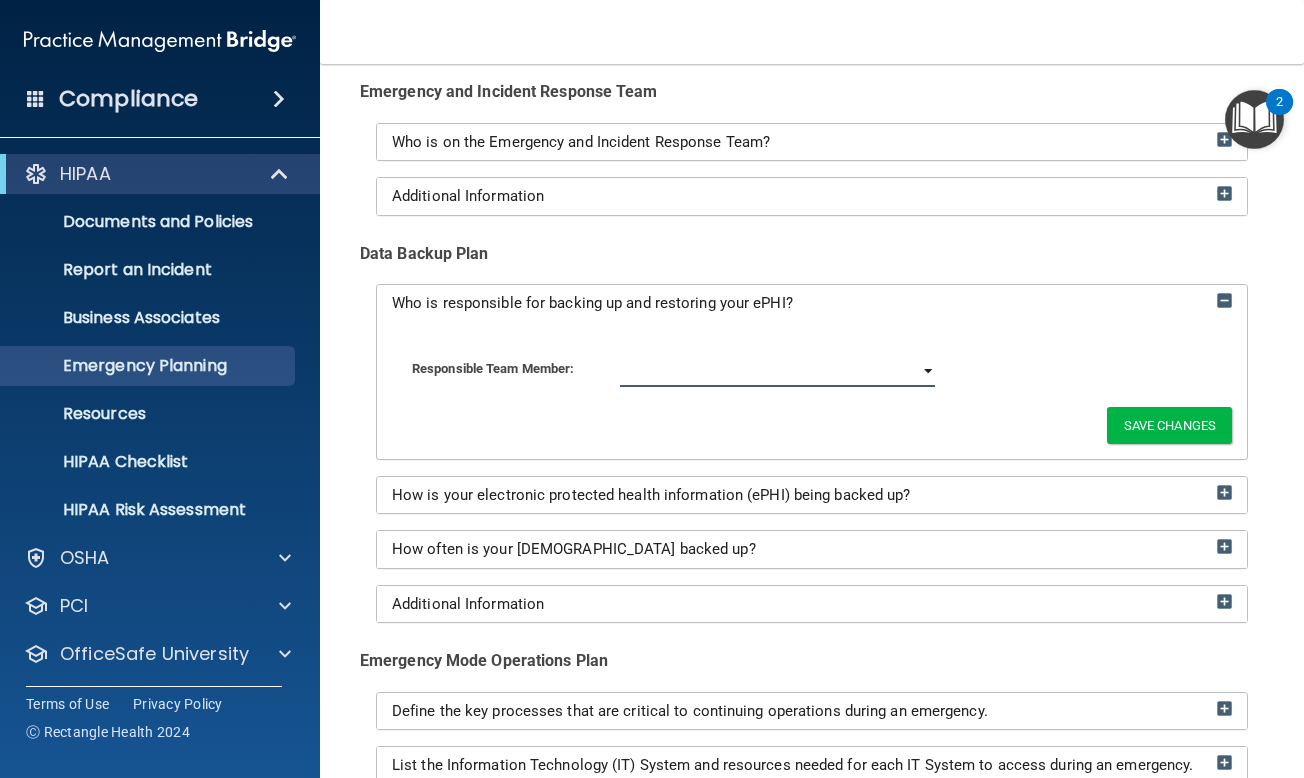 click on "Brant Bergdoll Eustacia Imler" 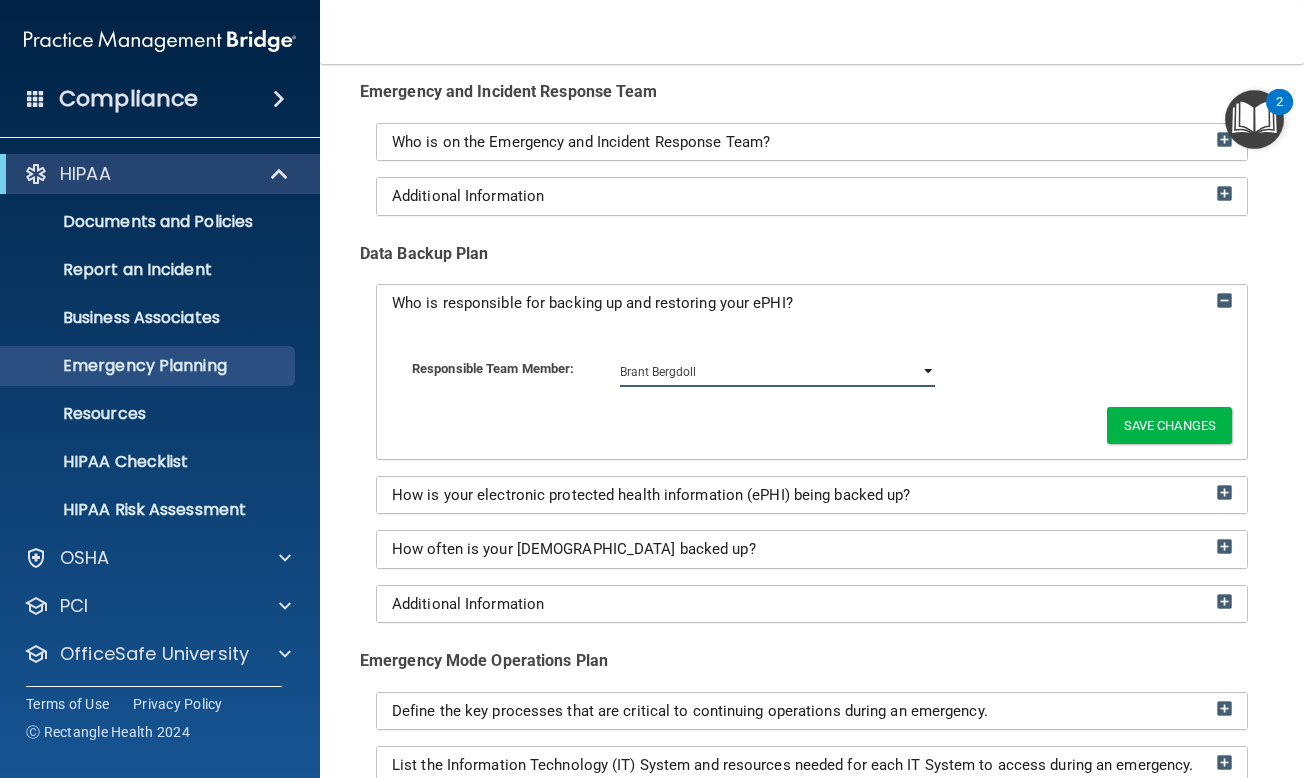 click on "Brant Bergdoll Eustacia Imler" 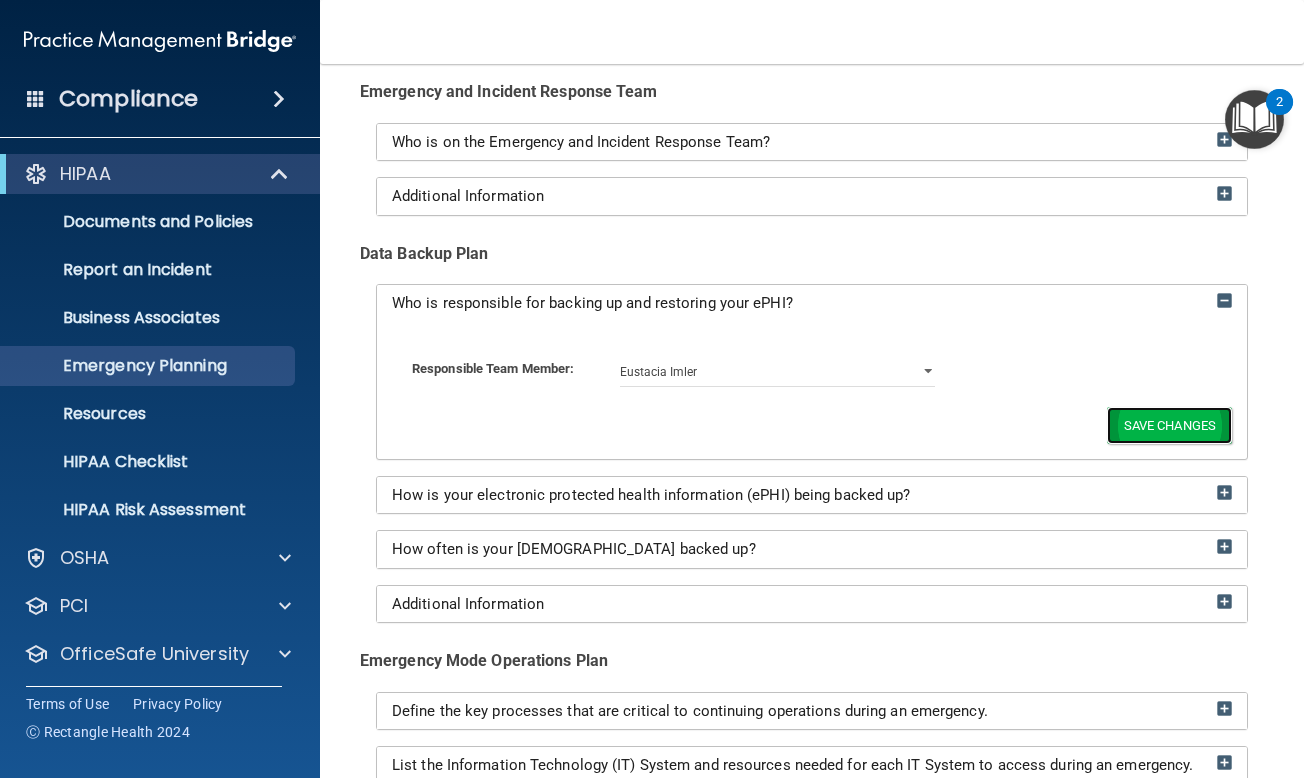 click on "Save Changes" 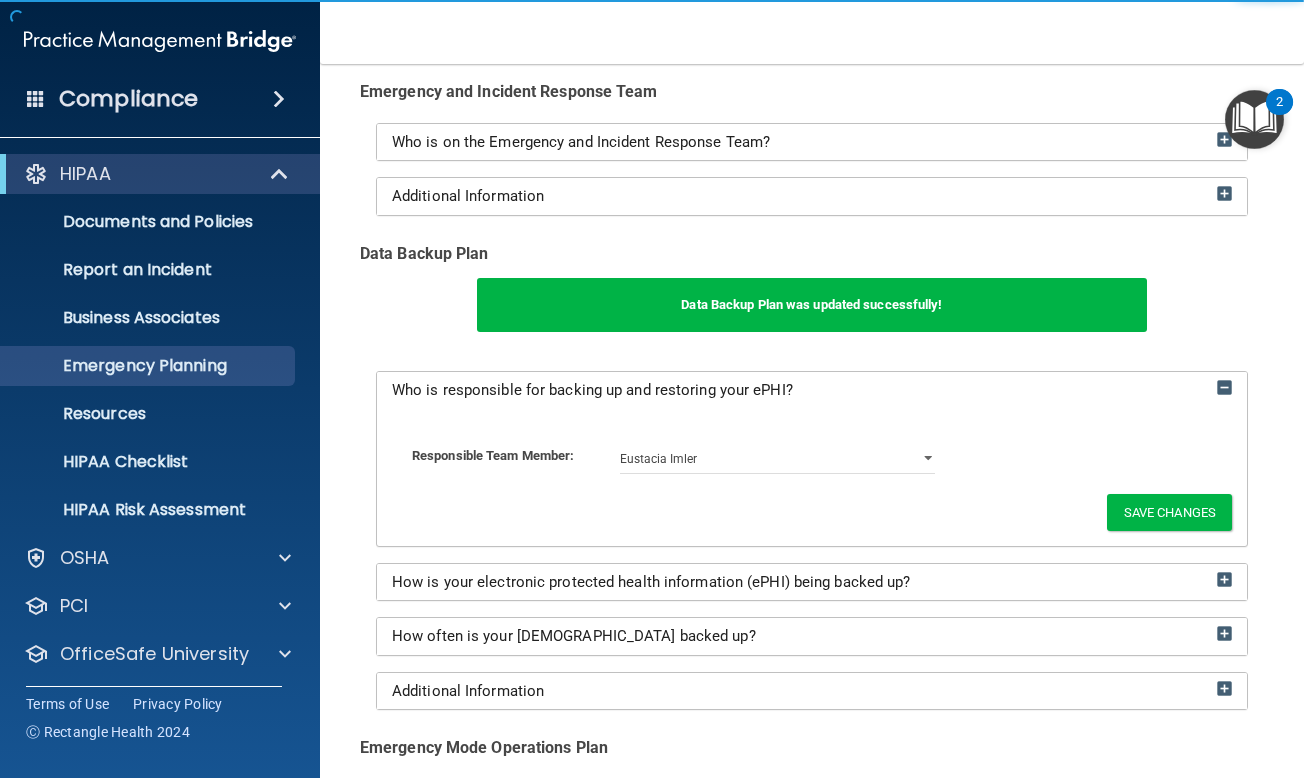 click on "Responsible Team Member:       Brant Bergdoll Eustacia Imler                 Save Changes" at bounding box center [812, 477] 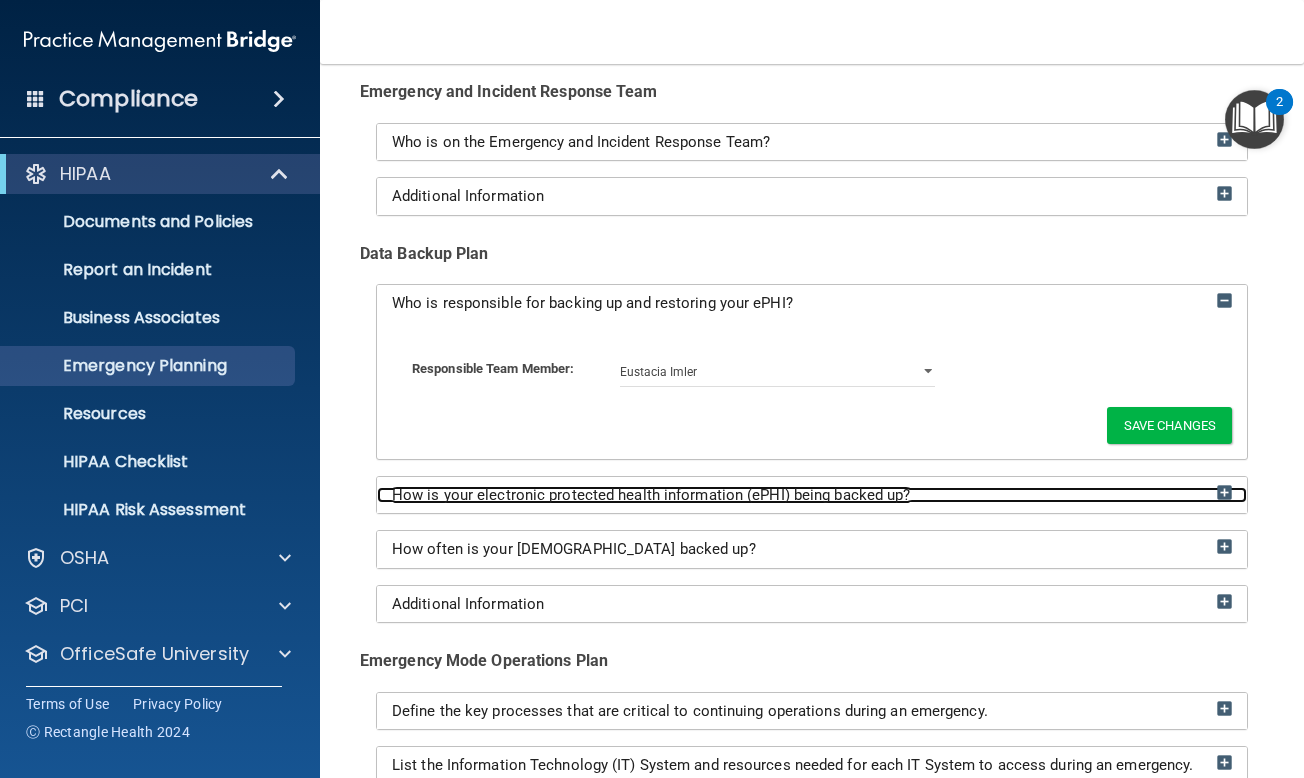 click on "How is your electronic protected health information (ePHI) being backed up?" at bounding box center [651, 495] 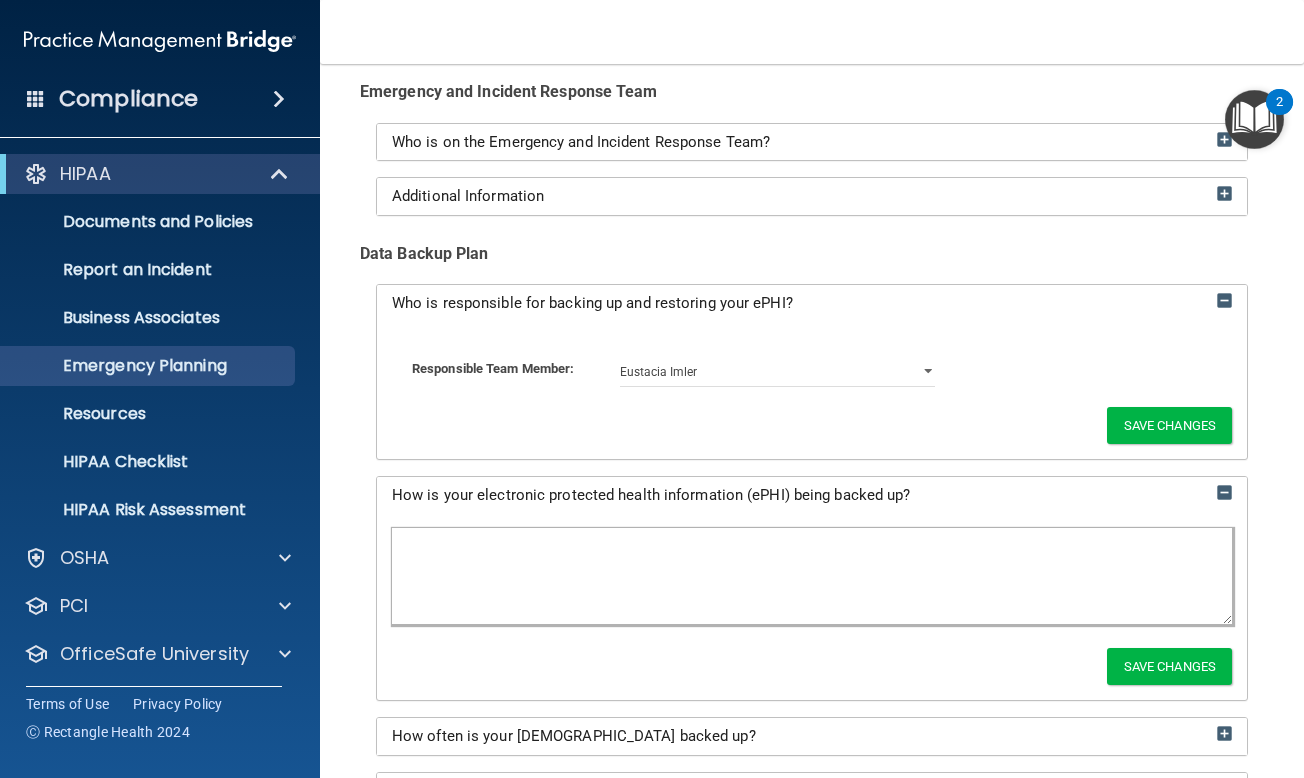 click at bounding box center (812, 576) 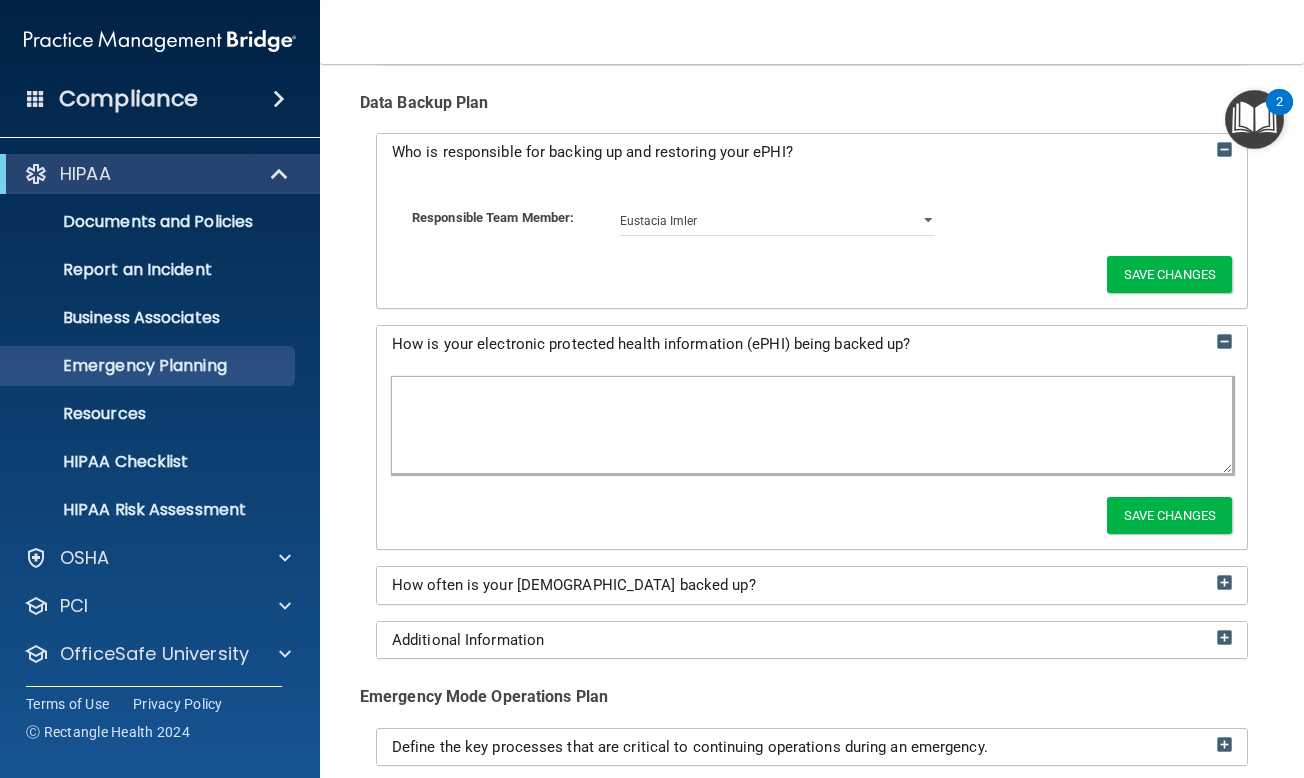 scroll, scrollTop: 400, scrollLeft: 0, axis: vertical 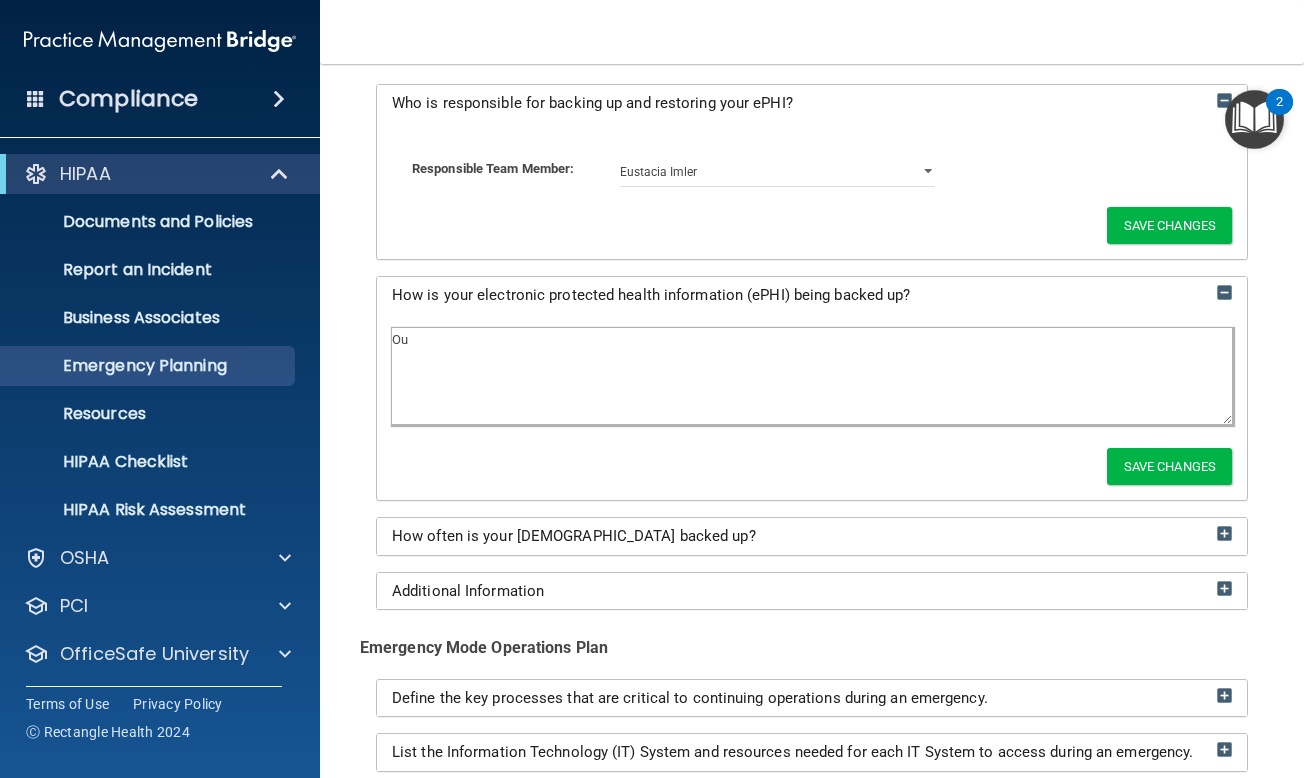 type on "O" 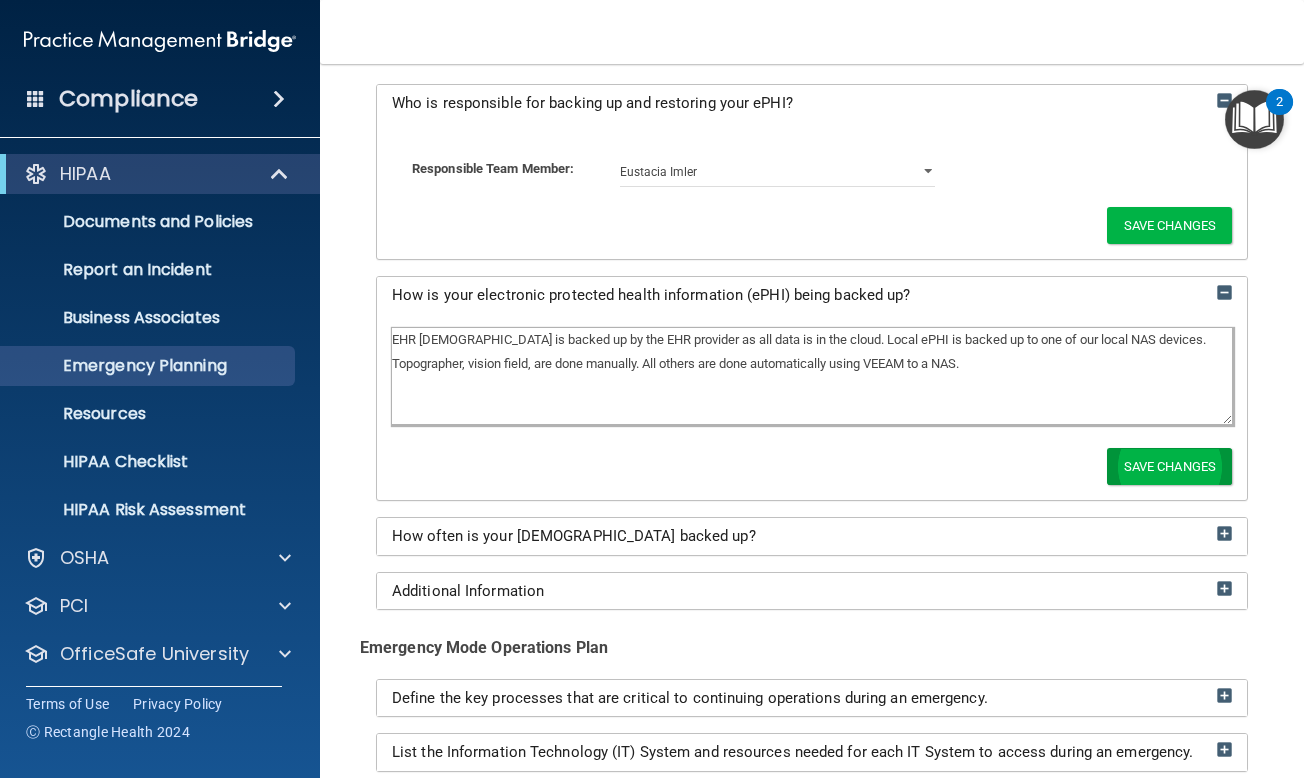 type on "EHR ePHI is backed up by the EHR provider as all data is in the cloud. Local ePHI is backed up to one of our local NAS devices. Topographer, vision field, are done manually. All others are done automatically using VEEAM to a NAS." 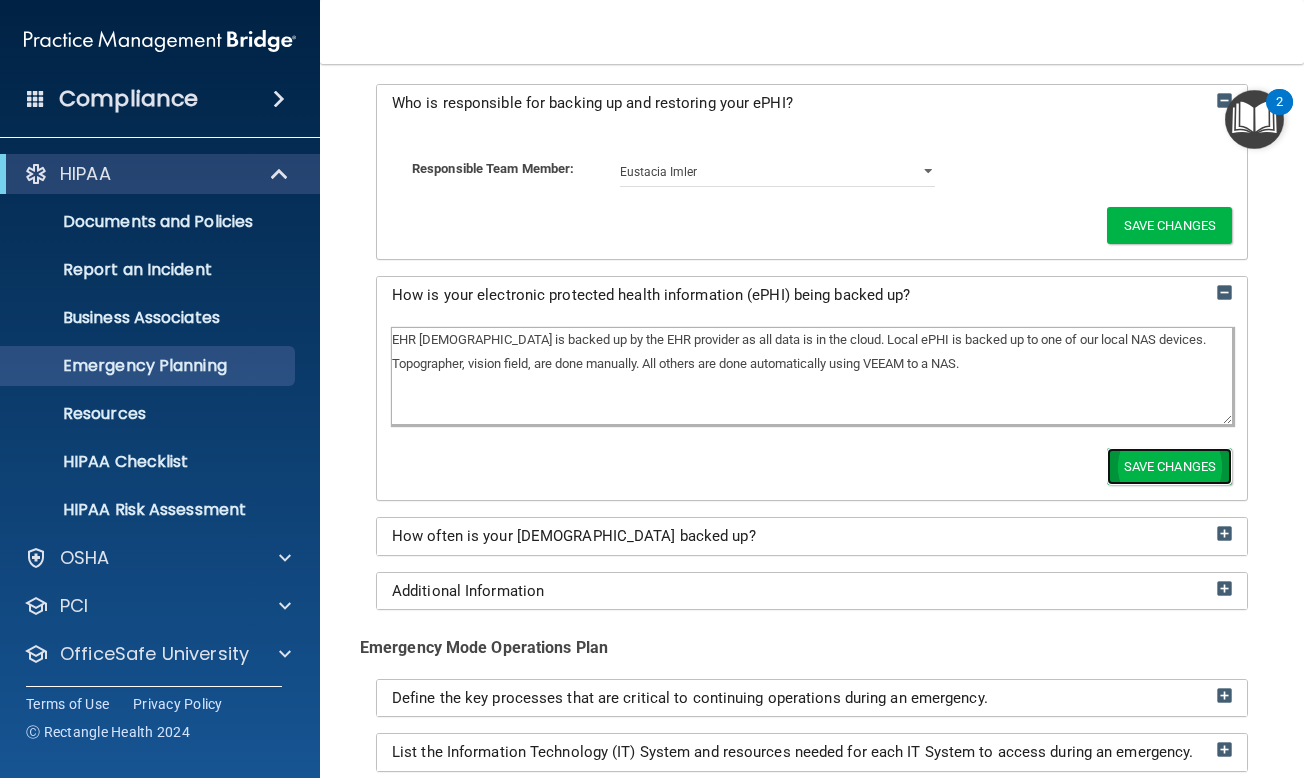 click on "Save Changes" at bounding box center (1169, 466) 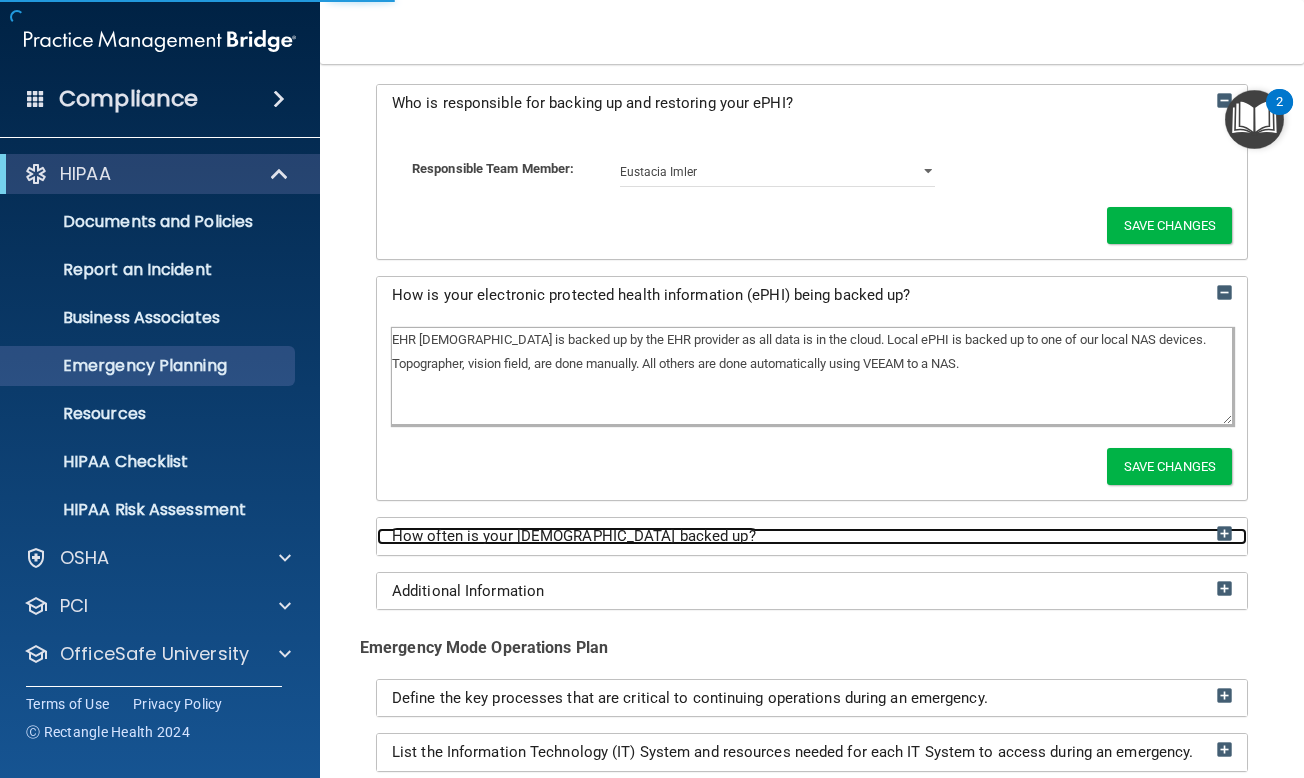 click on "How often is your ePHI backed up?" at bounding box center (812, 536) 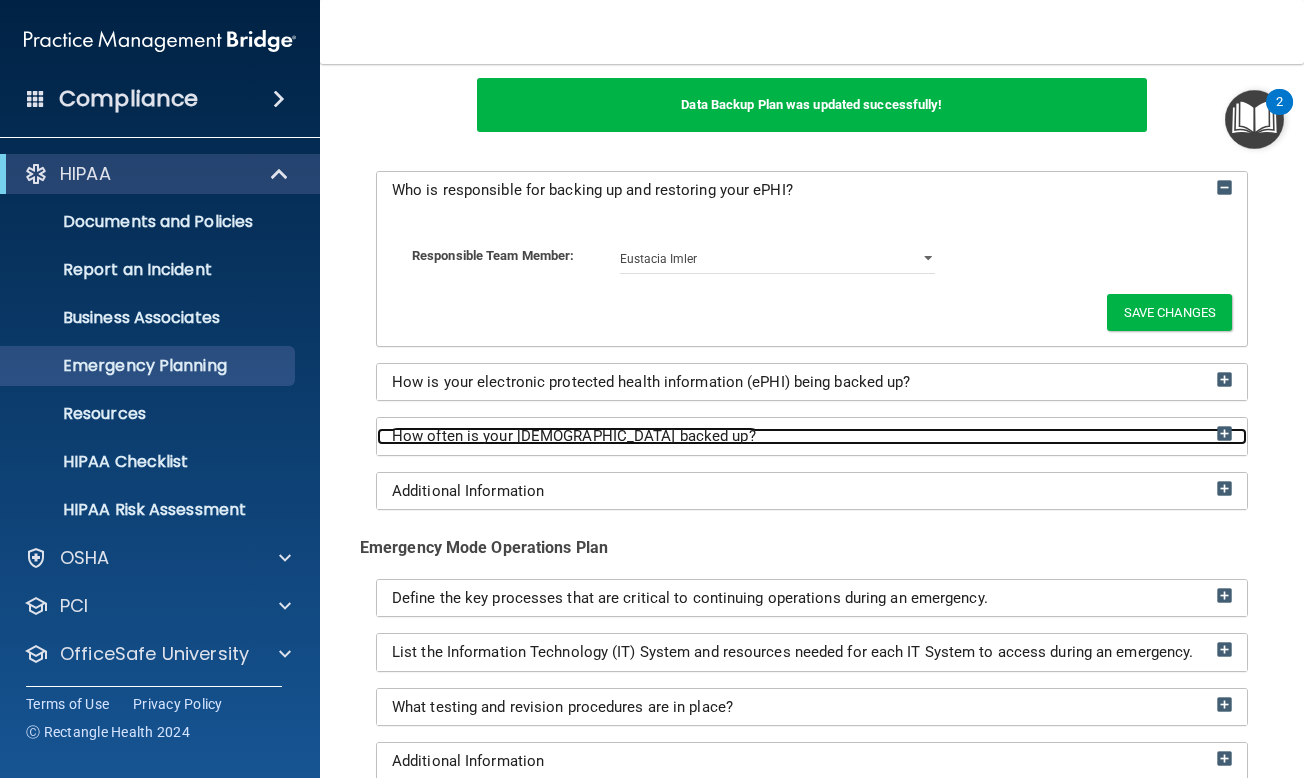 click on "How often is your ePHI backed up?" at bounding box center (812, 436) 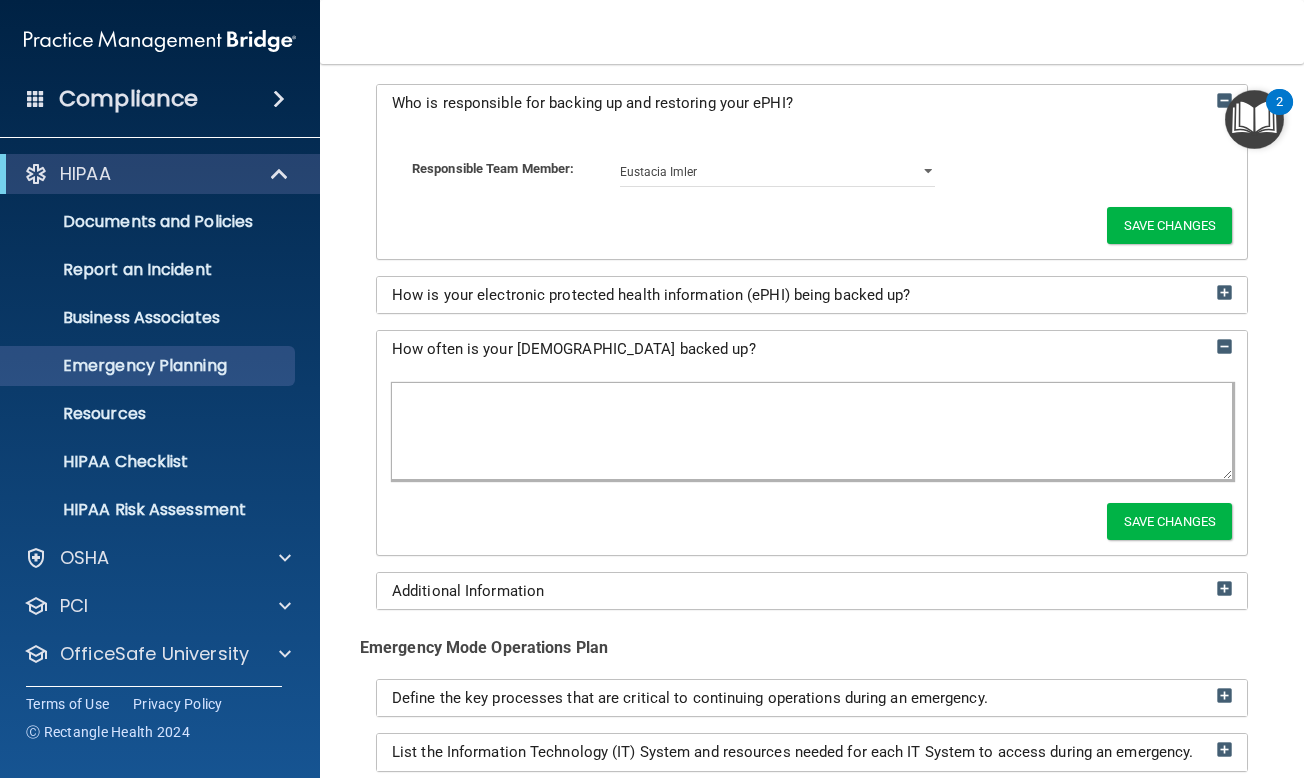 click at bounding box center [812, 431] 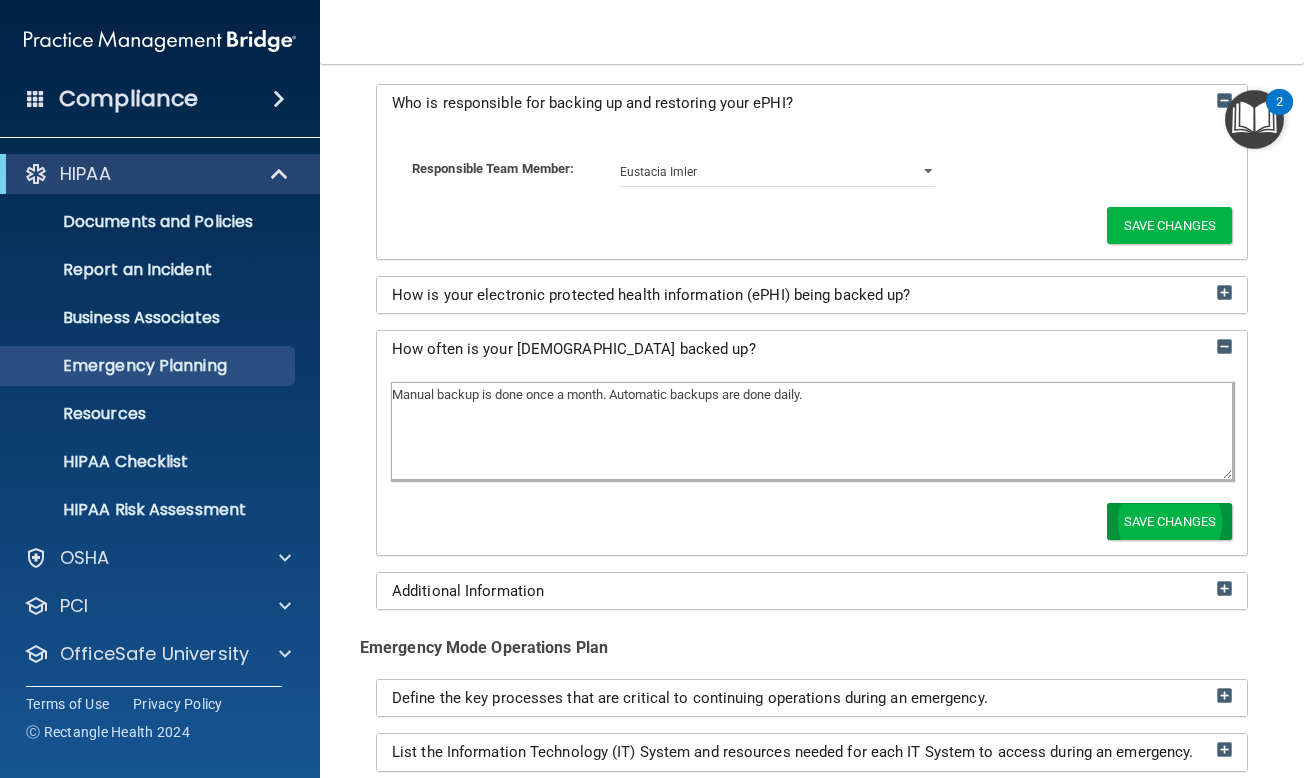 type on "Manual backup is done once a month. Automatic backups are done daily." 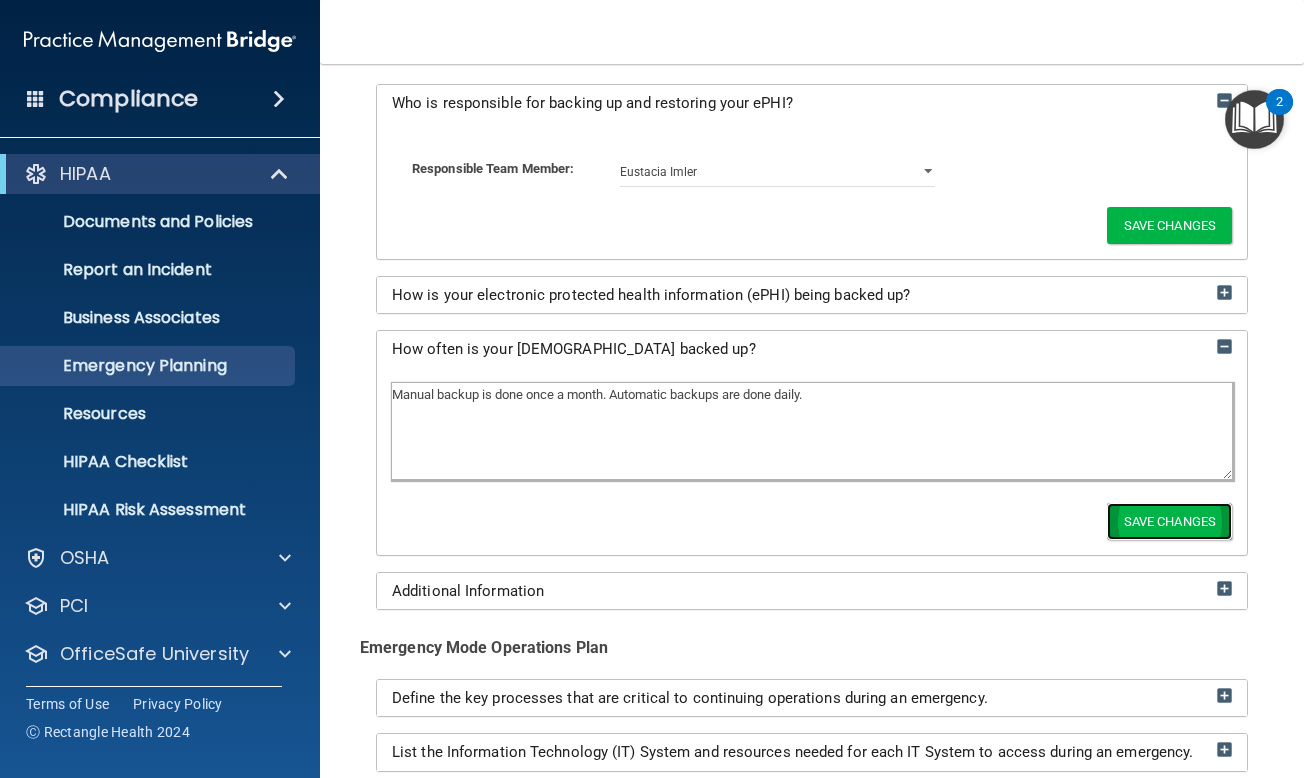 click on "Save Changes" at bounding box center (1169, 521) 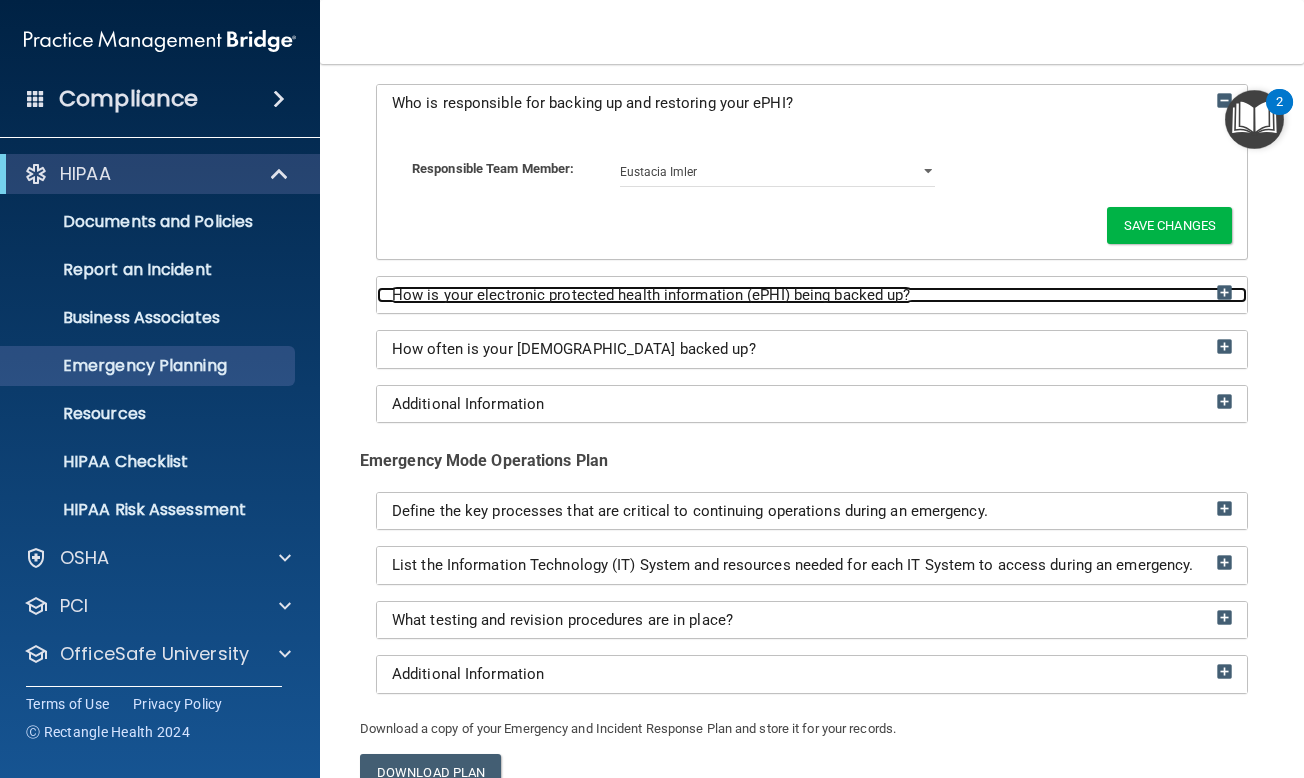 click on "How is your electronic protected health information (ePHI) being backed up?" at bounding box center [651, 295] 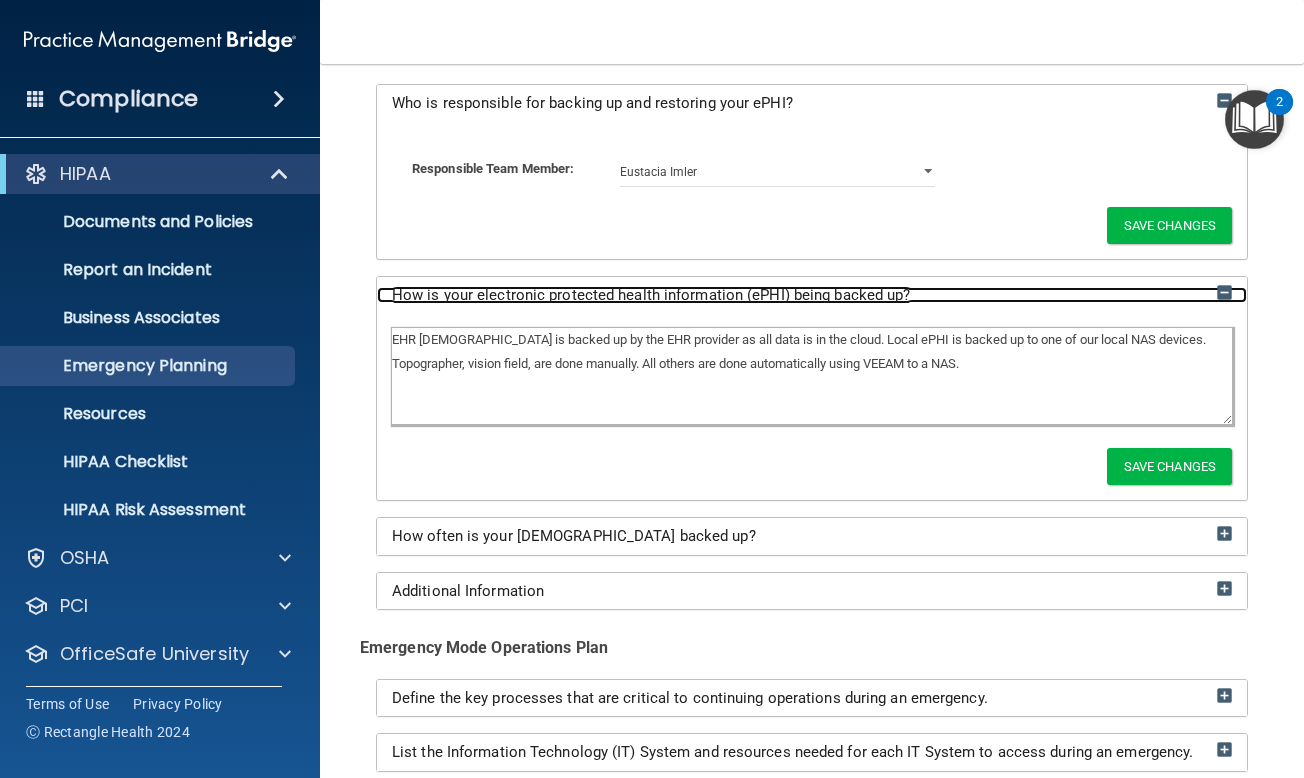 click at bounding box center [1224, 292] 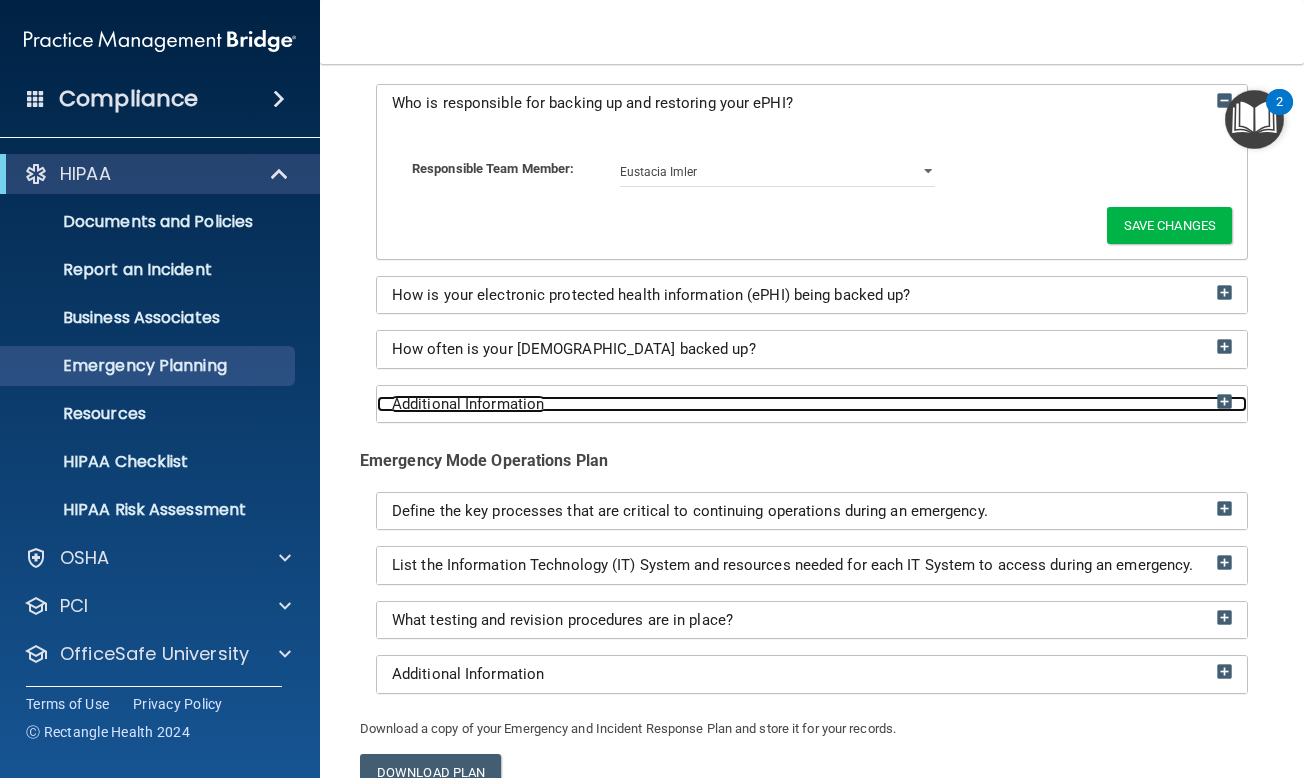 click on "Additional Information" at bounding box center (812, 404) 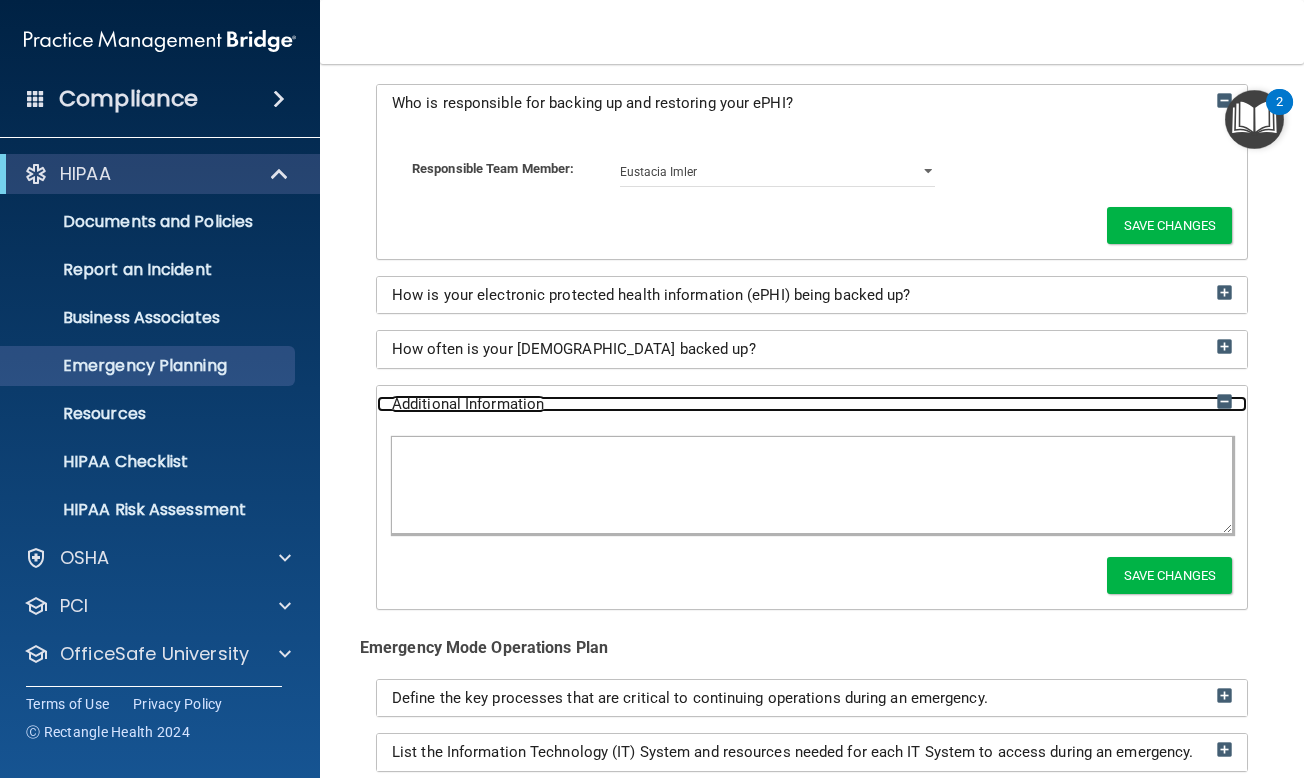 click on "Additional Information" at bounding box center (812, 404) 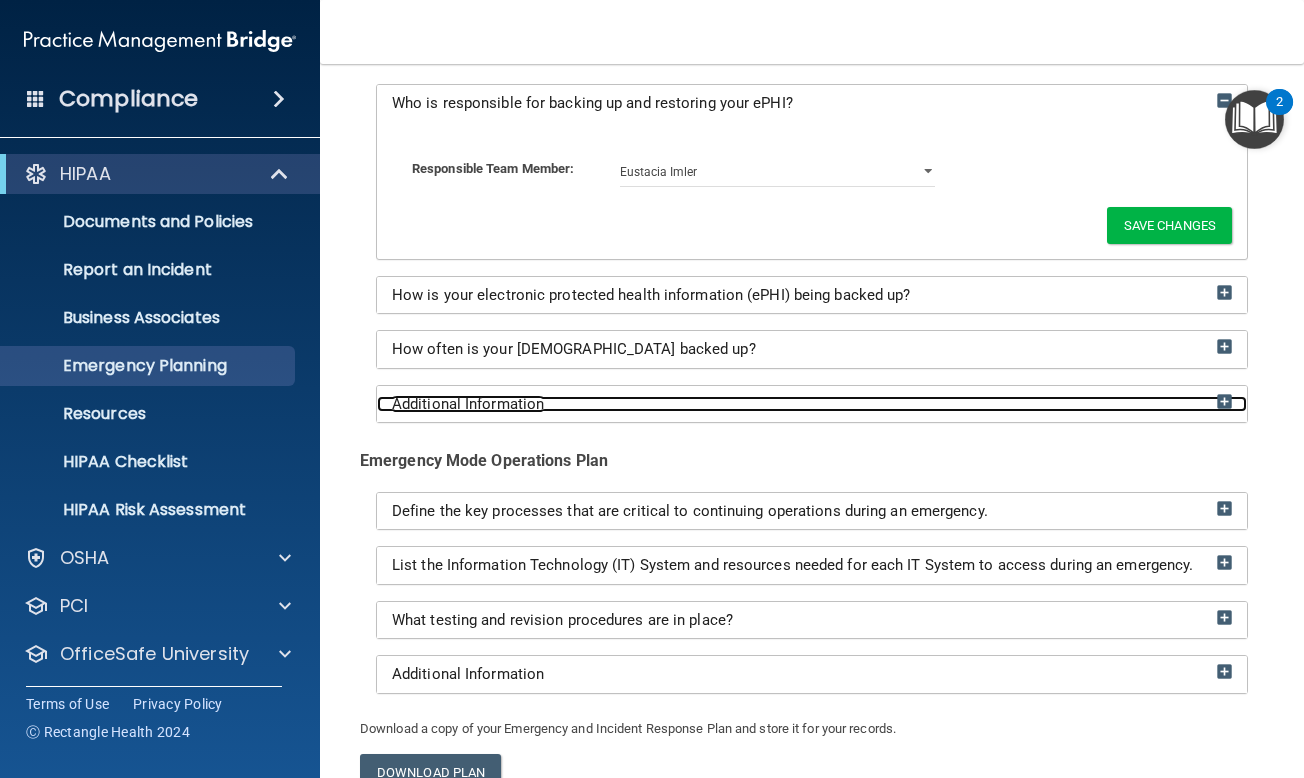 click on "Additional Information" at bounding box center [468, 404] 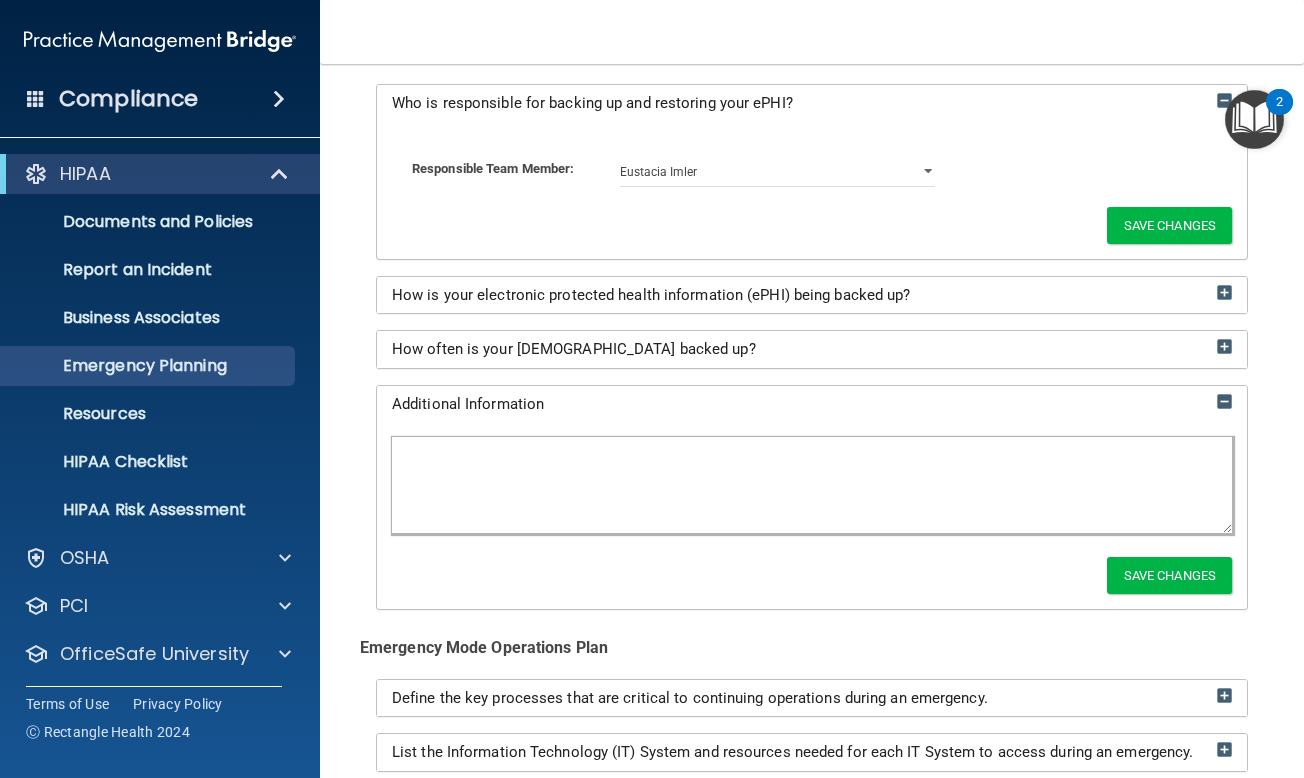 click at bounding box center (812, 485) 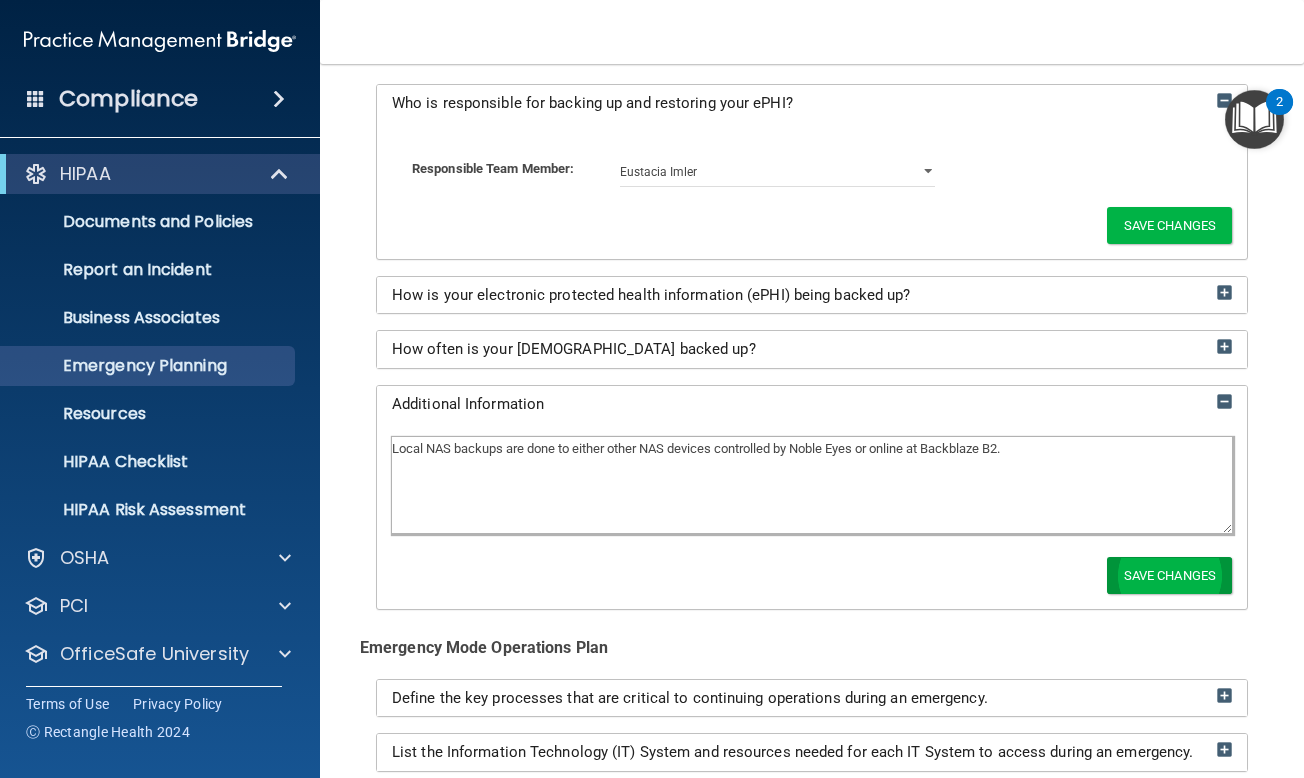 type on "Local NAS backups are done to either other NAS devices controlled by Noble Eyes or online at Backblaze B2." 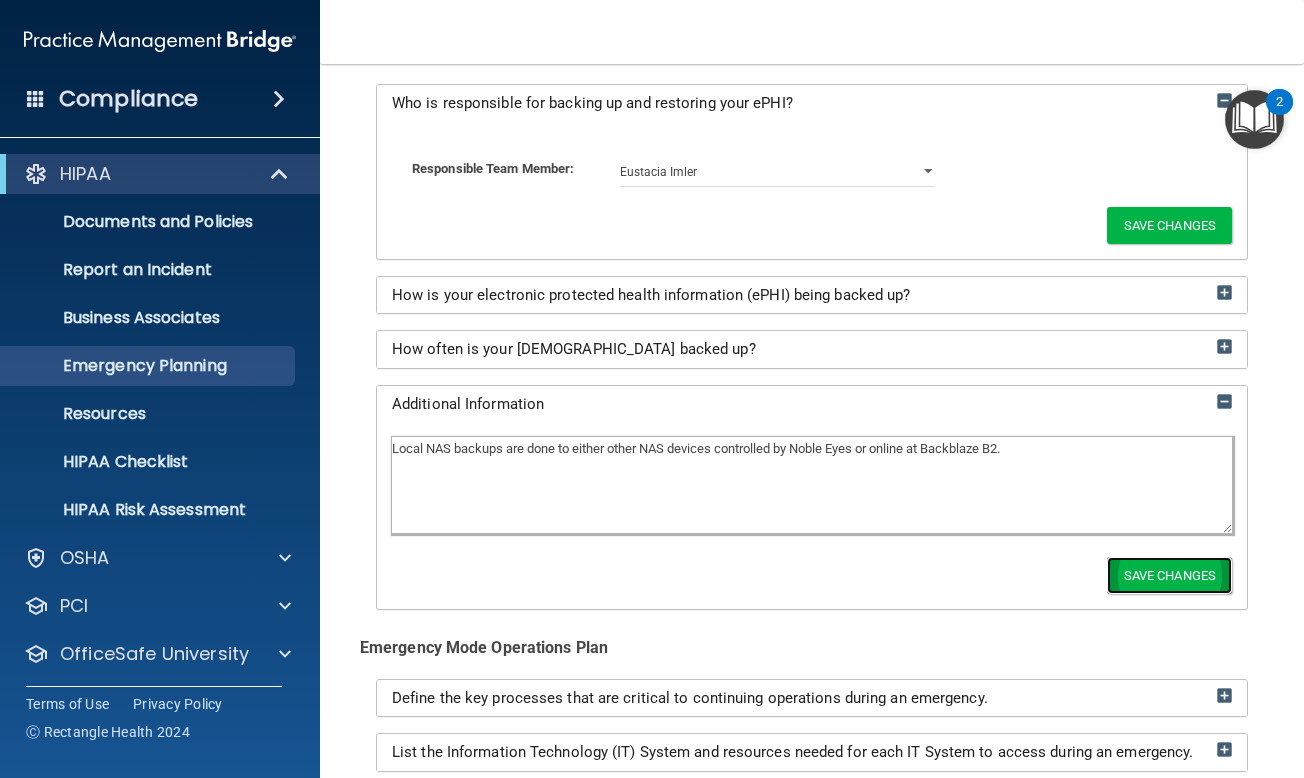 click on "Save Changes" at bounding box center [1169, 575] 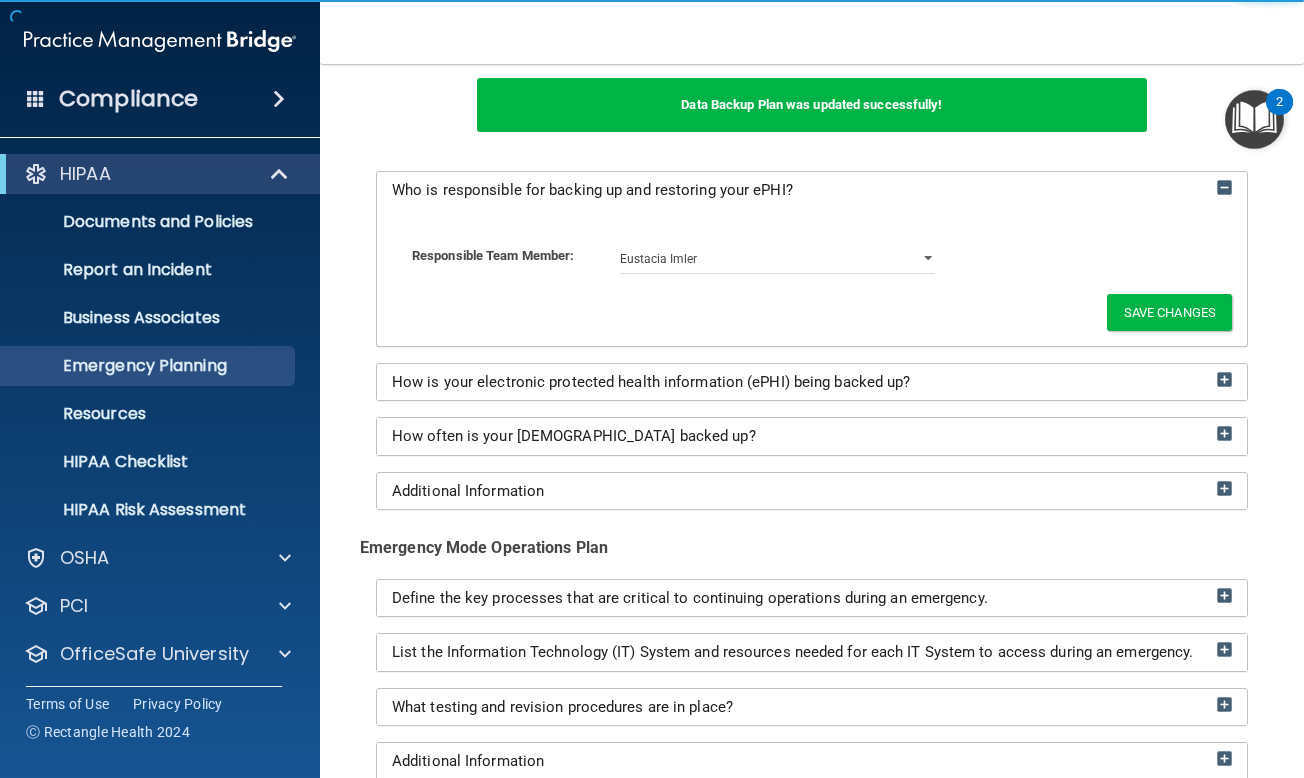 click on "How is your electronic protected health information (ePHI) being backed up?" at bounding box center [812, 382] 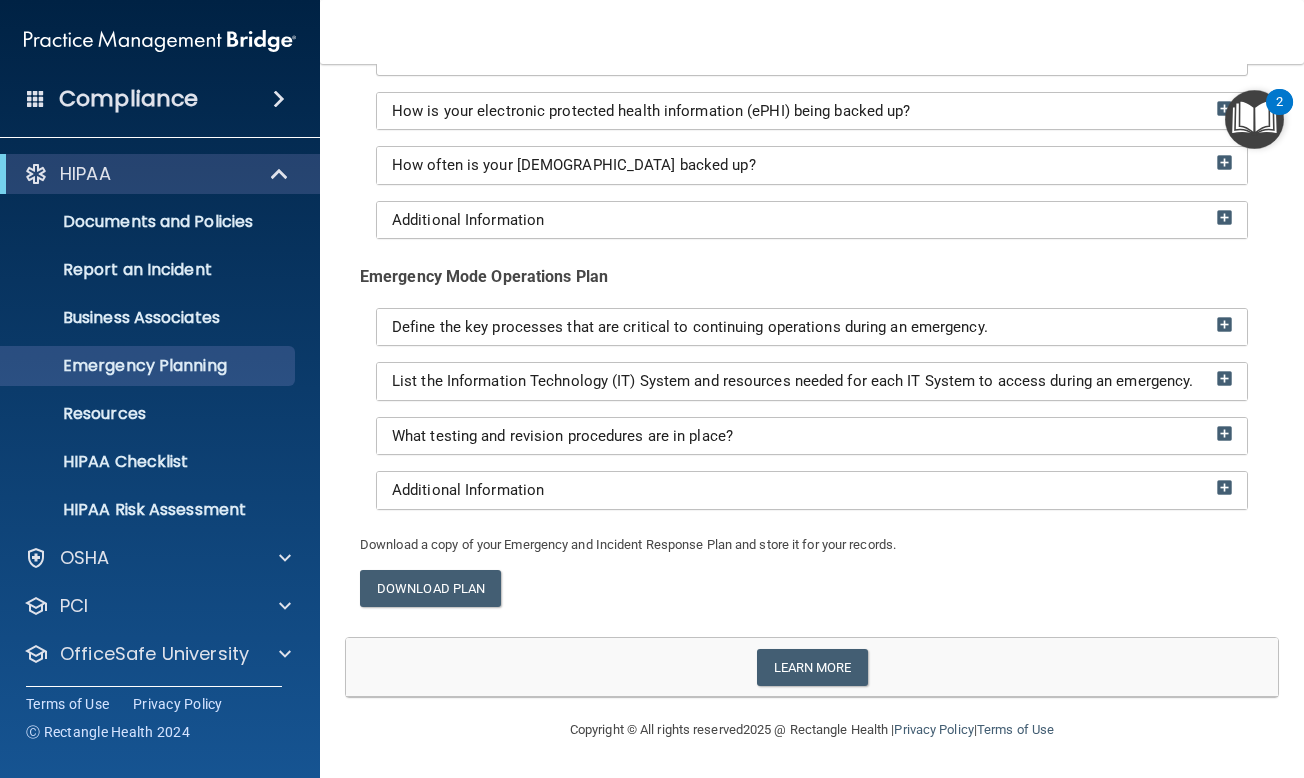 scroll, scrollTop: 584, scrollLeft: 0, axis: vertical 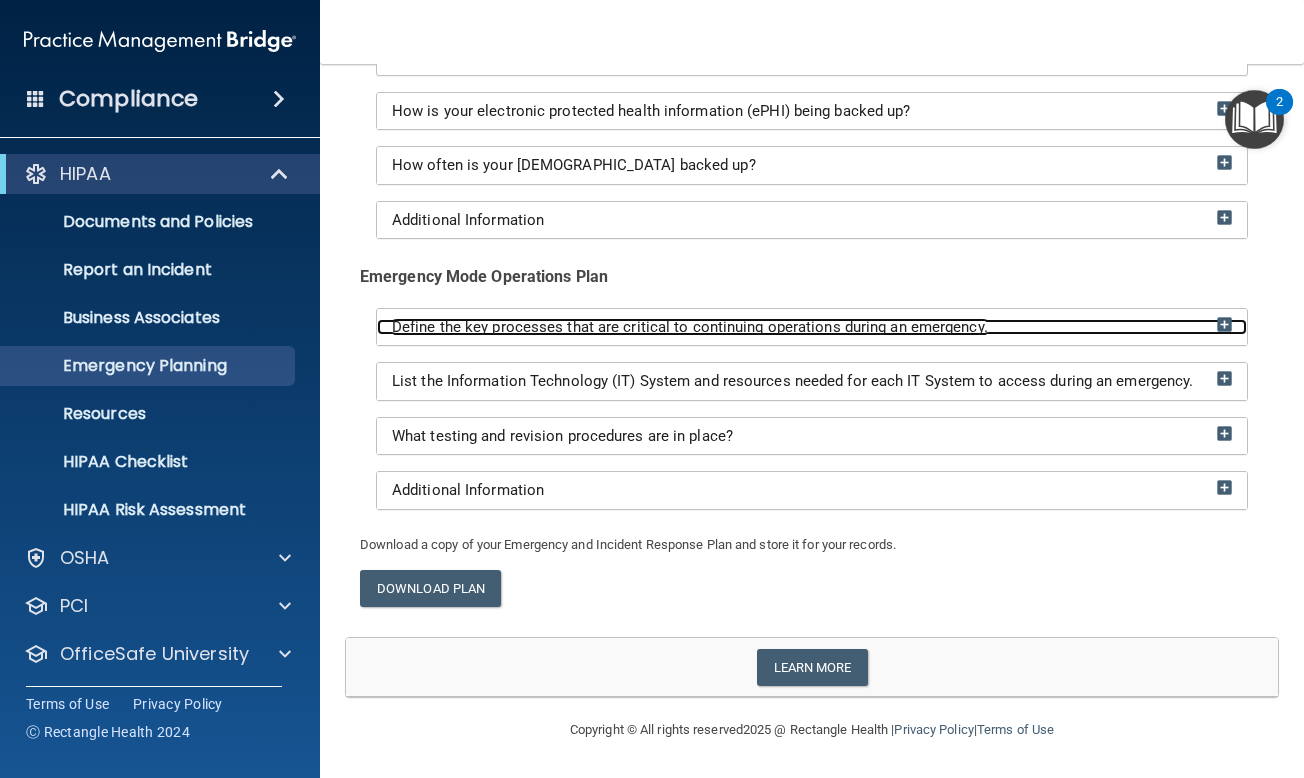 click on "Define the key processes that are critical to continuing operations during an emergency." at bounding box center [690, 327] 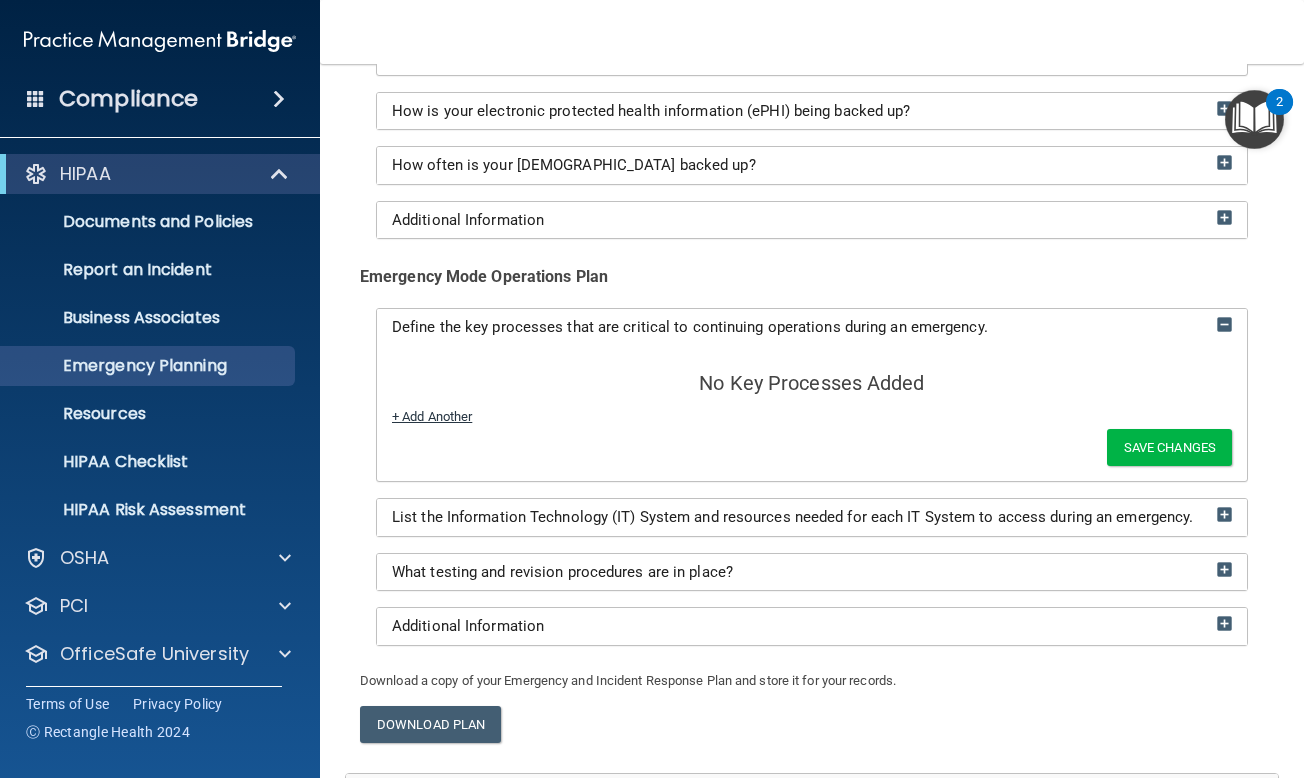 click on "+ Add Another" at bounding box center [432, 416] 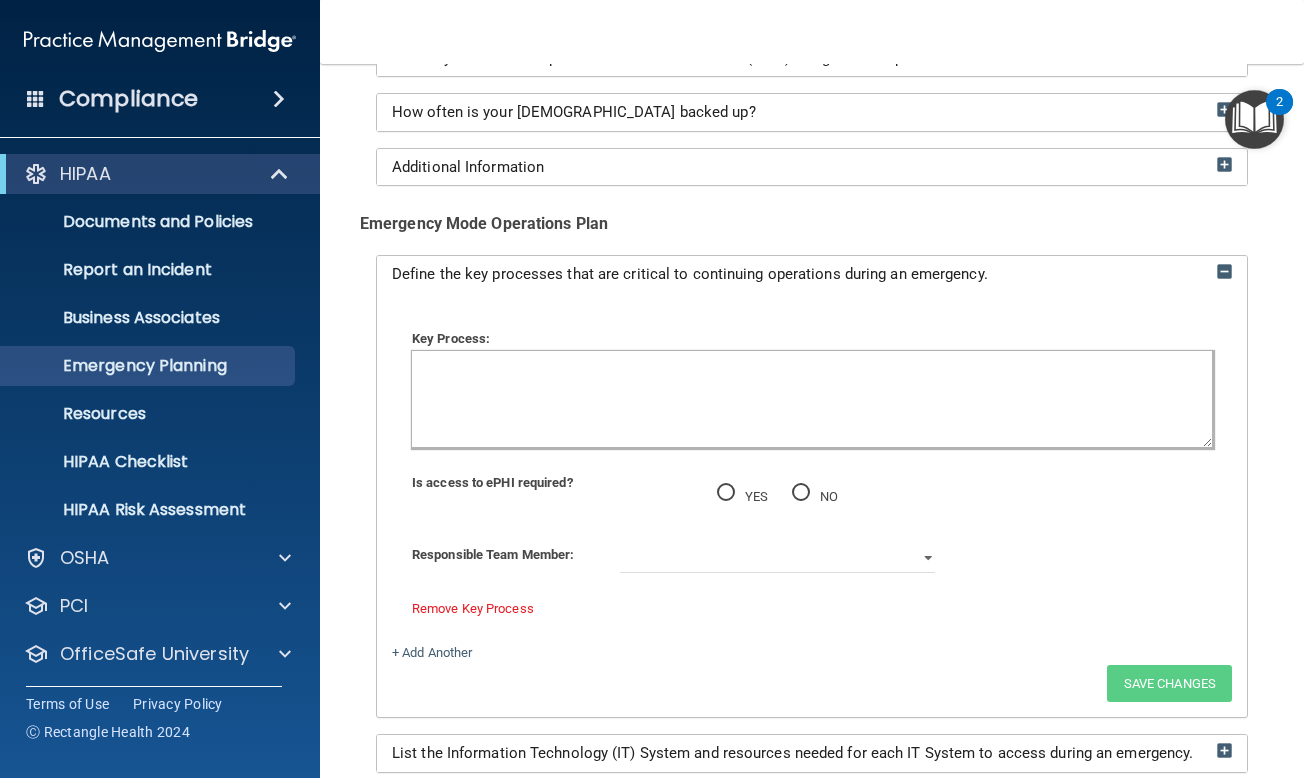 scroll, scrollTop: 684, scrollLeft: 0, axis: vertical 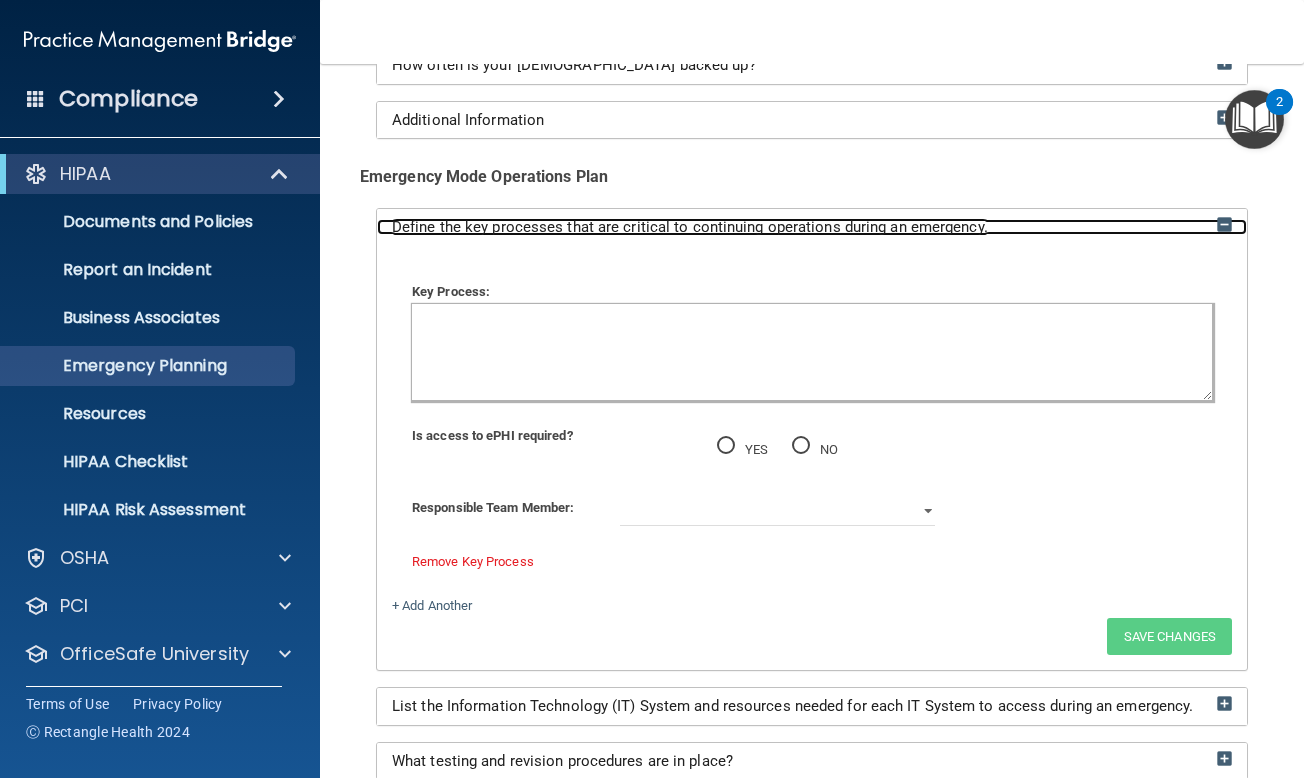 click at bounding box center [1224, 224] 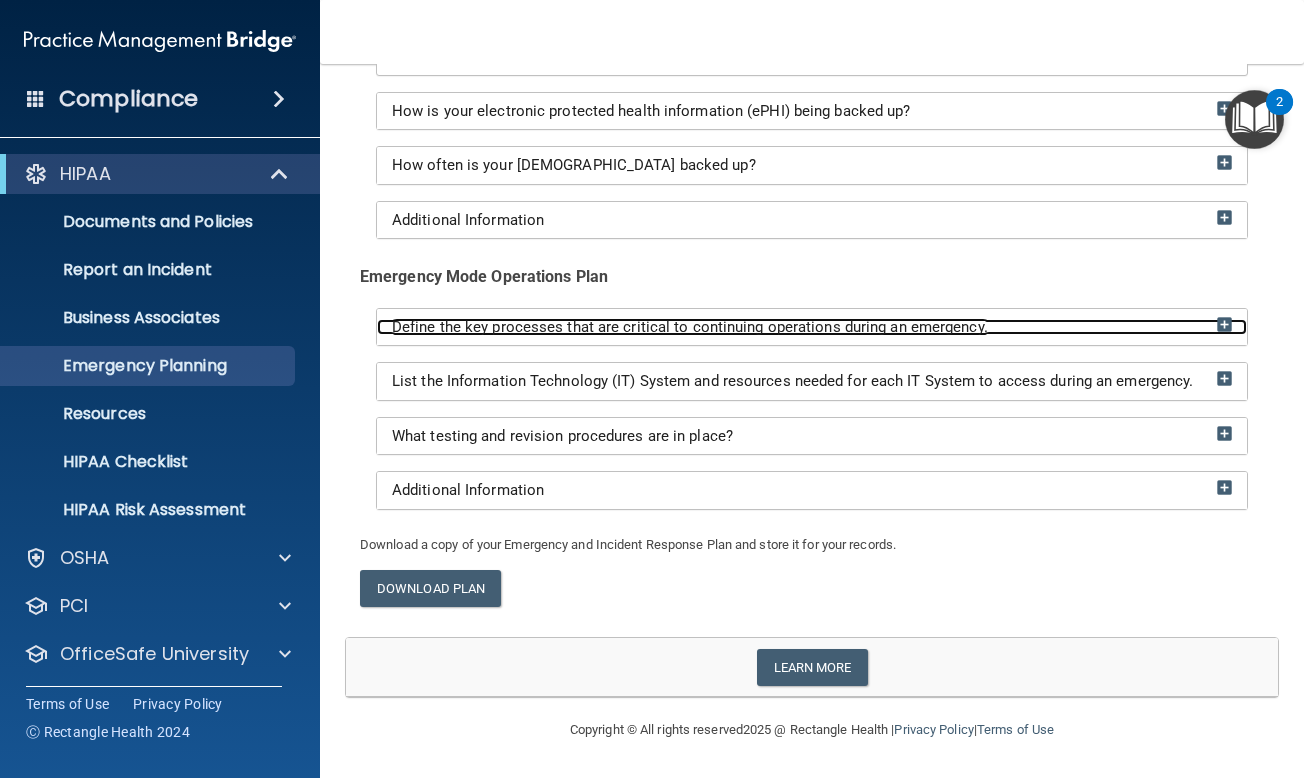 scroll, scrollTop: 584, scrollLeft: 0, axis: vertical 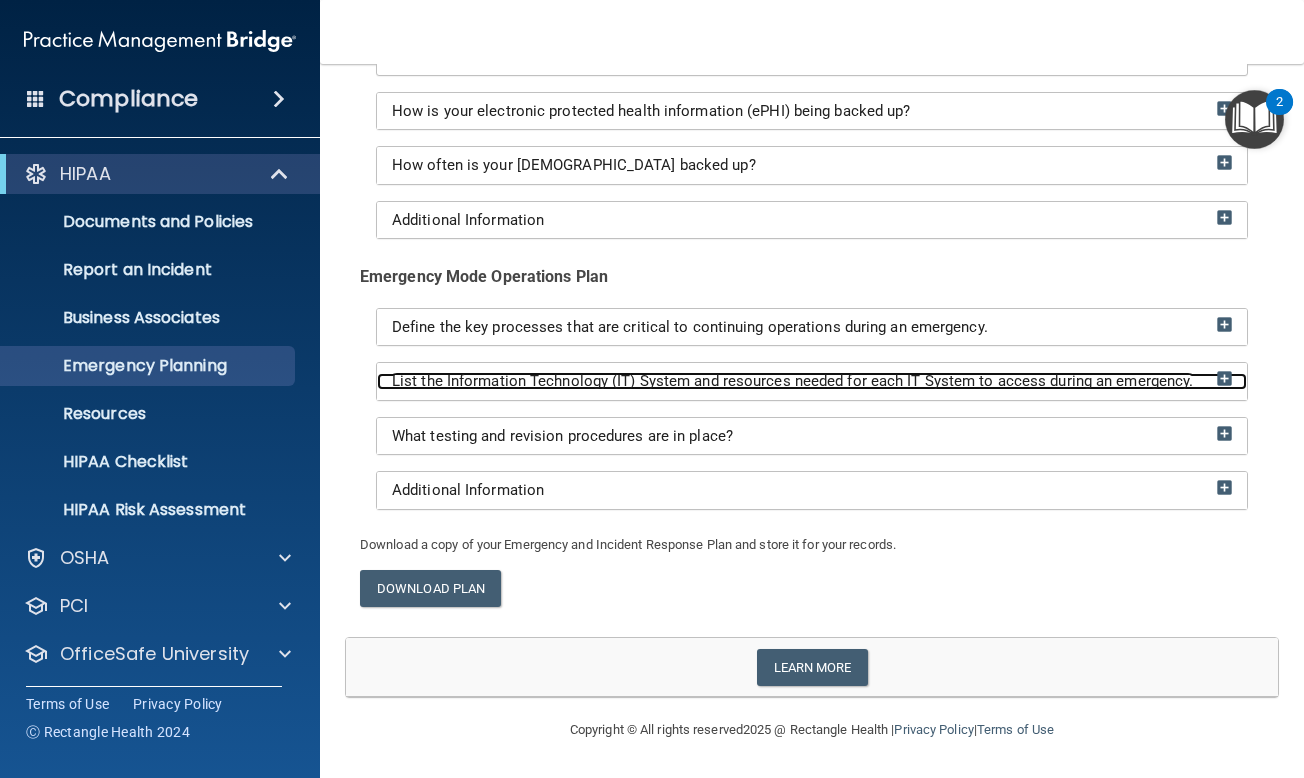 click on "List the Information Technology (IT) System and resources needed for each IT System to access during an emergency." at bounding box center [792, 381] 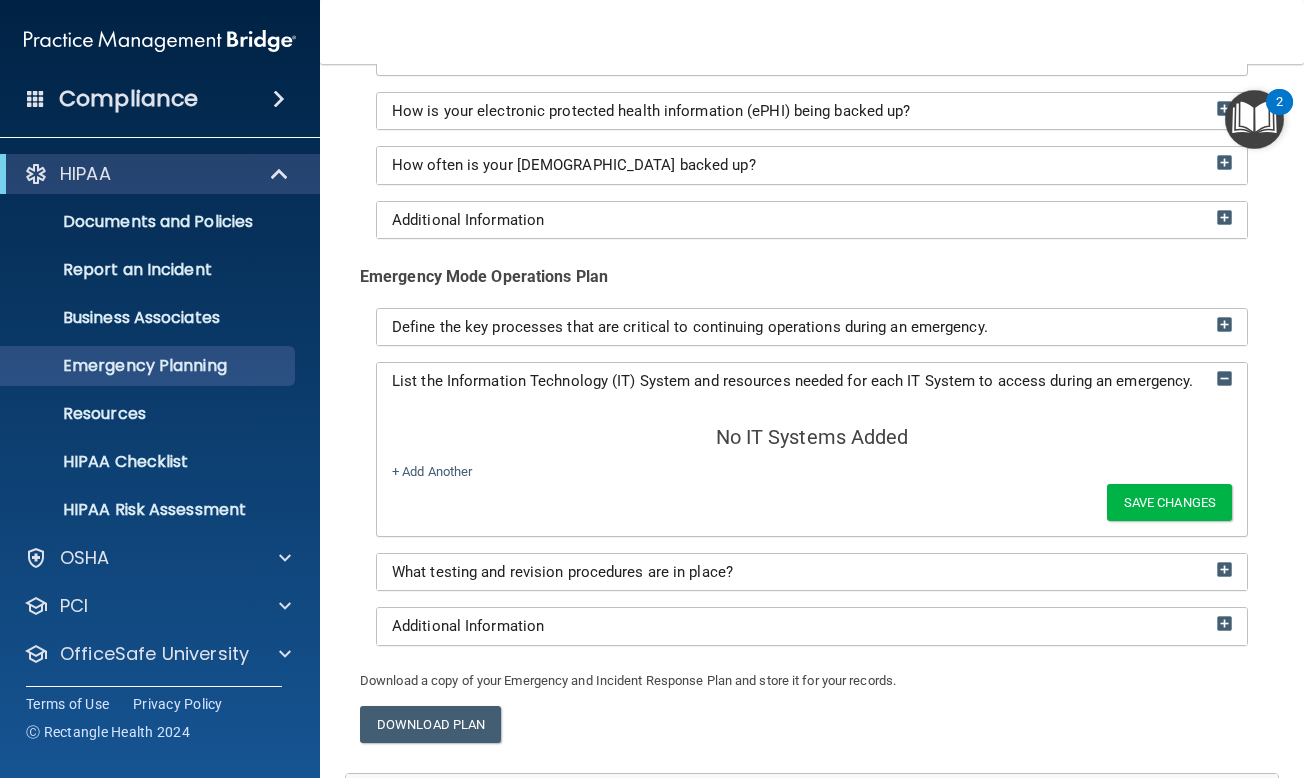 click on "+ Add Another" at bounding box center (667, 472) 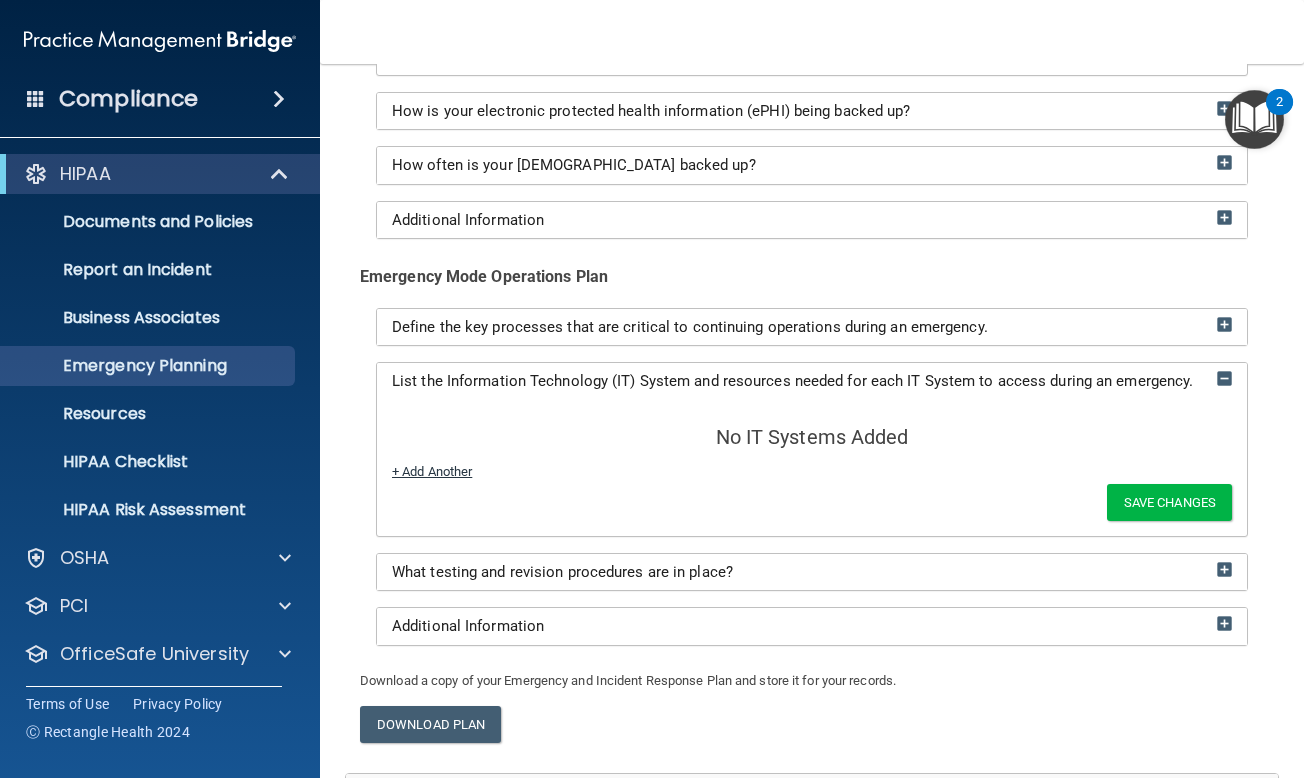 click on "+ Add Another" at bounding box center [432, 471] 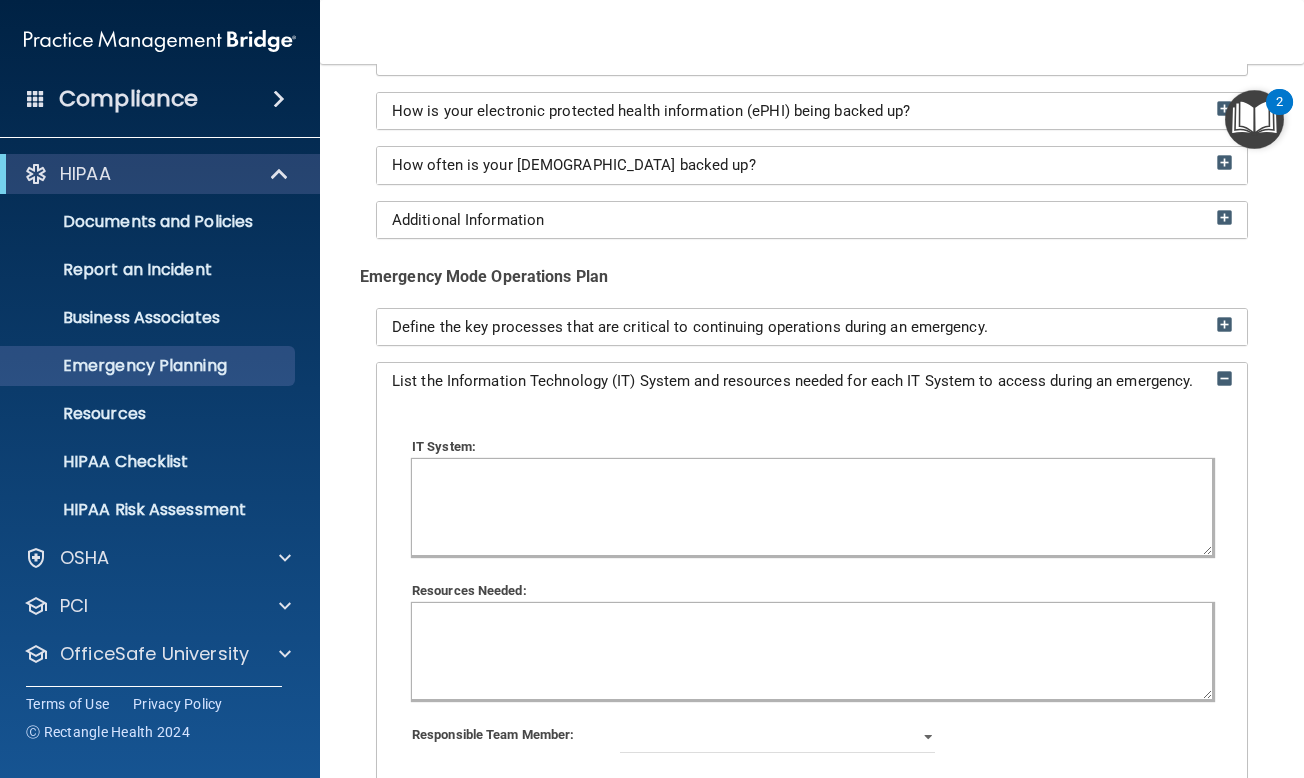 click 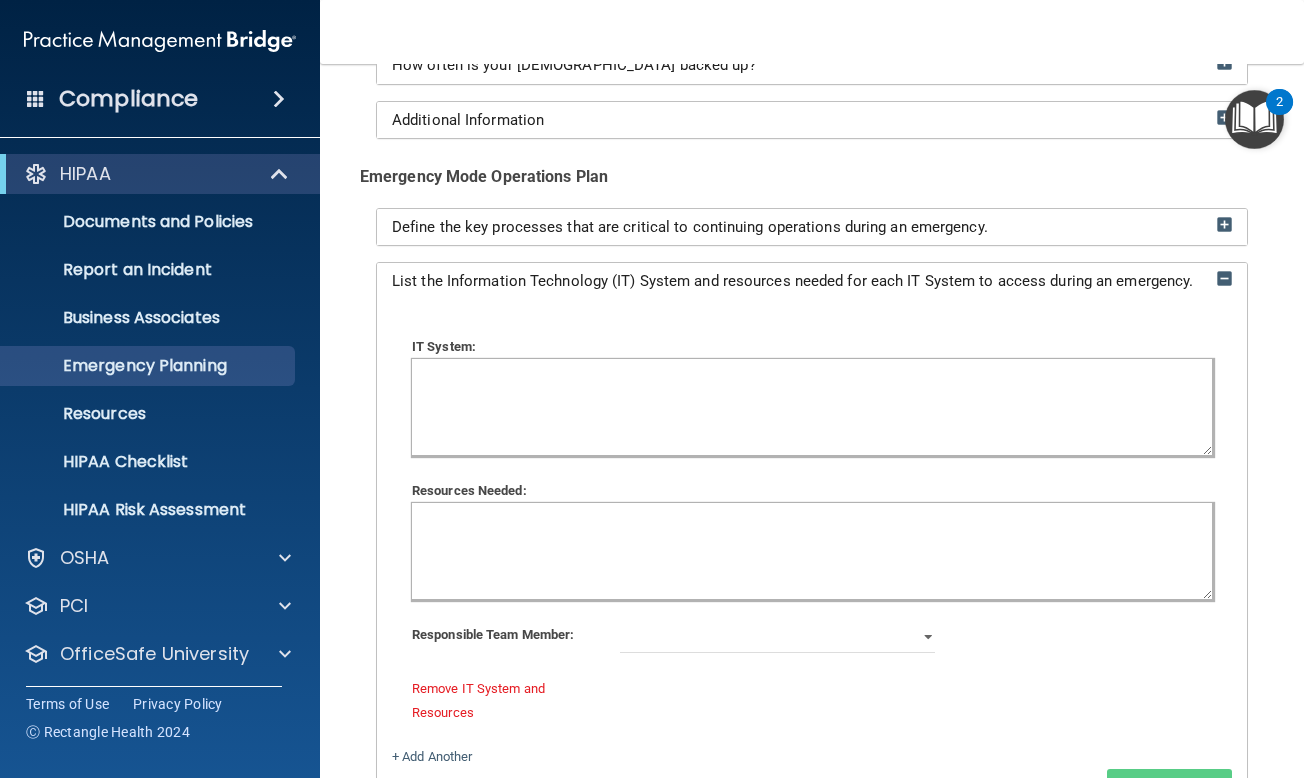 scroll, scrollTop: 784, scrollLeft: 0, axis: vertical 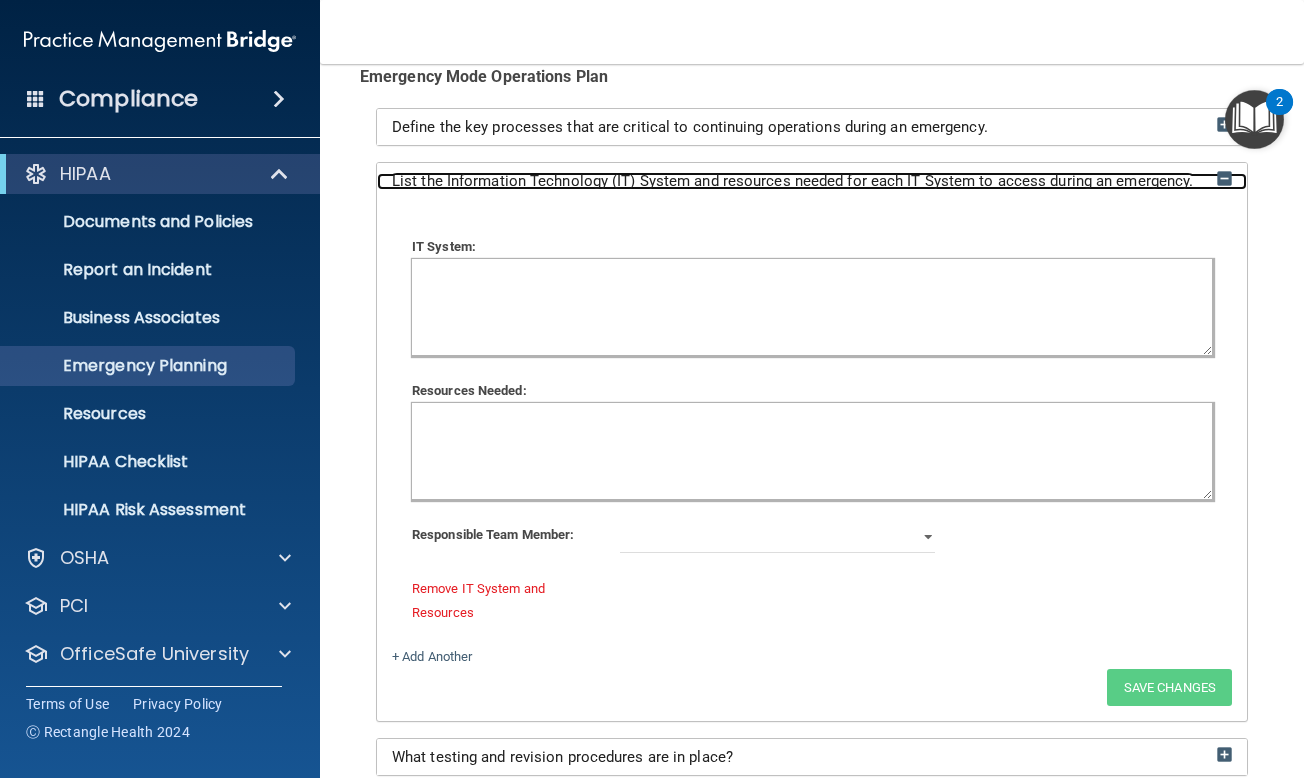 click at bounding box center [1224, 178] 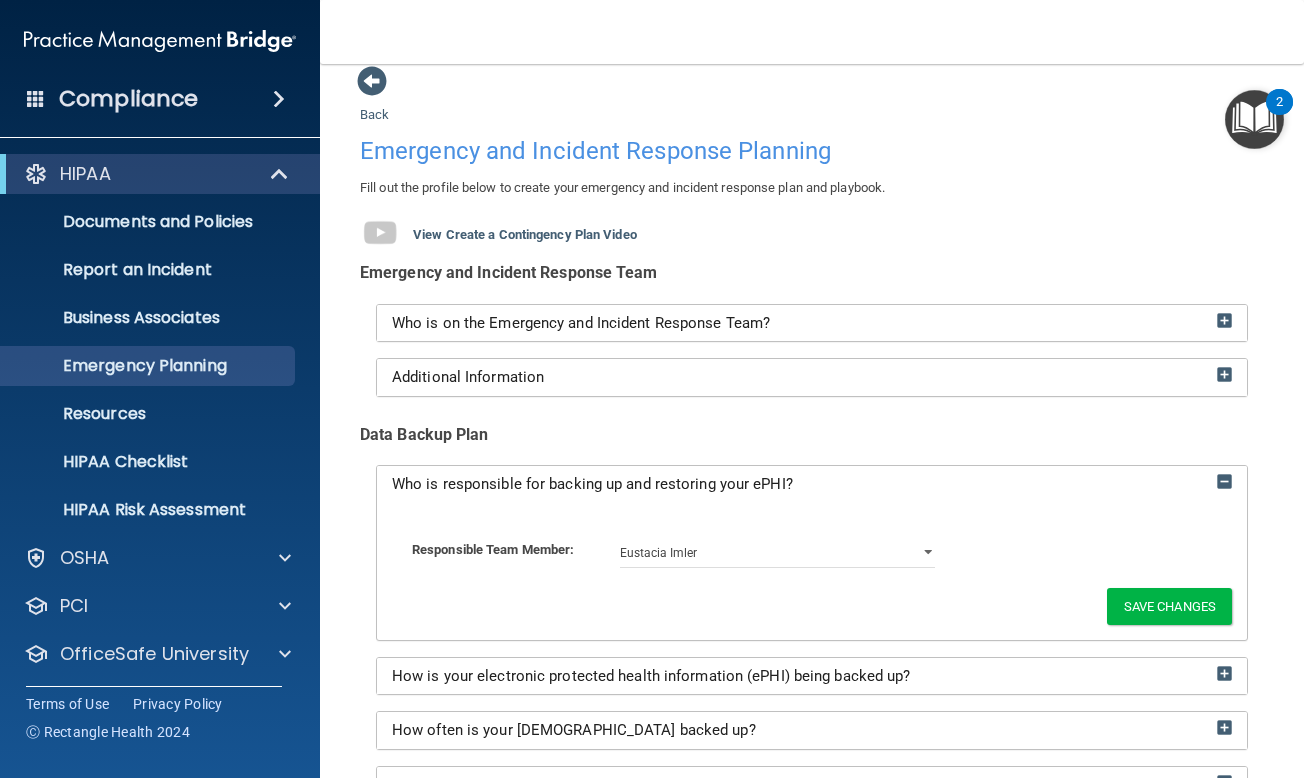 scroll, scrollTop: 0, scrollLeft: 0, axis: both 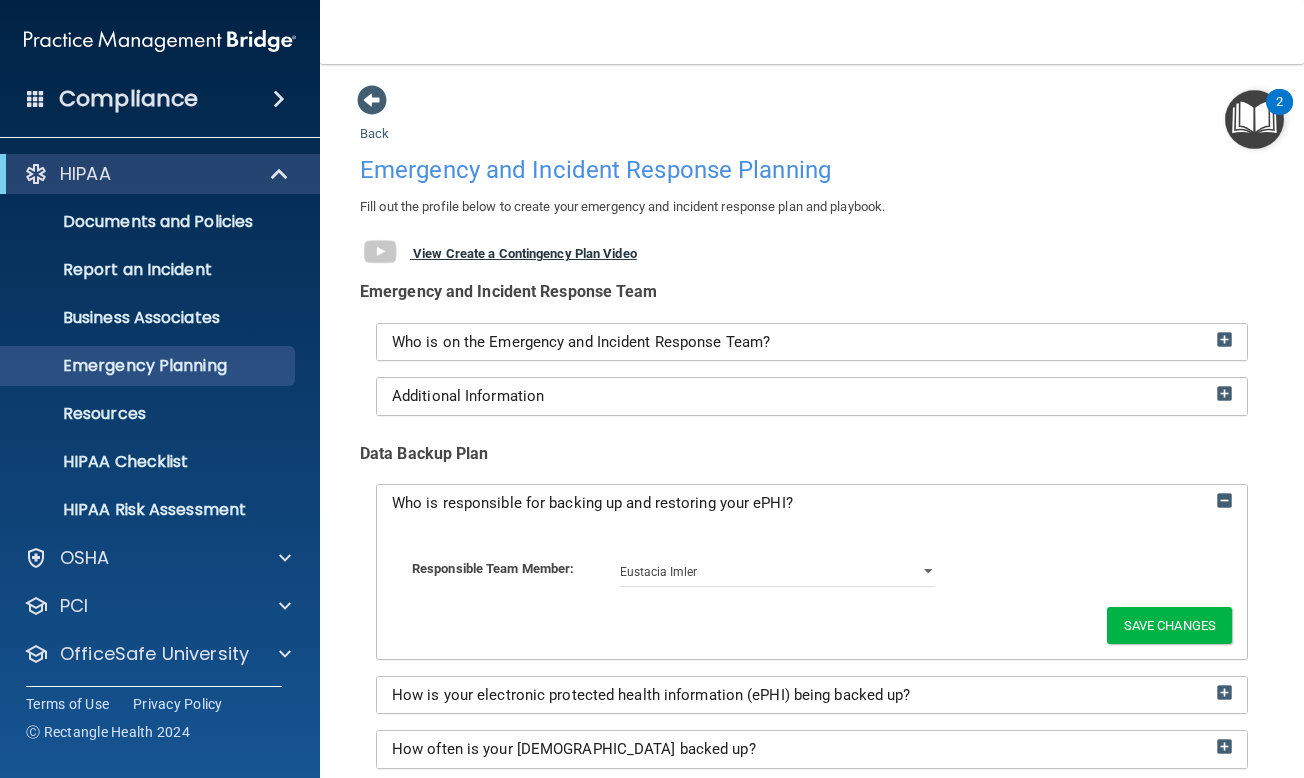 click on "View Create a Contingency Plan Video" at bounding box center [525, 253] 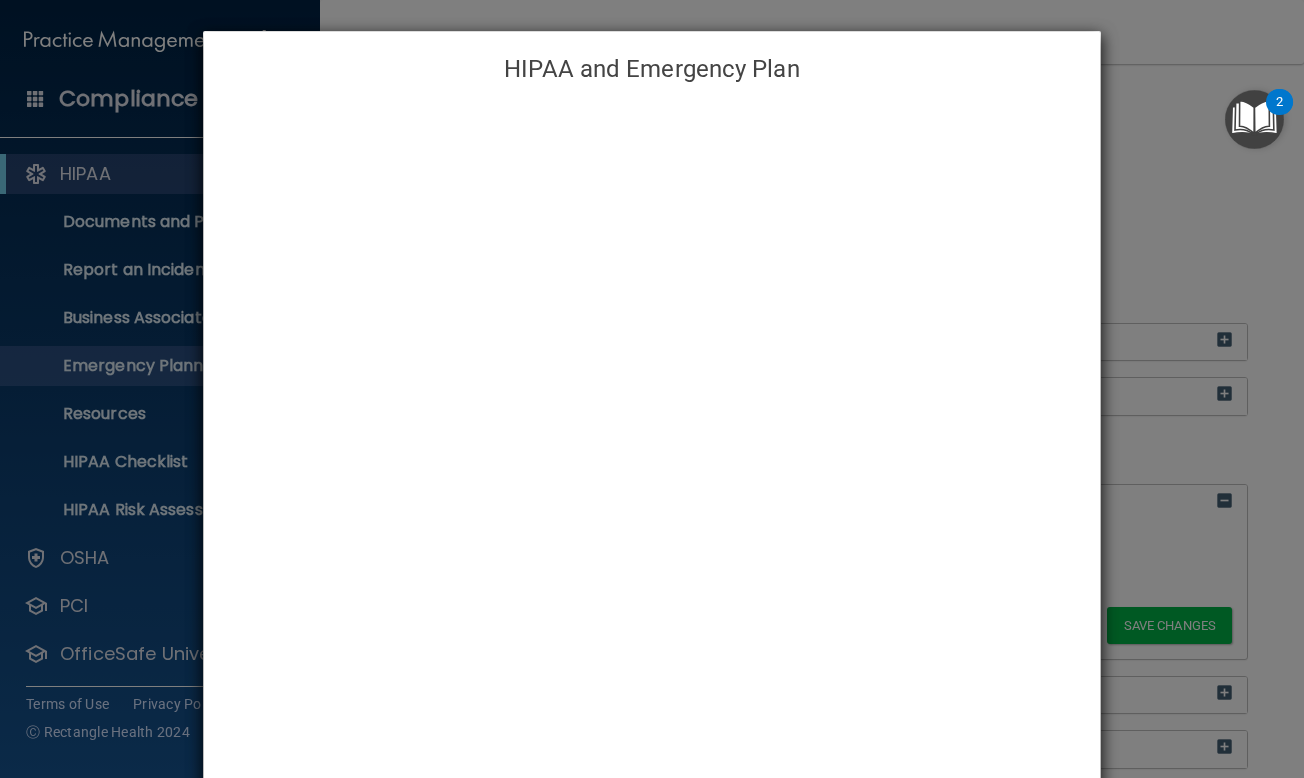 click on "HIPAA and Emergency Plan" at bounding box center (652, 389) 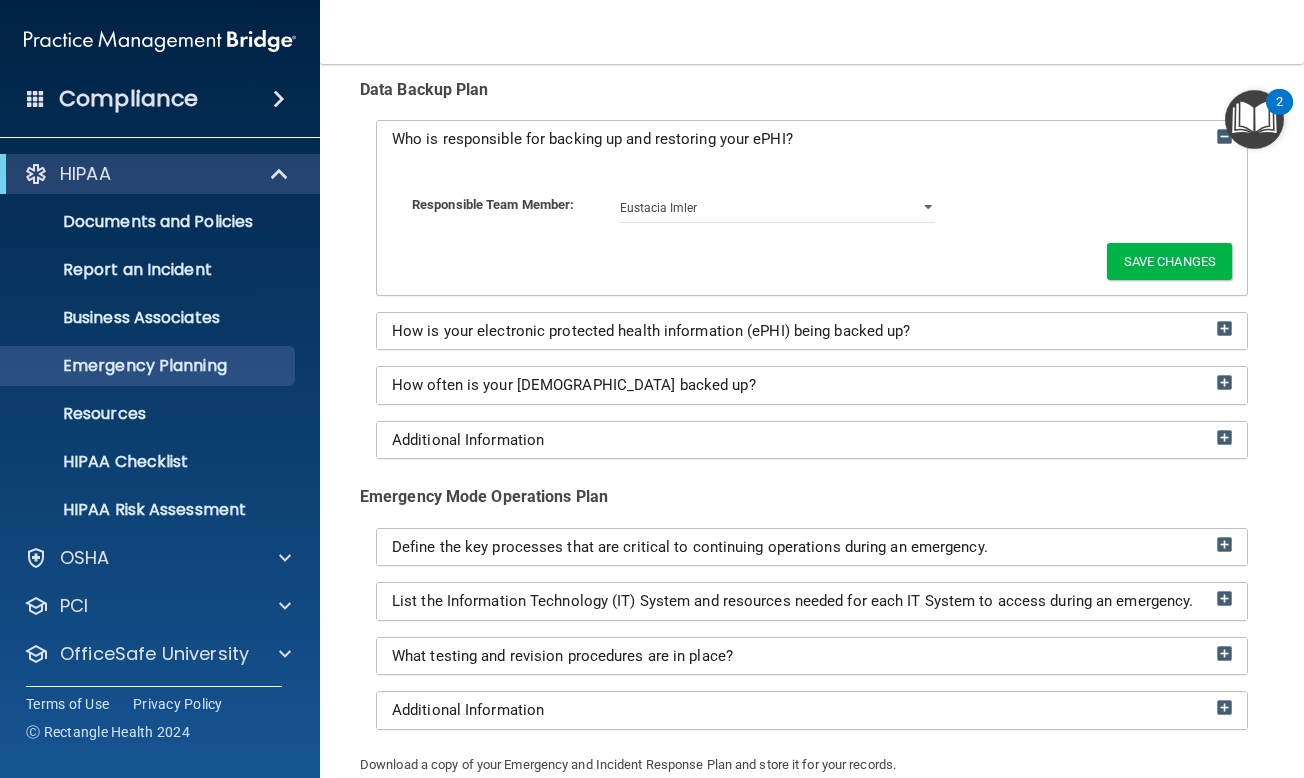 scroll, scrollTop: 400, scrollLeft: 0, axis: vertical 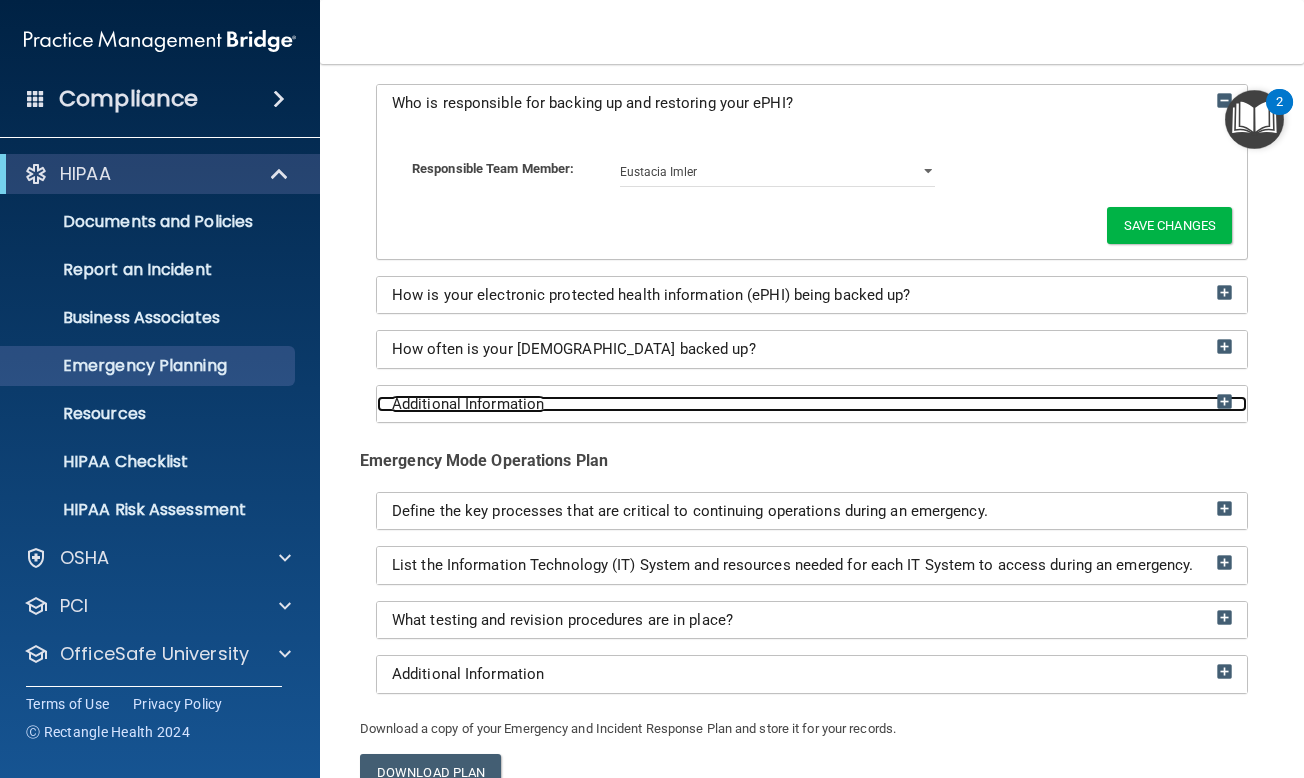 click on "Additional Information" at bounding box center [812, 404] 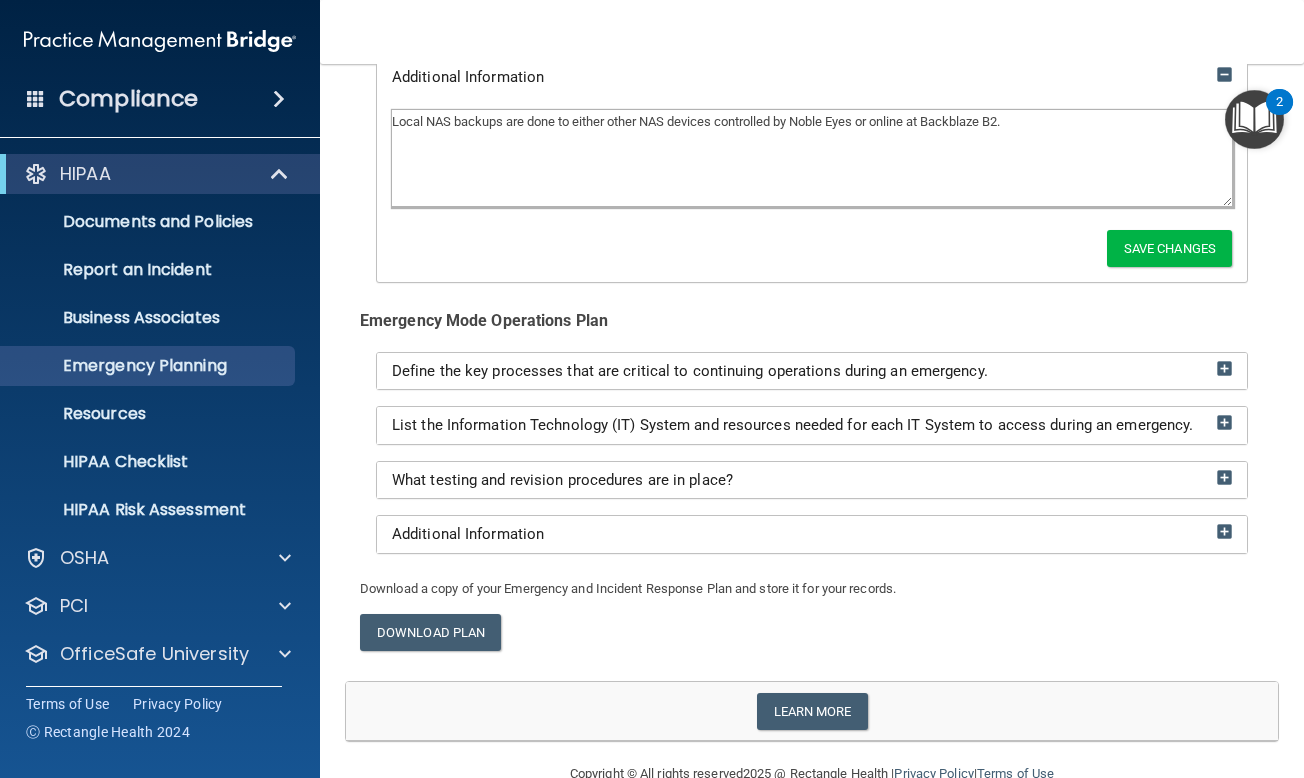 scroll, scrollTop: 771, scrollLeft: 0, axis: vertical 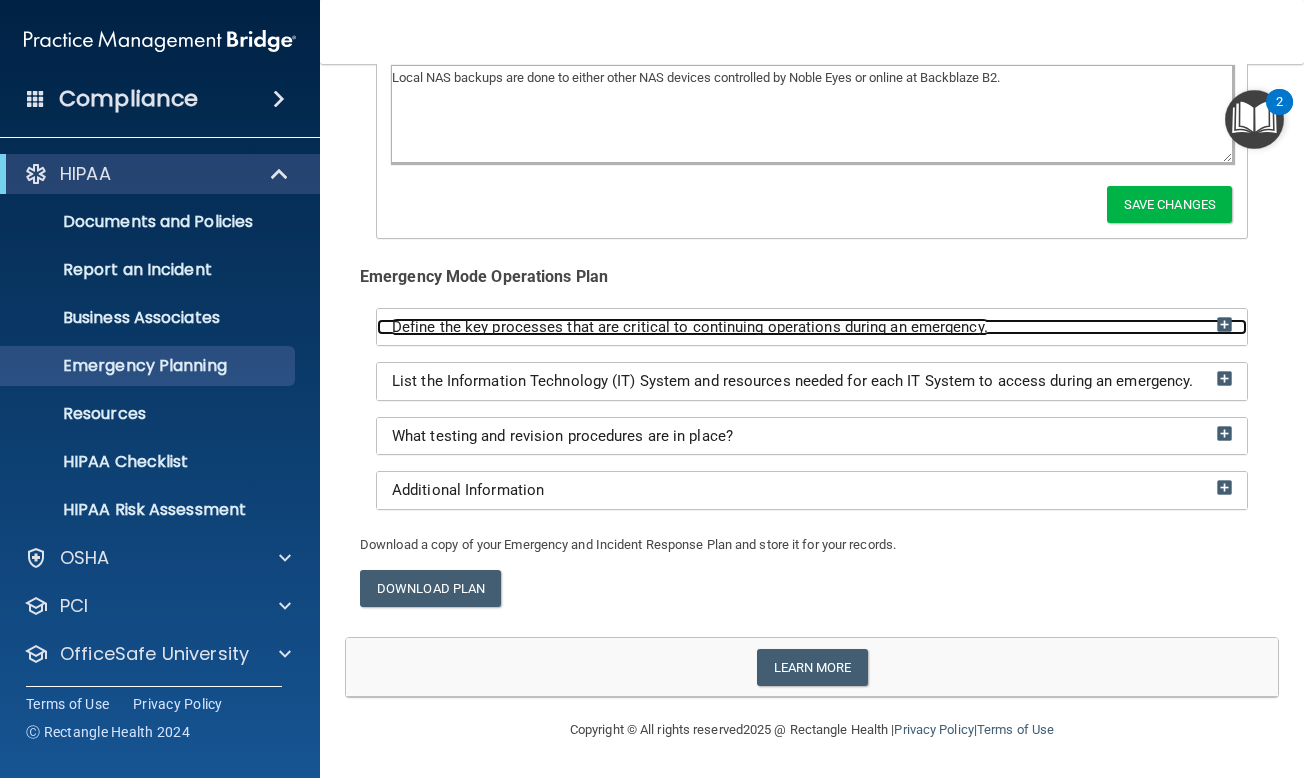 click on "Define the key processes that are critical to continuing operations during an emergency." at bounding box center (690, 327) 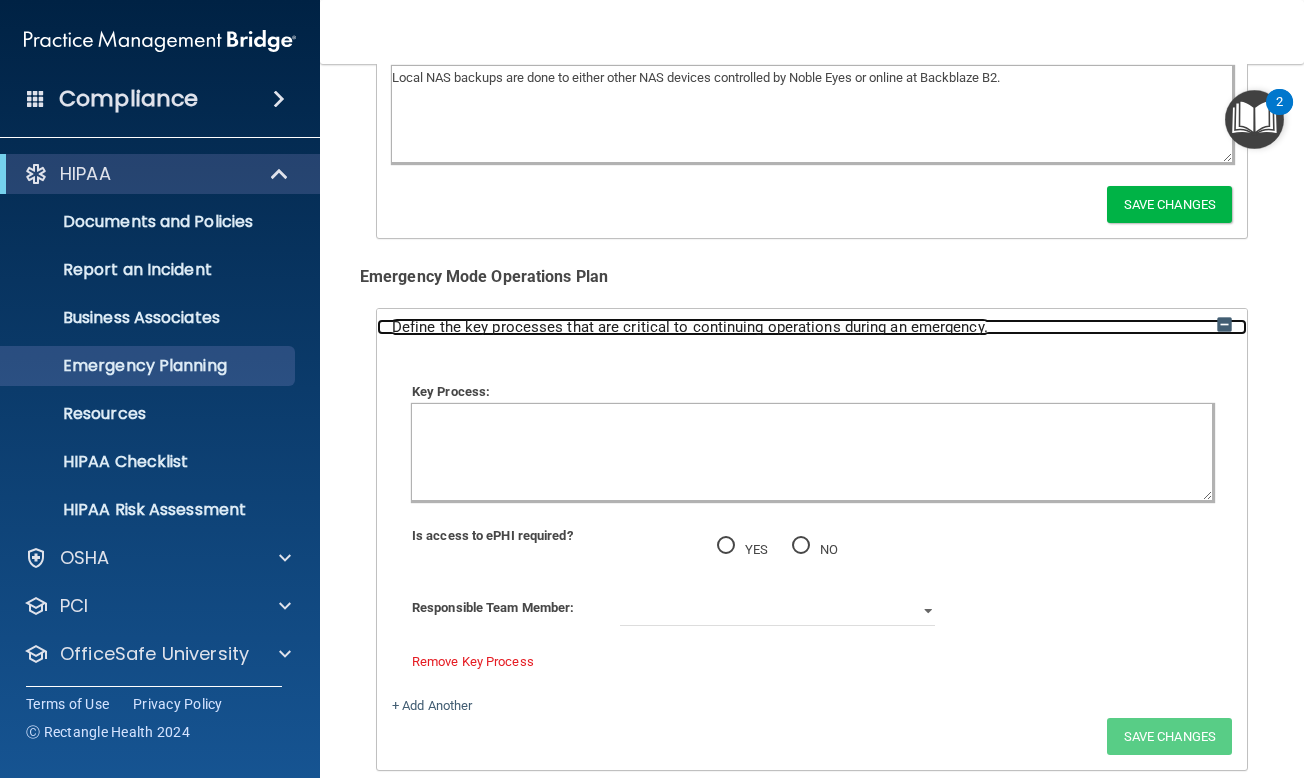 scroll, scrollTop: 871, scrollLeft: 0, axis: vertical 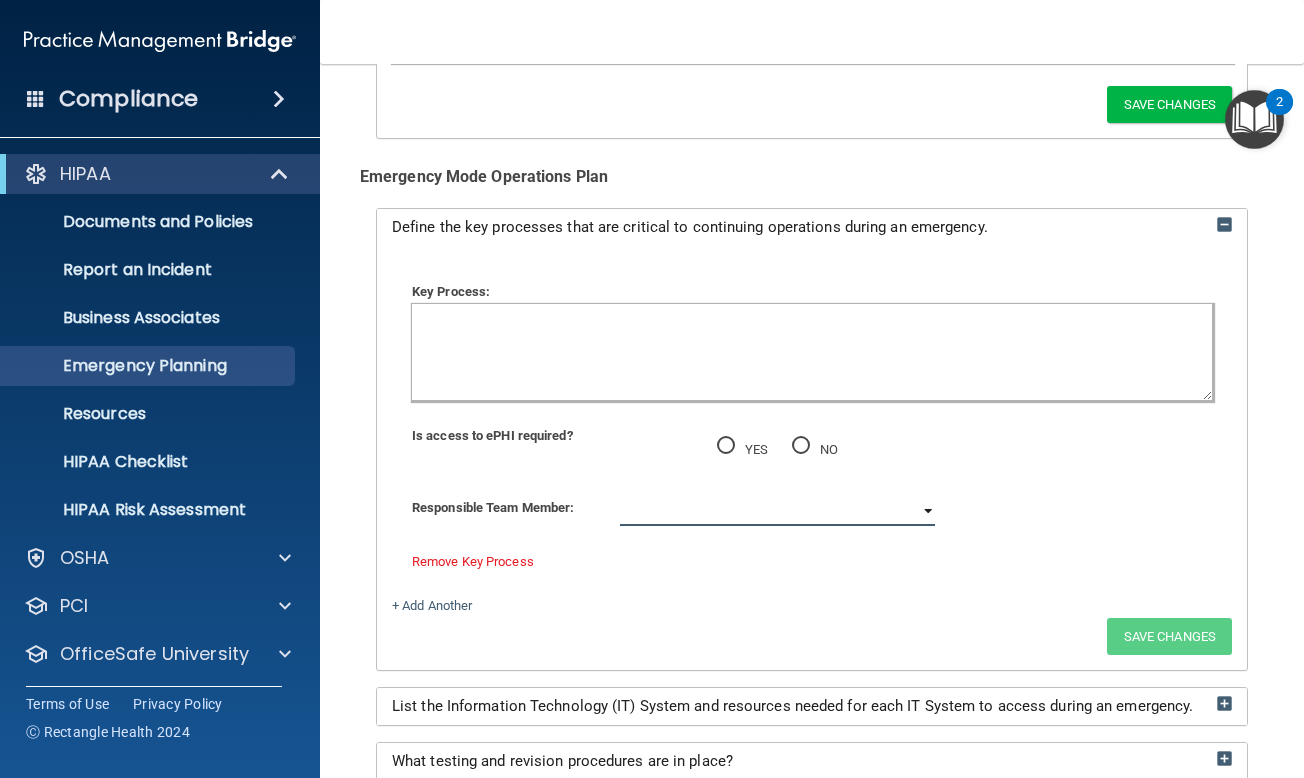 click on "Brant Bergdoll Eustacia Imler" 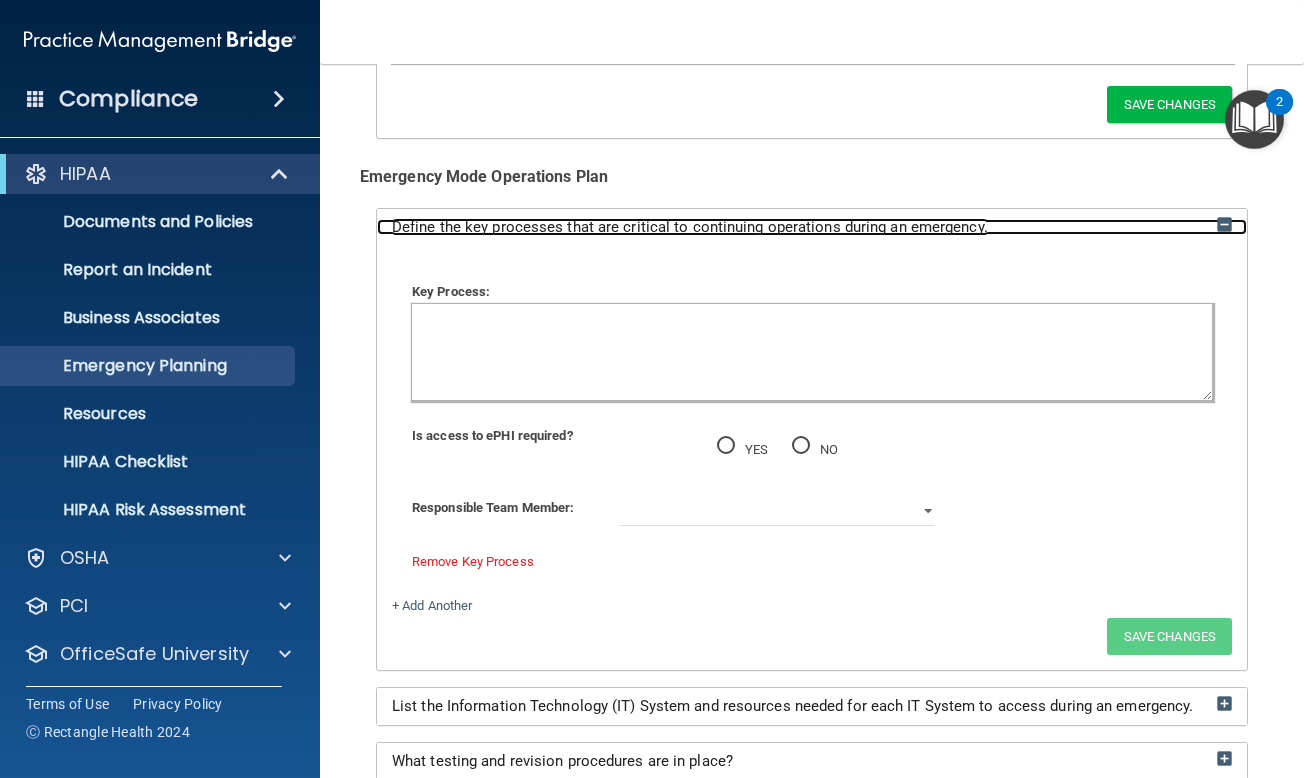 click at bounding box center (1224, 224) 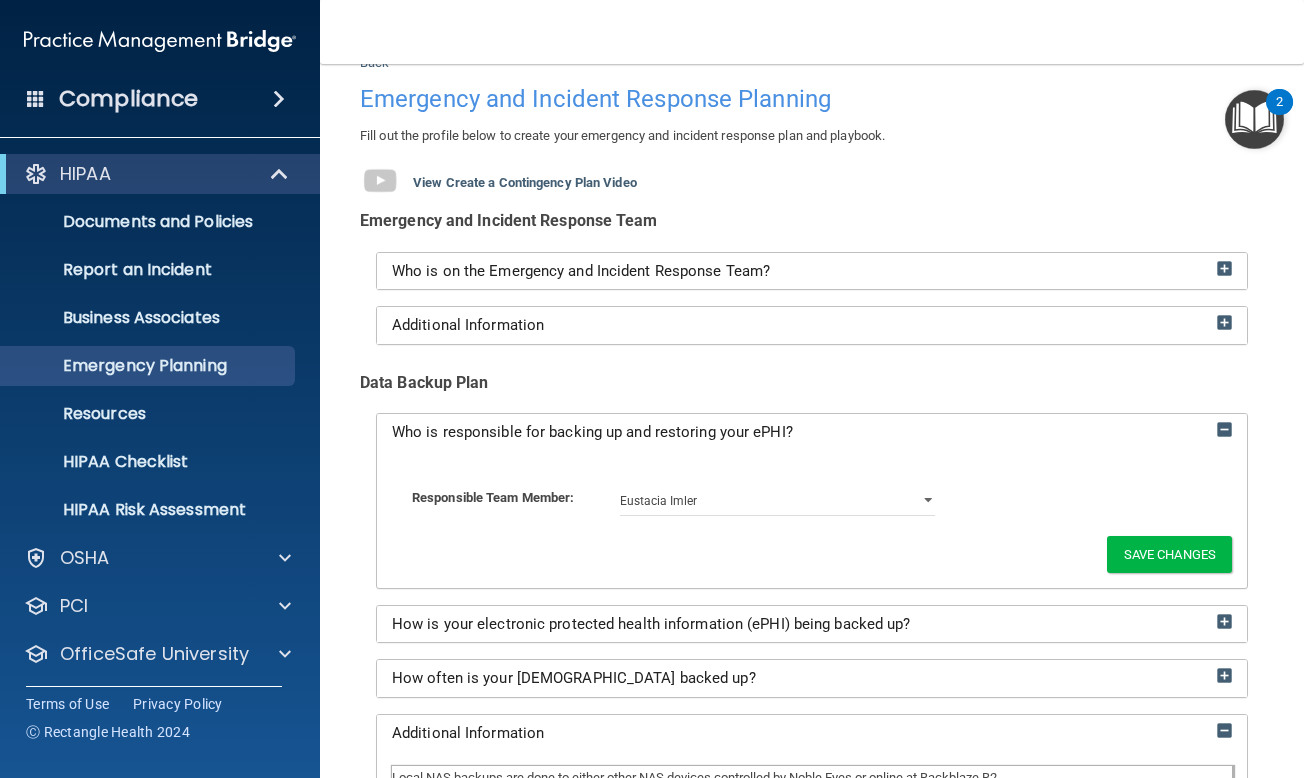 scroll, scrollTop: 0, scrollLeft: 0, axis: both 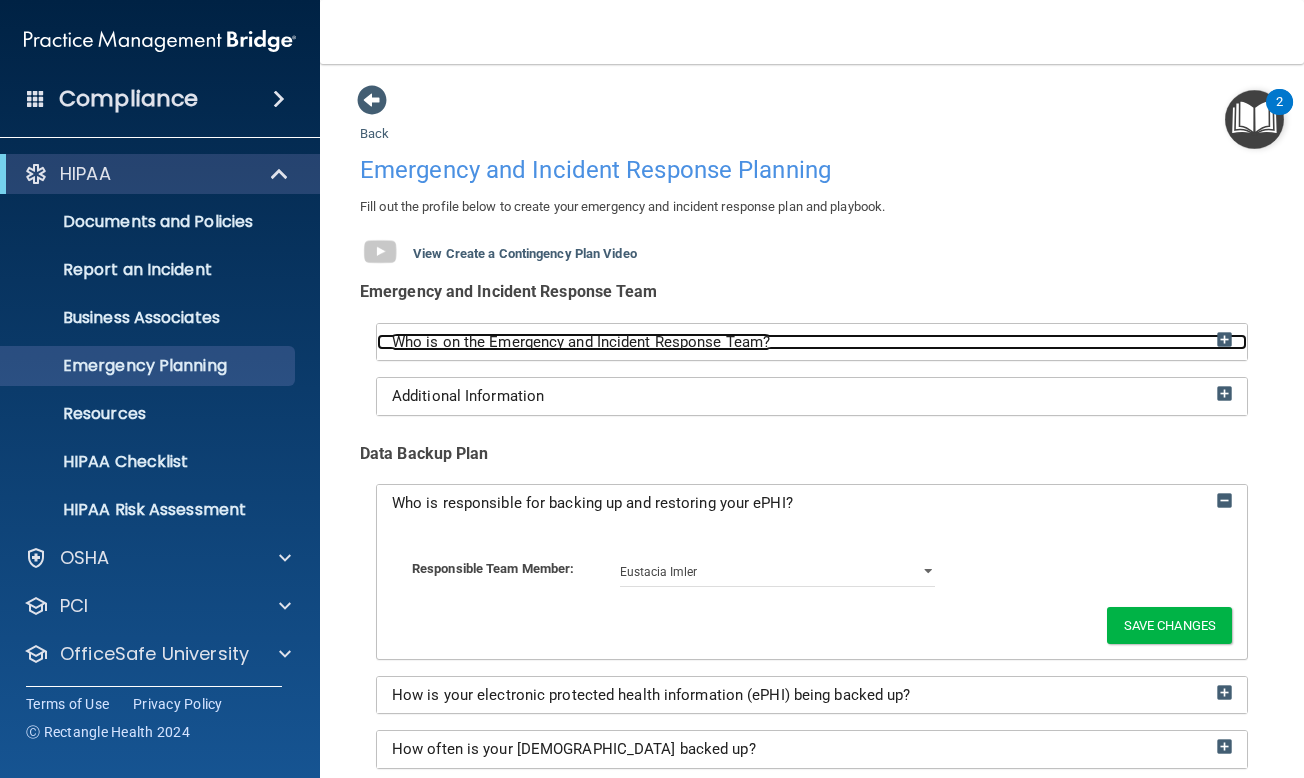 click on "Who is on the Emergency and Incident Response Team?" at bounding box center (581, 342) 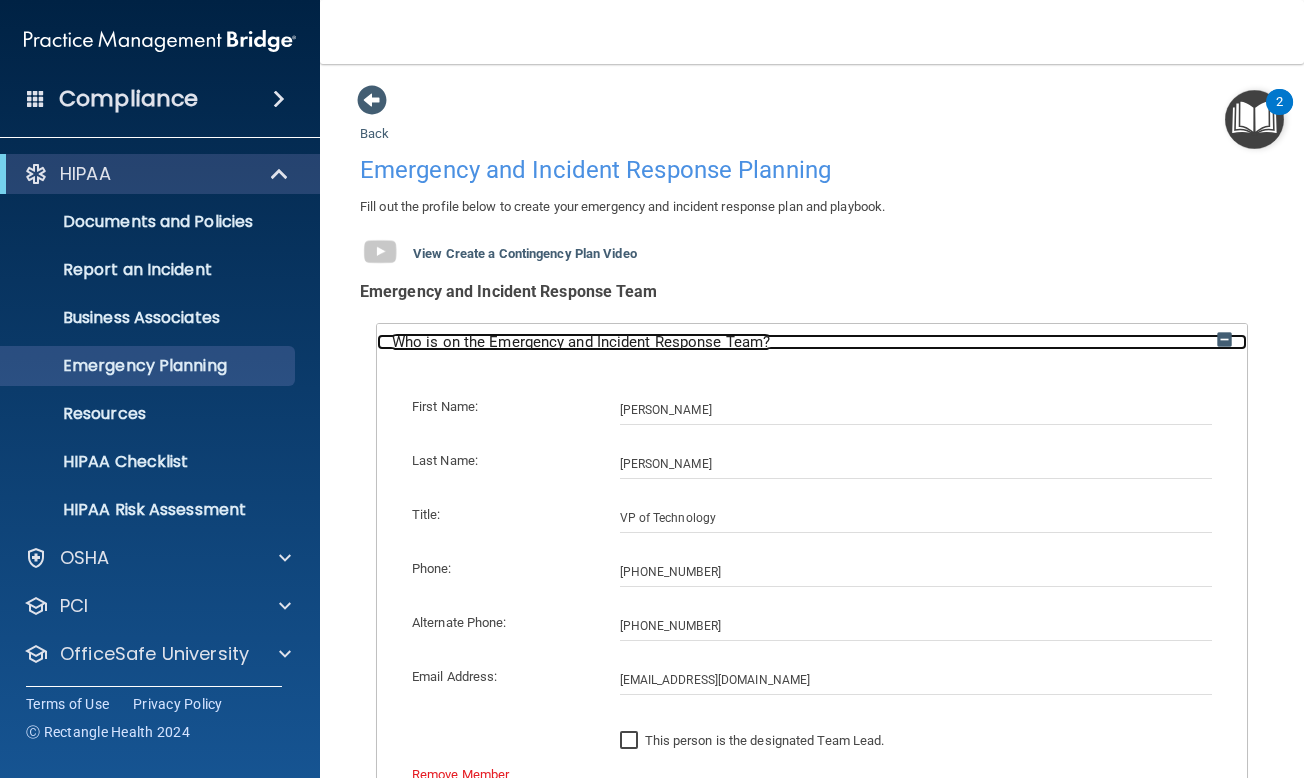 click on "Who is on the Emergency and Incident Response Team?" at bounding box center (581, 342) 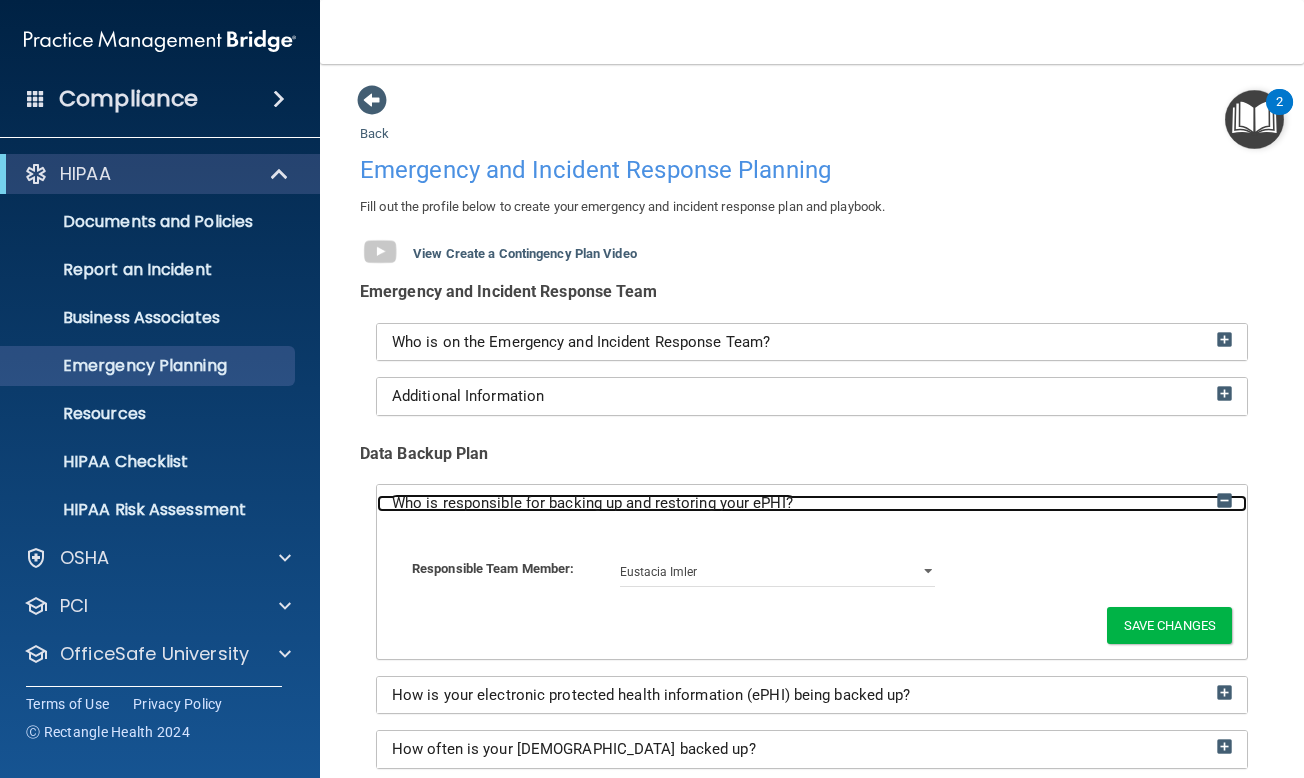 click on "Who is responsible for backing up and restoring your ePHI?" at bounding box center (592, 503) 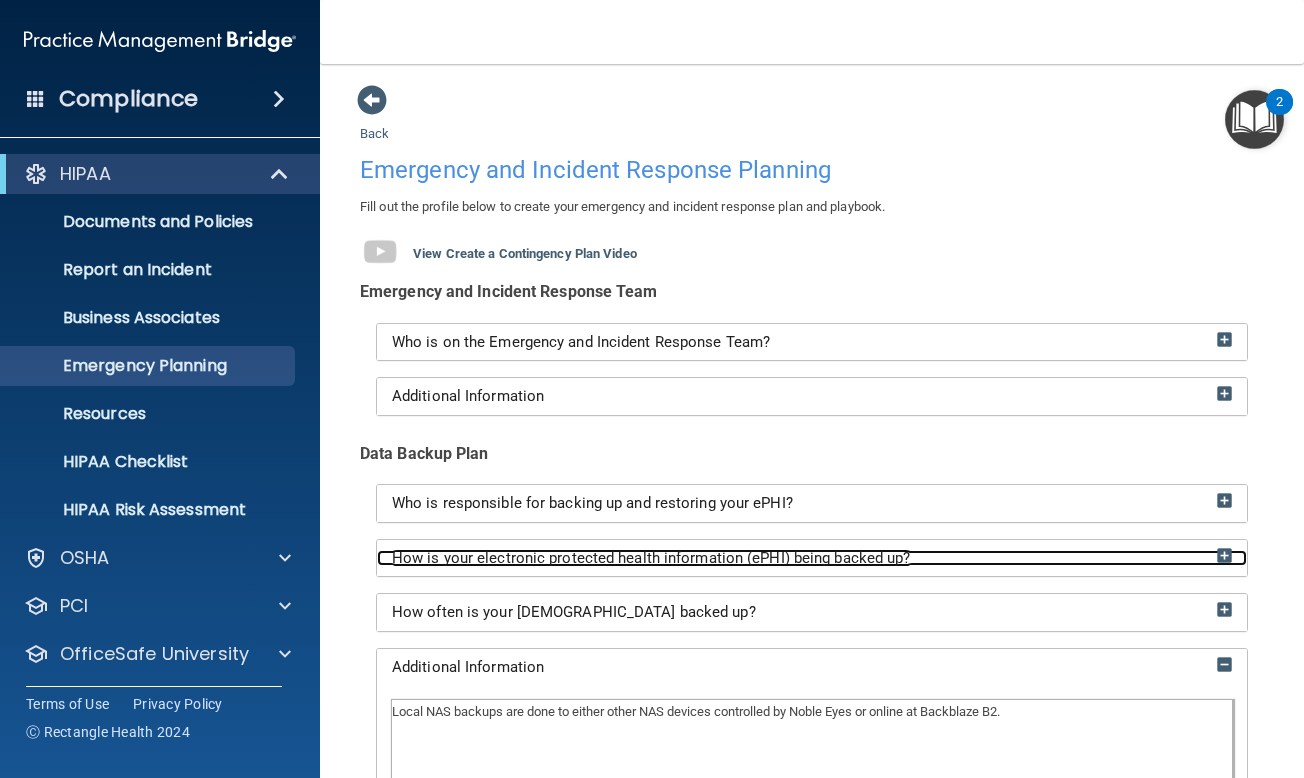 click on "How is your electronic protected health information (ePHI) being backed up?" at bounding box center (651, 558) 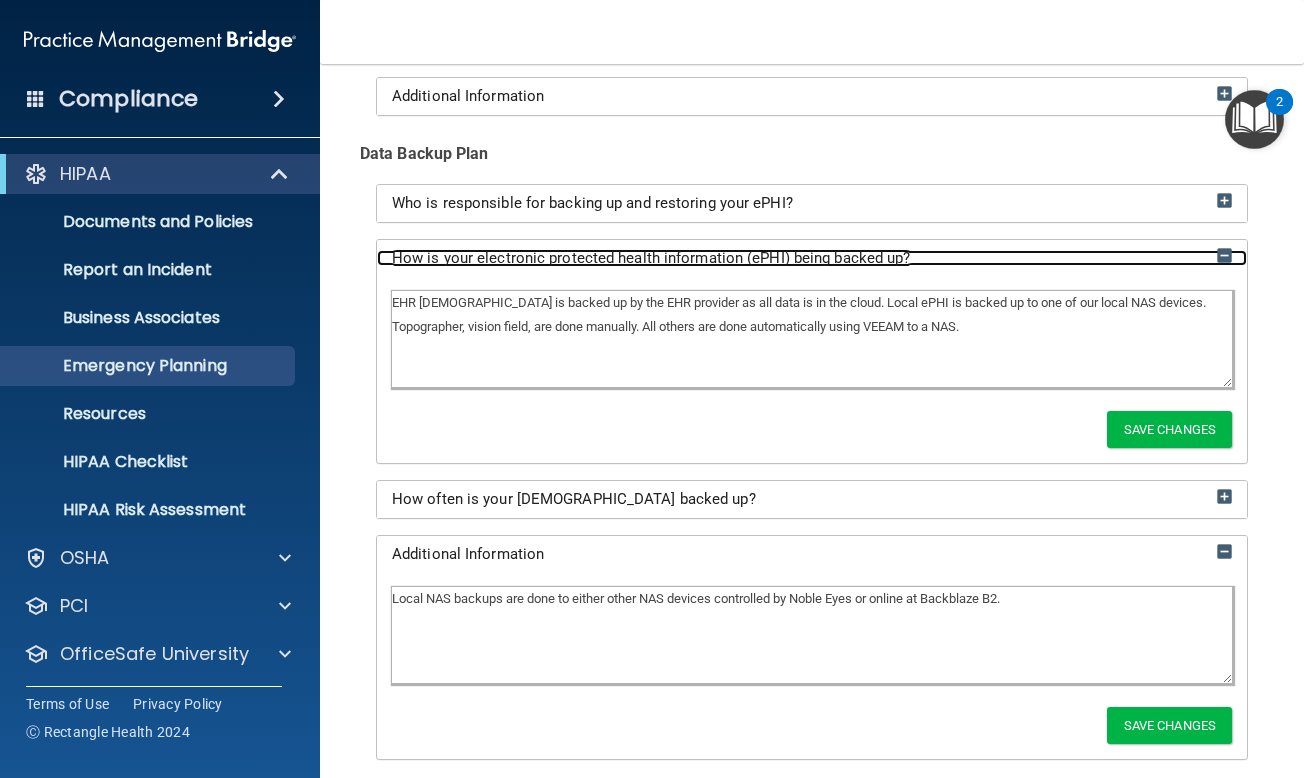 scroll, scrollTop: 400, scrollLeft: 0, axis: vertical 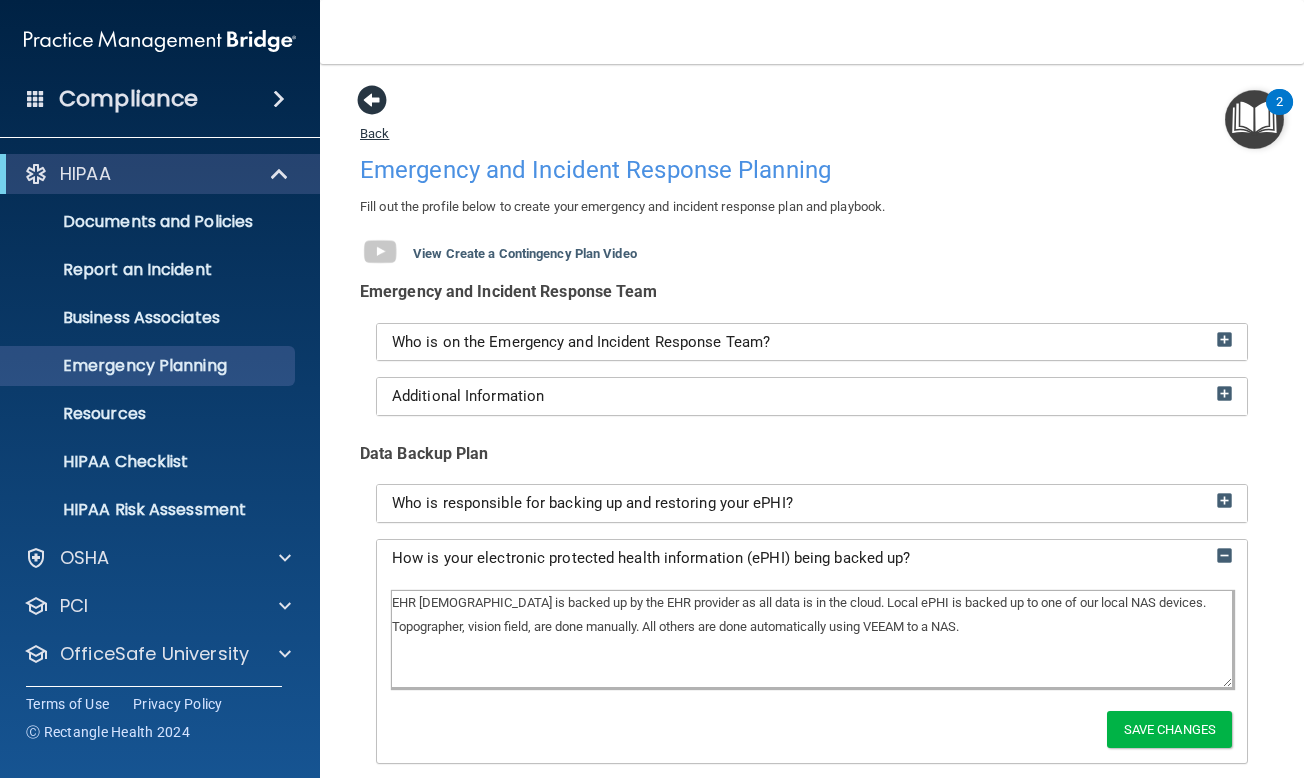 click at bounding box center [372, 100] 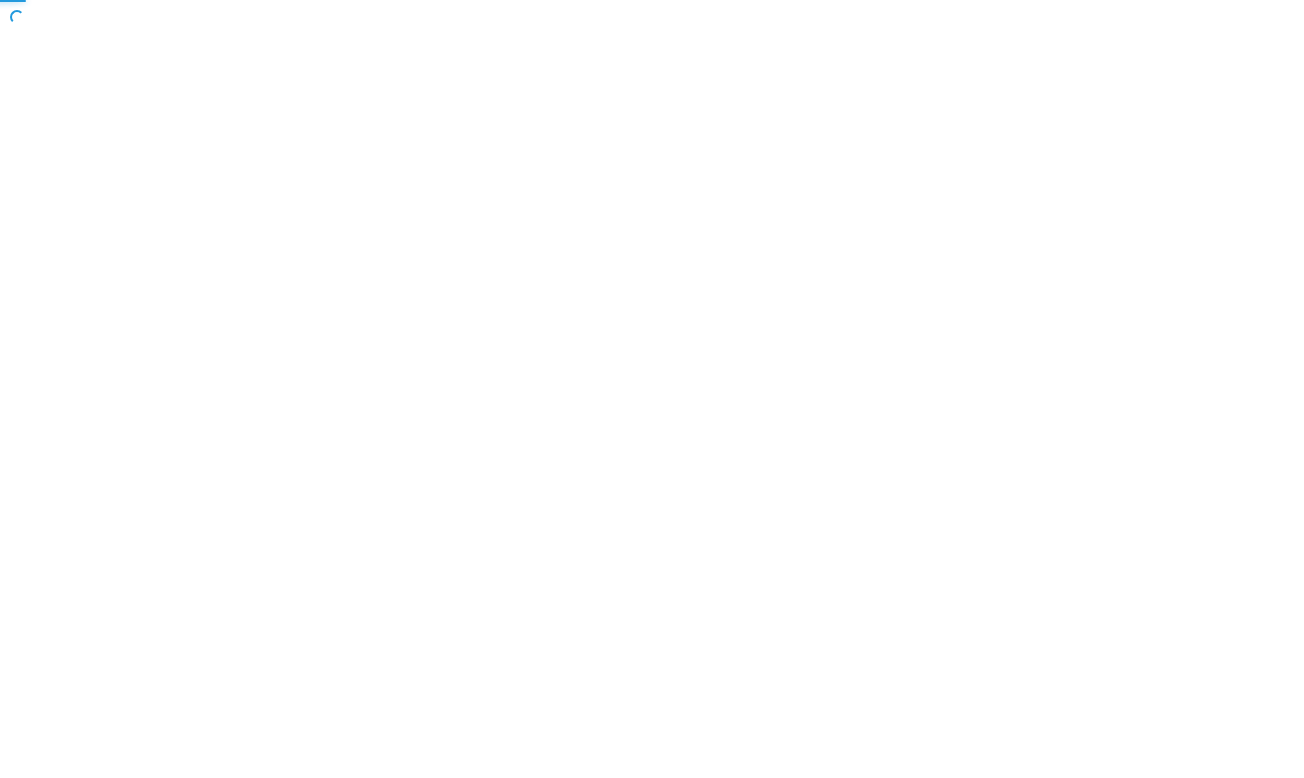 scroll, scrollTop: 0, scrollLeft: 0, axis: both 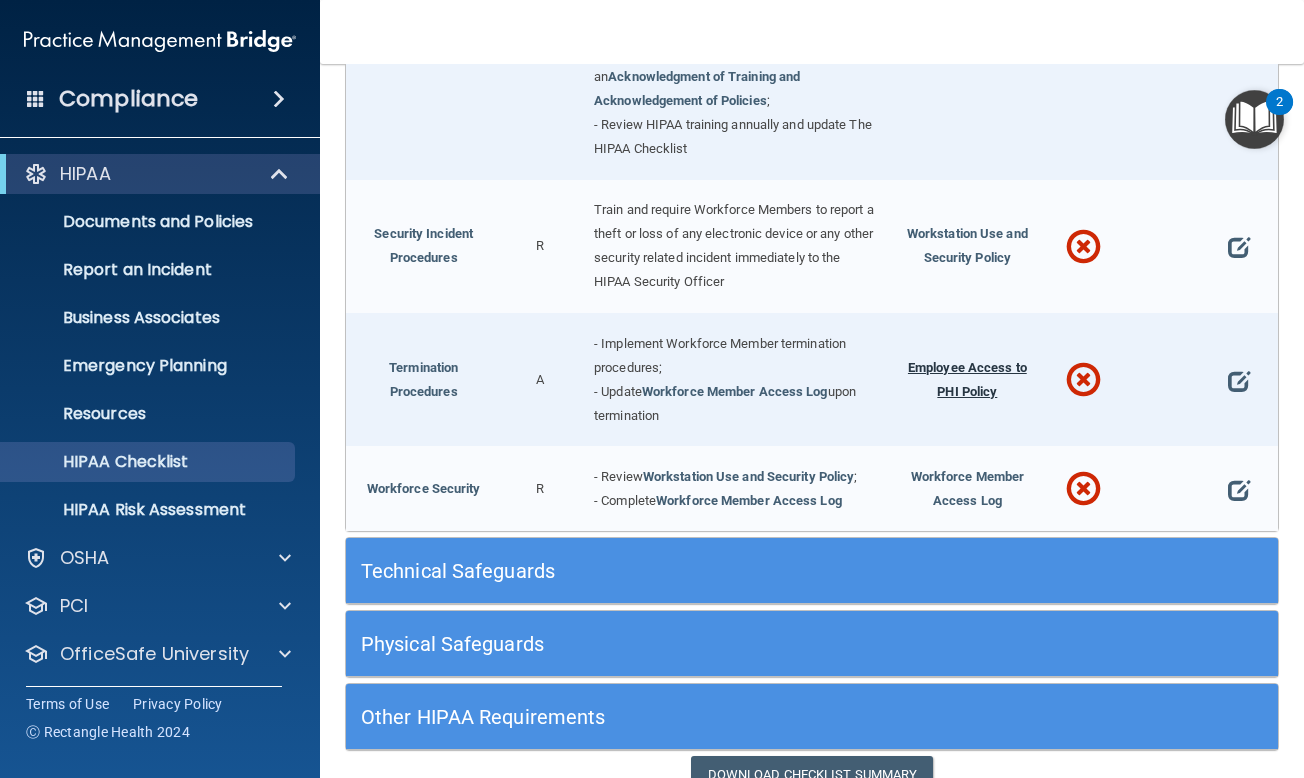 click on "Employee Access to PHI Policy" at bounding box center [967, 379] 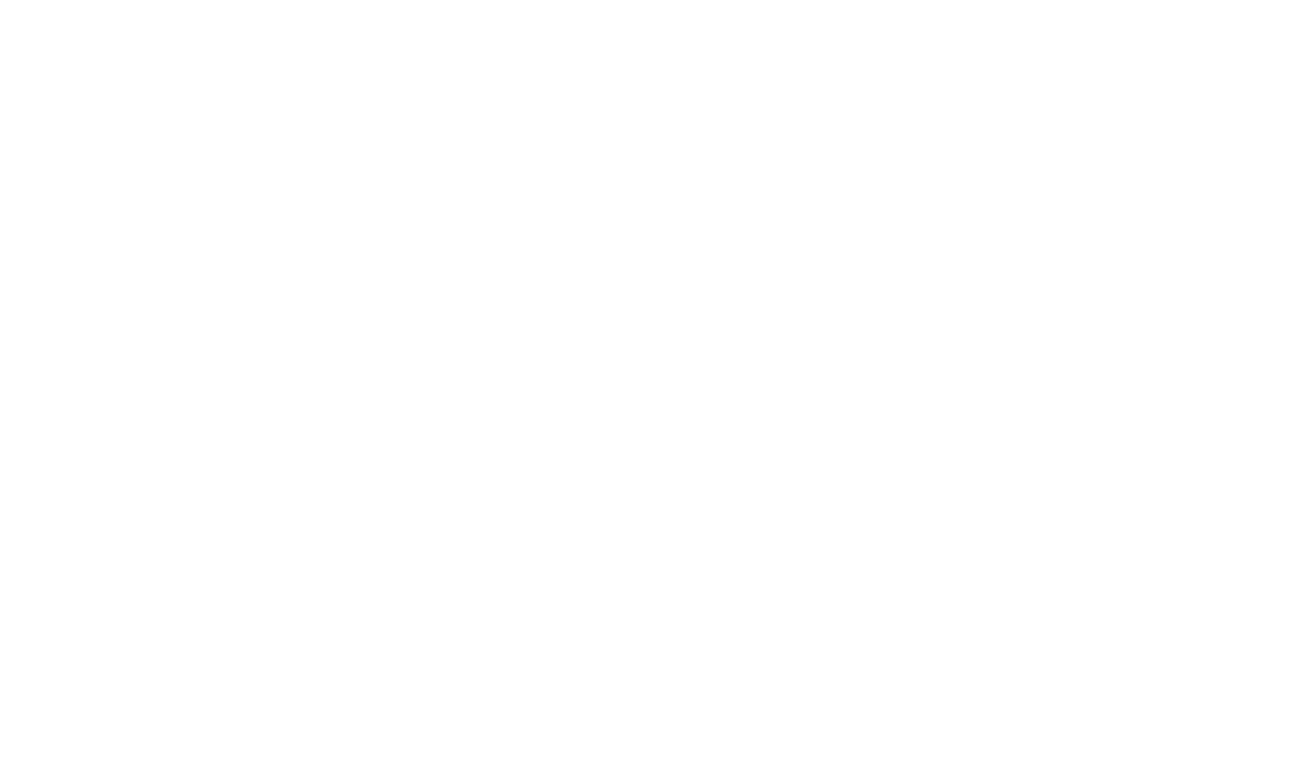 scroll, scrollTop: 0, scrollLeft: 0, axis: both 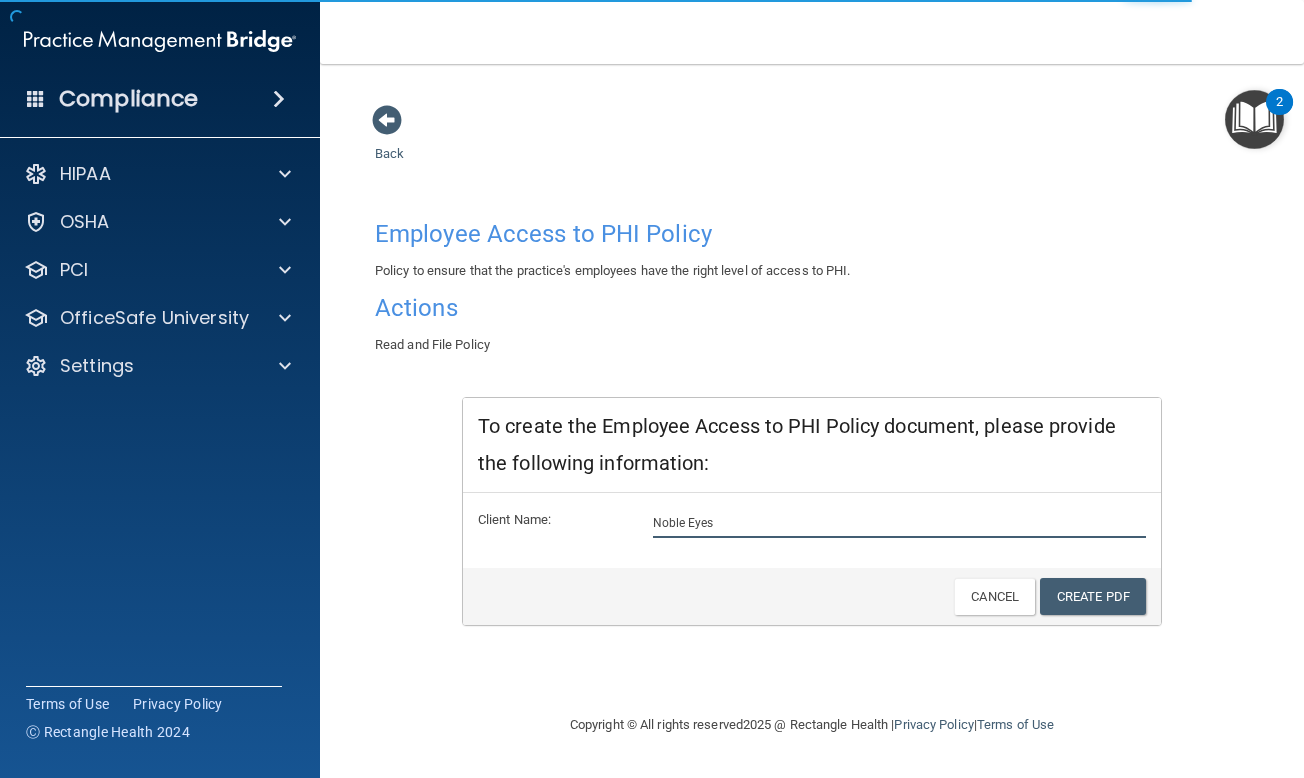 click on "Noble Eyes" at bounding box center (900, 523) 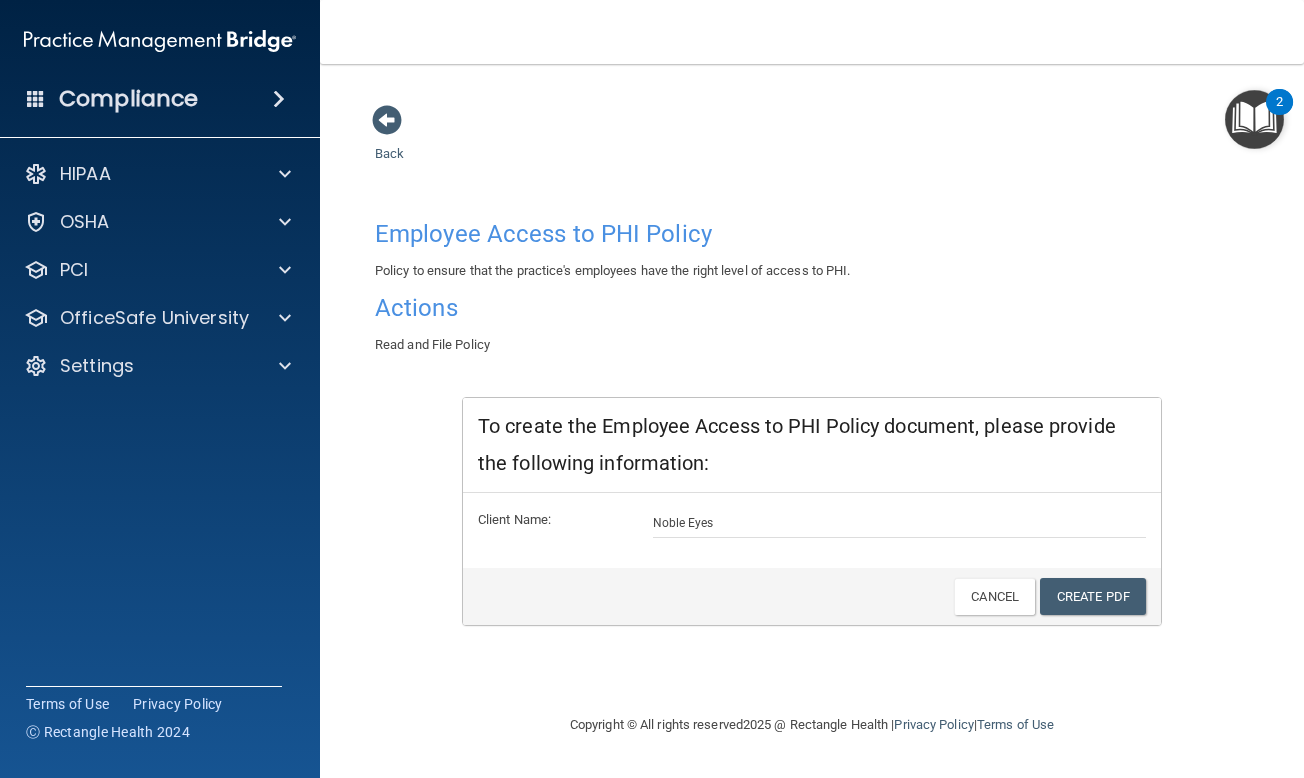 click on "Back              Employee Access to PHI Policy       Policy to ensure that the practice's employees have the right level of access to PHI.       Actions       Read and File Policy           To create the Employee Access to PHI Policy document, please provide the following information:           Client Name:             Noble Eyes                    Create PDF       Cancel" at bounding box center [812, 408] 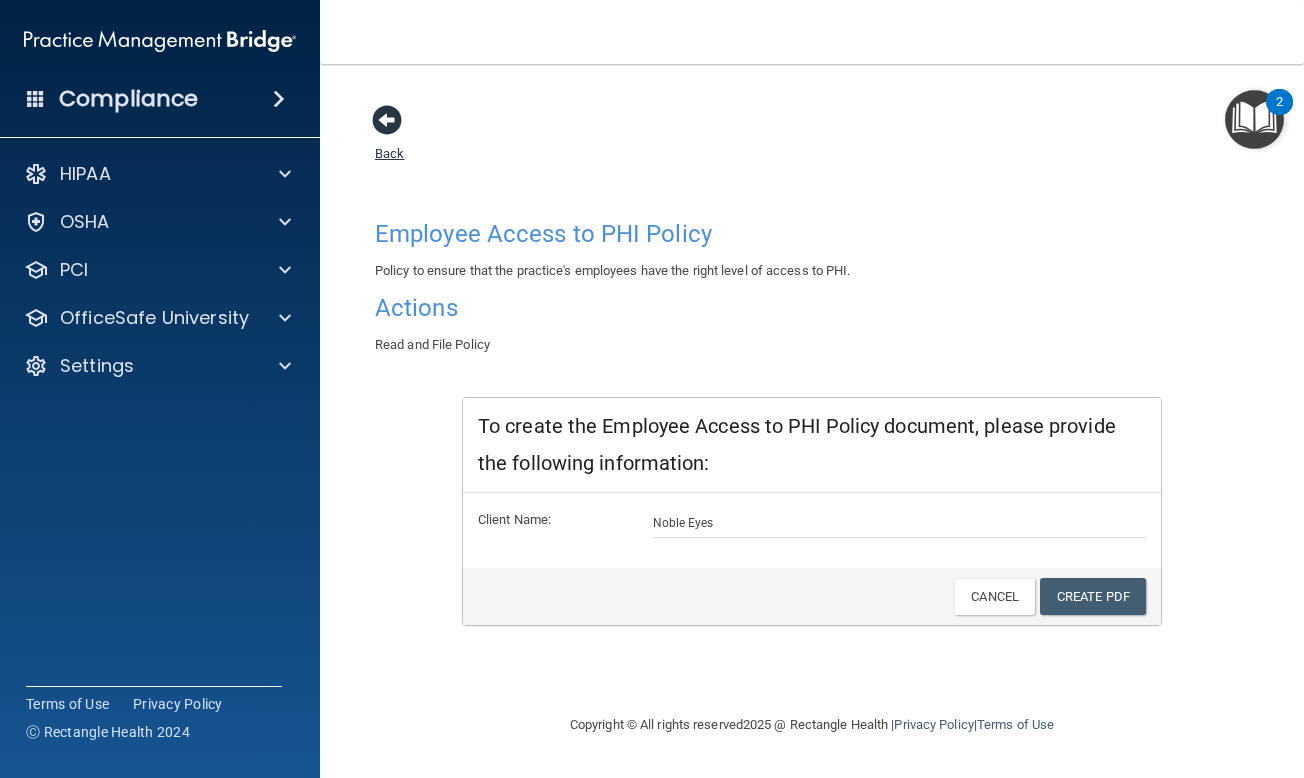 click at bounding box center (387, 120) 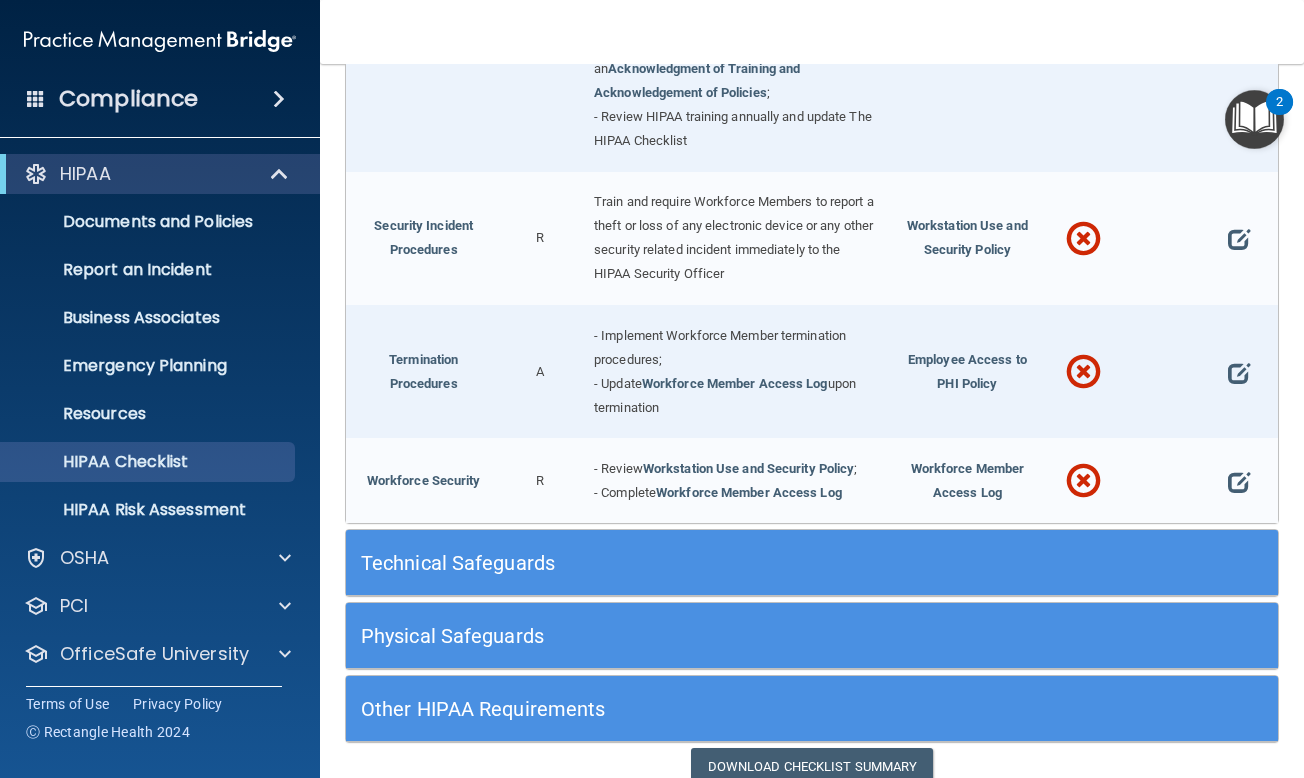scroll, scrollTop: 1934, scrollLeft: 0, axis: vertical 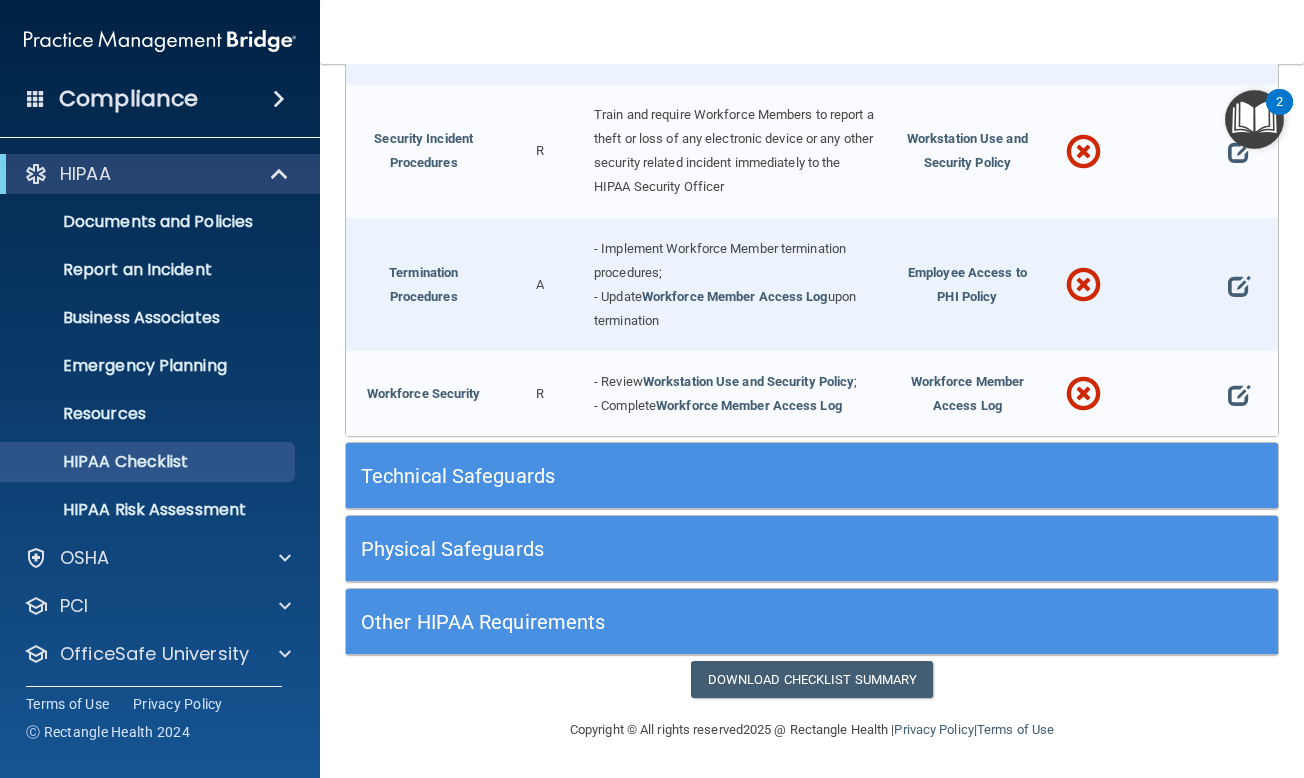 click on "Technical Safeguards" at bounding box center [695, 476] 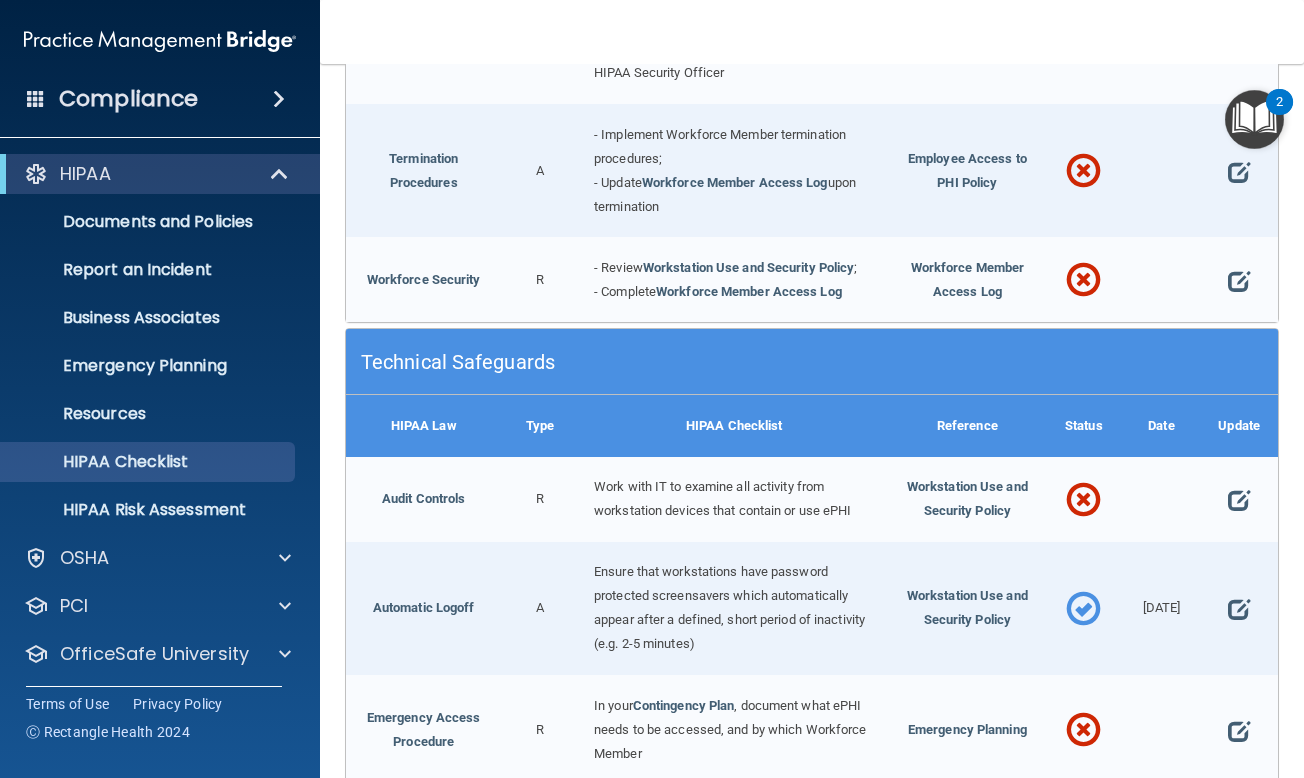 scroll, scrollTop: 2134, scrollLeft: 0, axis: vertical 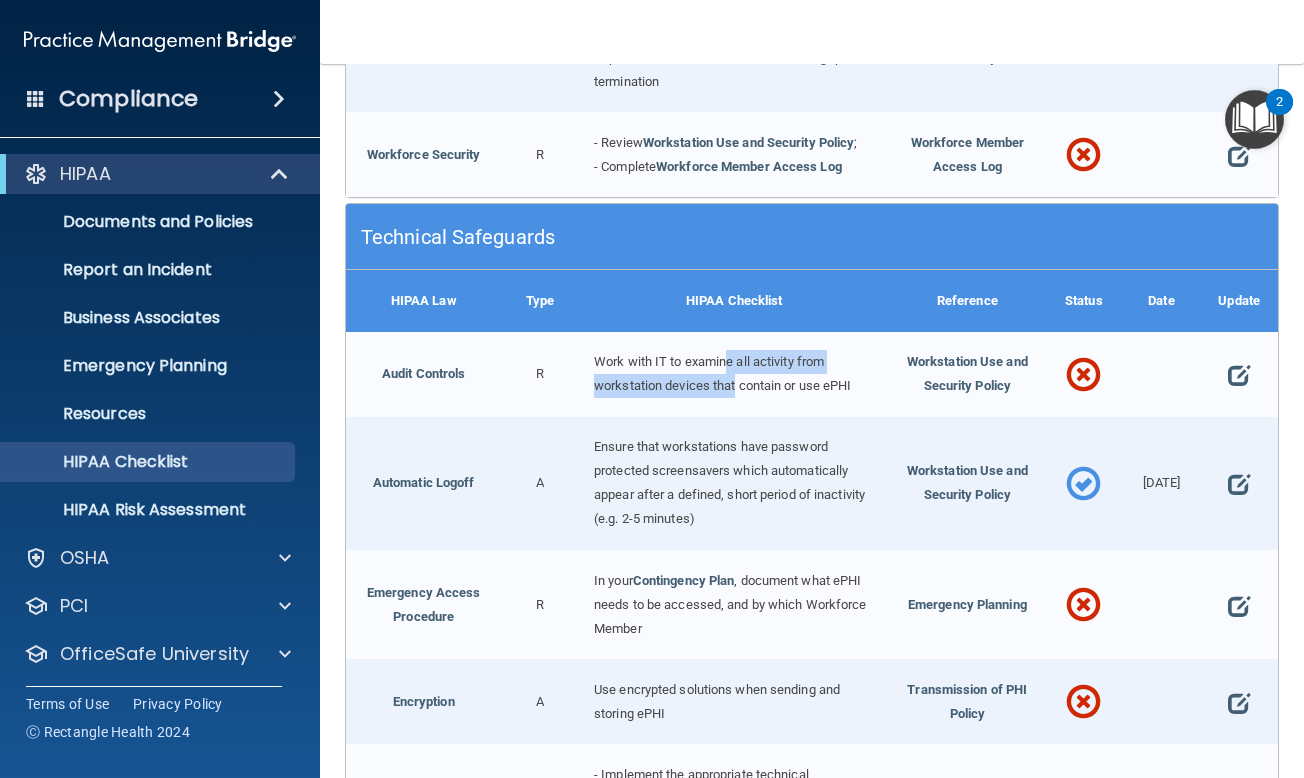 drag, startPoint x: 727, startPoint y: 398, endPoint x: 734, endPoint y: 423, distance: 25.96151 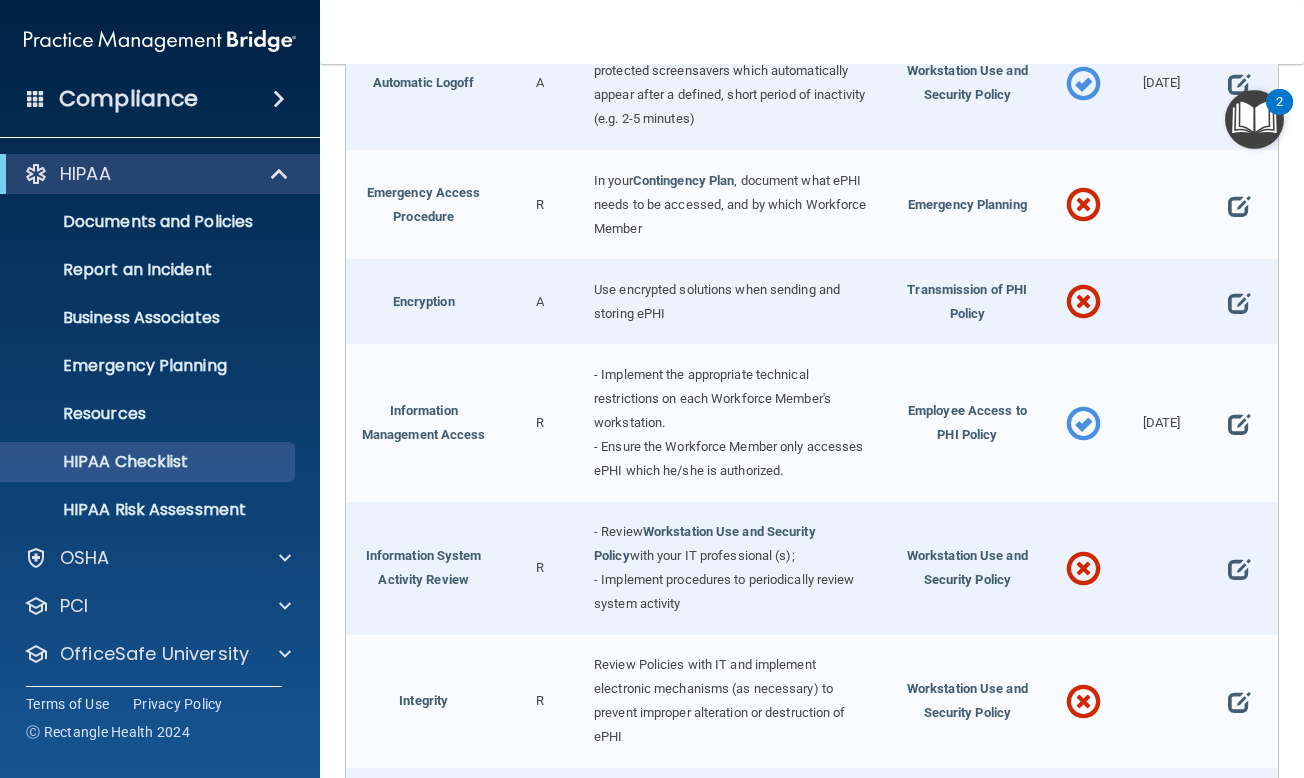 scroll, scrollTop: 2634, scrollLeft: 0, axis: vertical 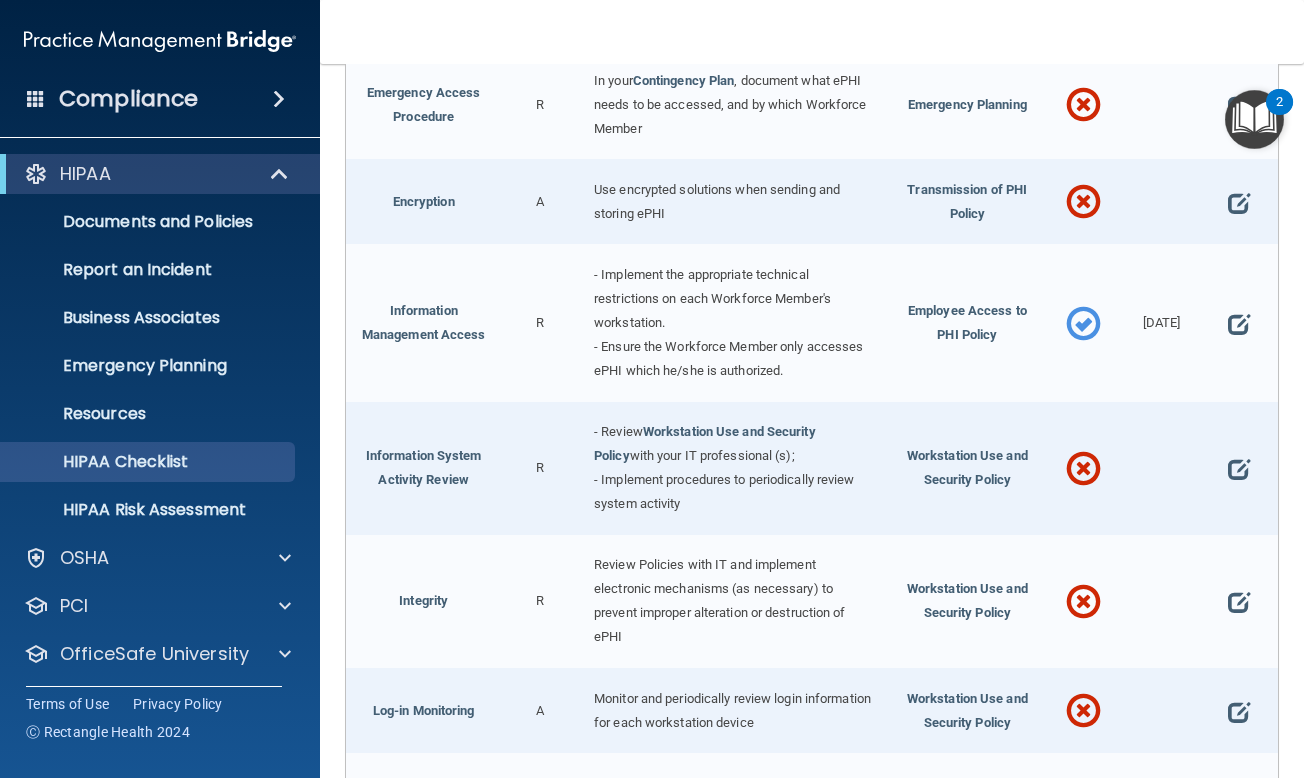 drag, startPoint x: 635, startPoint y: 492, endPoint x: 678, endPoint y: 540, distance: 64.44377 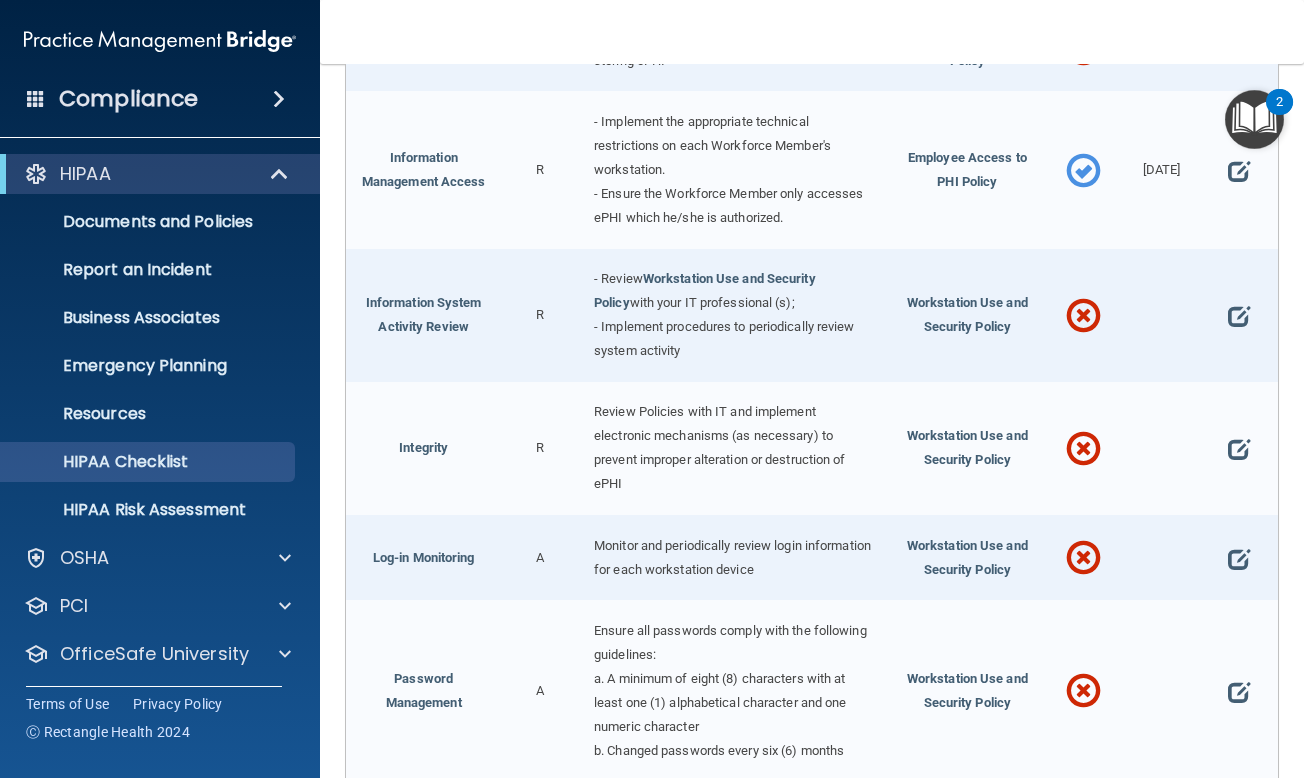 scroll, scrollTop: 2834, scrollLeft: 0, axis: vertical 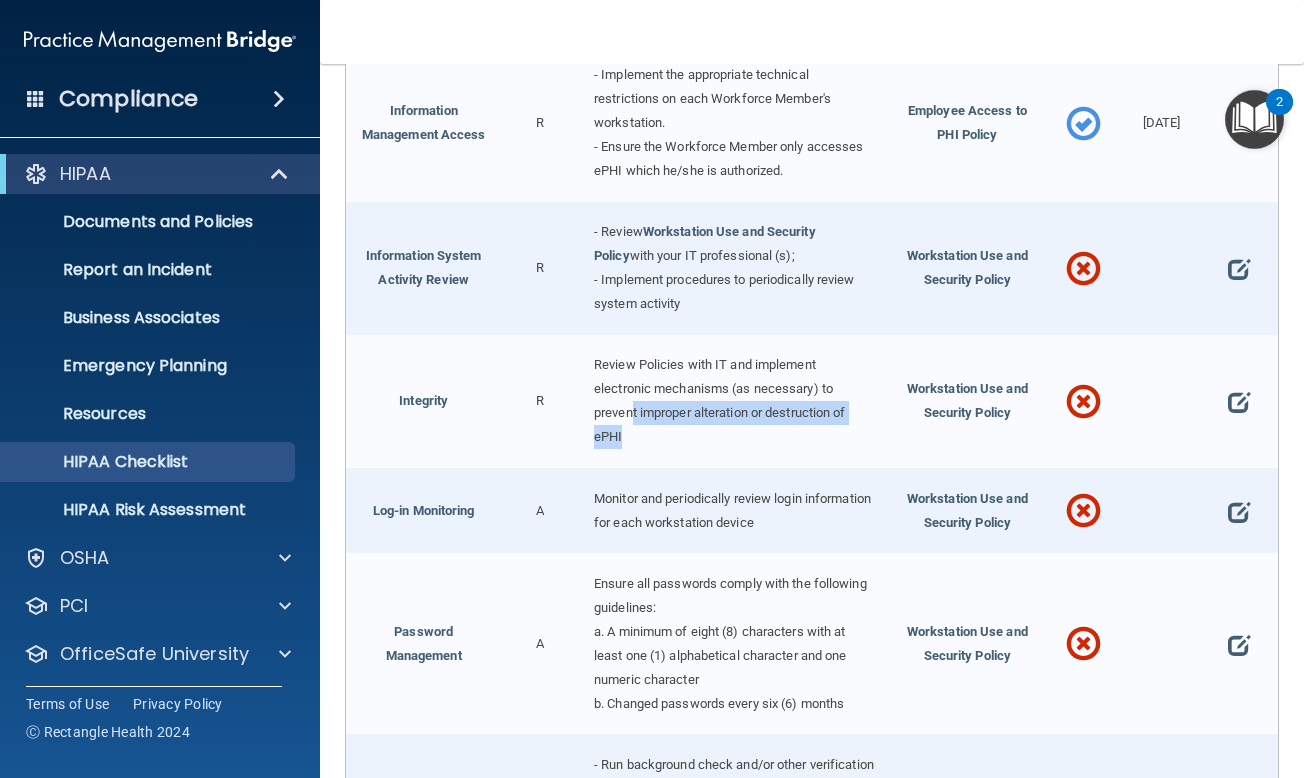 drag, startPoint x: 626, startPoint y: 441, endPoint x: 621, endPoint y: 468, distance: 27.45906 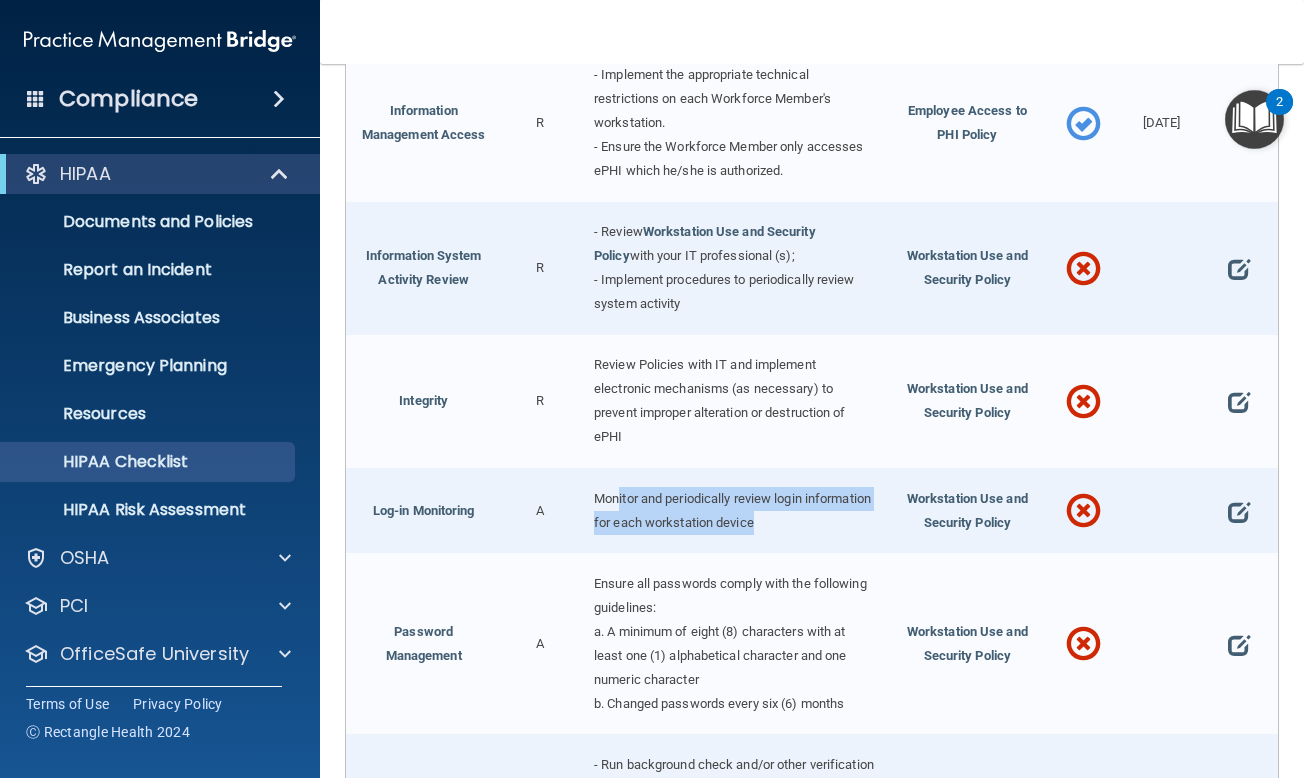 drag, startPoint x: 614, startPoint y: 532, endPoint x: 847, endPoint y: 552, distance: 233.8568 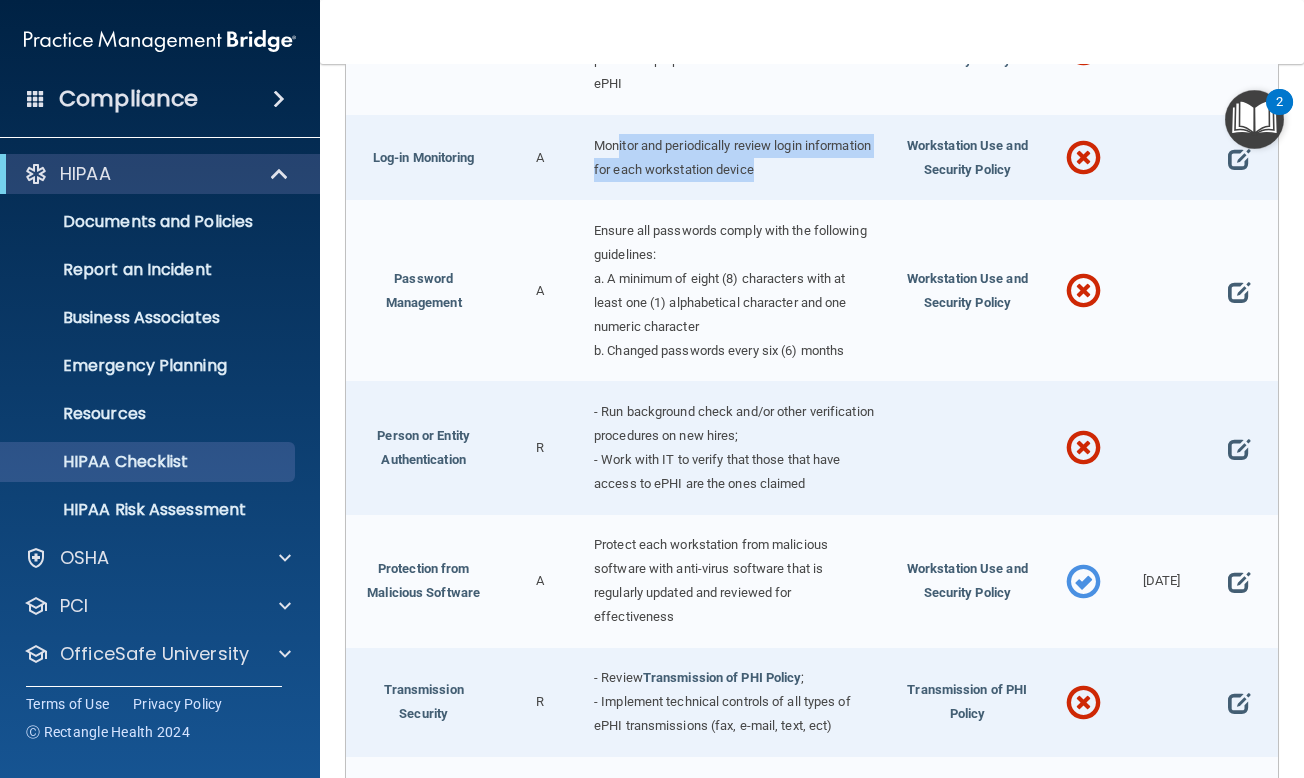 scroll, scrollTop: 3234, scrollLeft: 0, axis: vertical 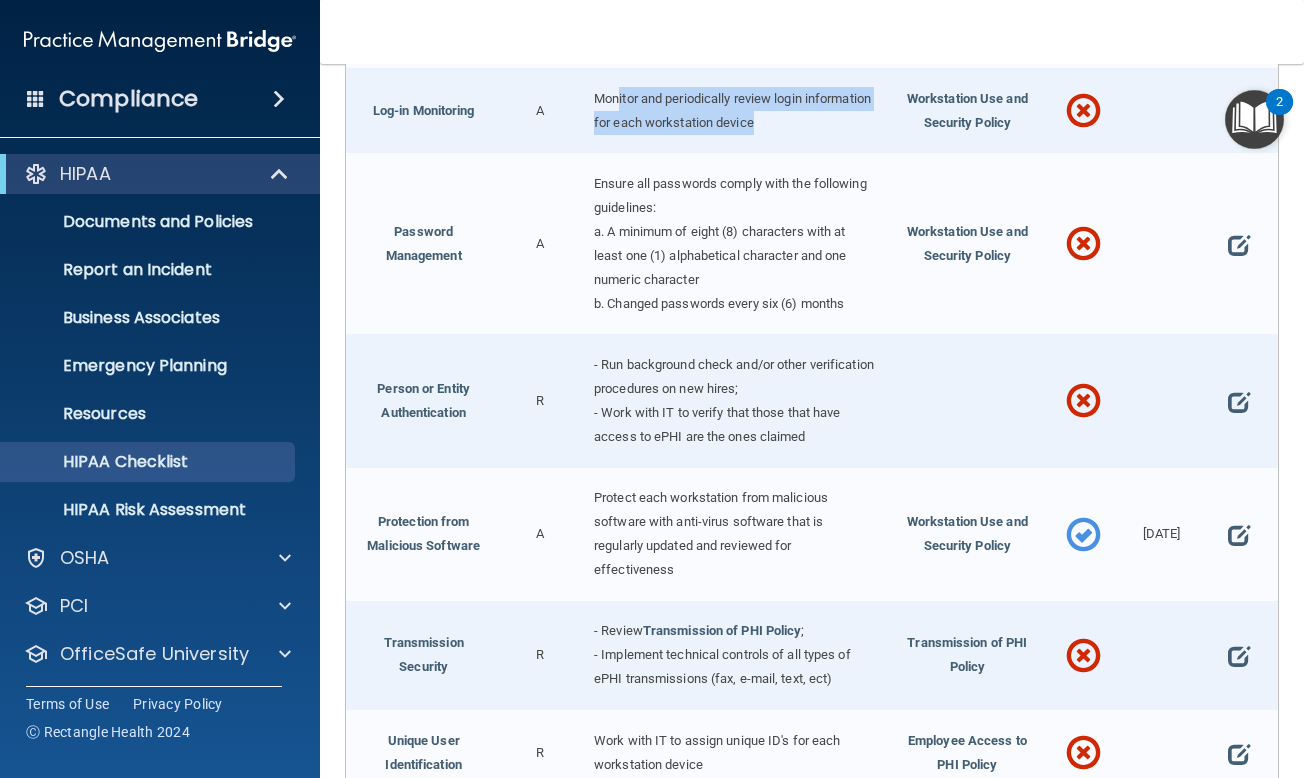 drag, startPoint x: 622, startPoint y: 266, endPoint x: 740, endPoint y: 307, distance: 124.919975 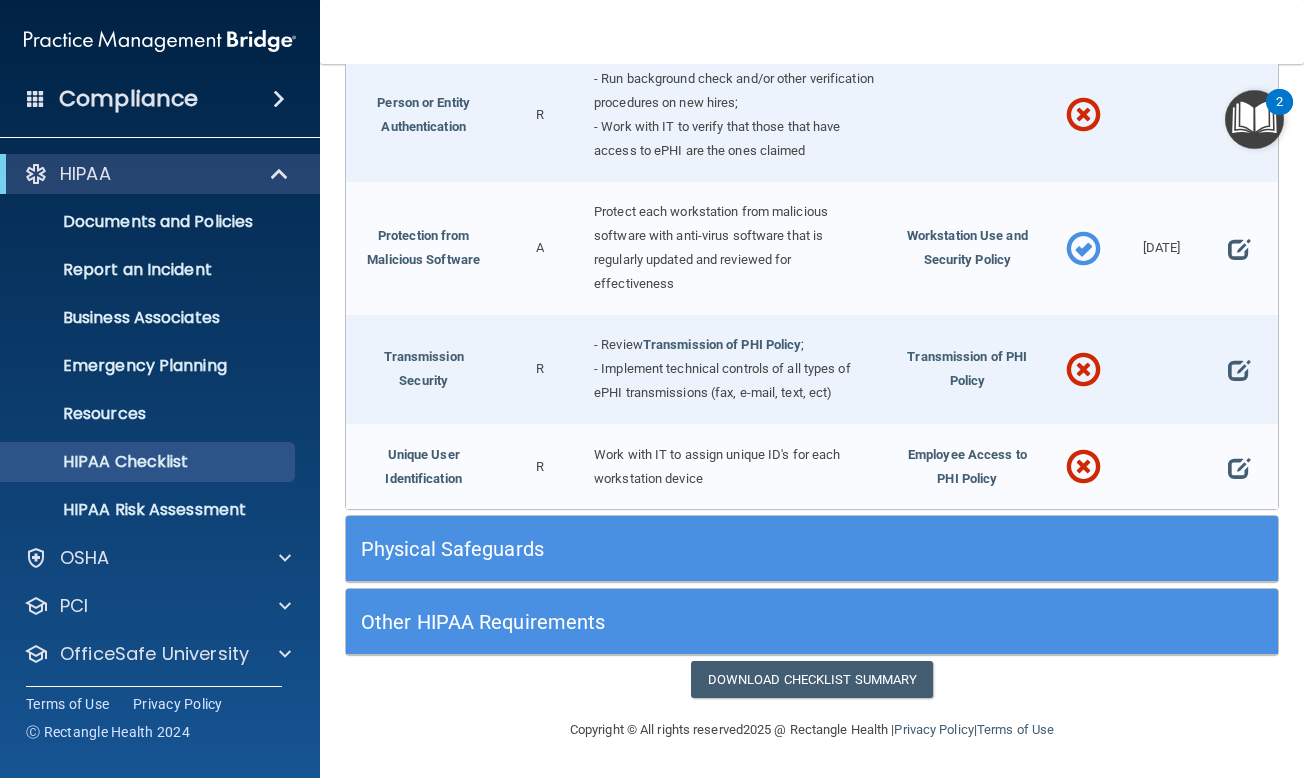 scroll, scrollTop: 3550, scrollLeft: 0, axis: vertical 